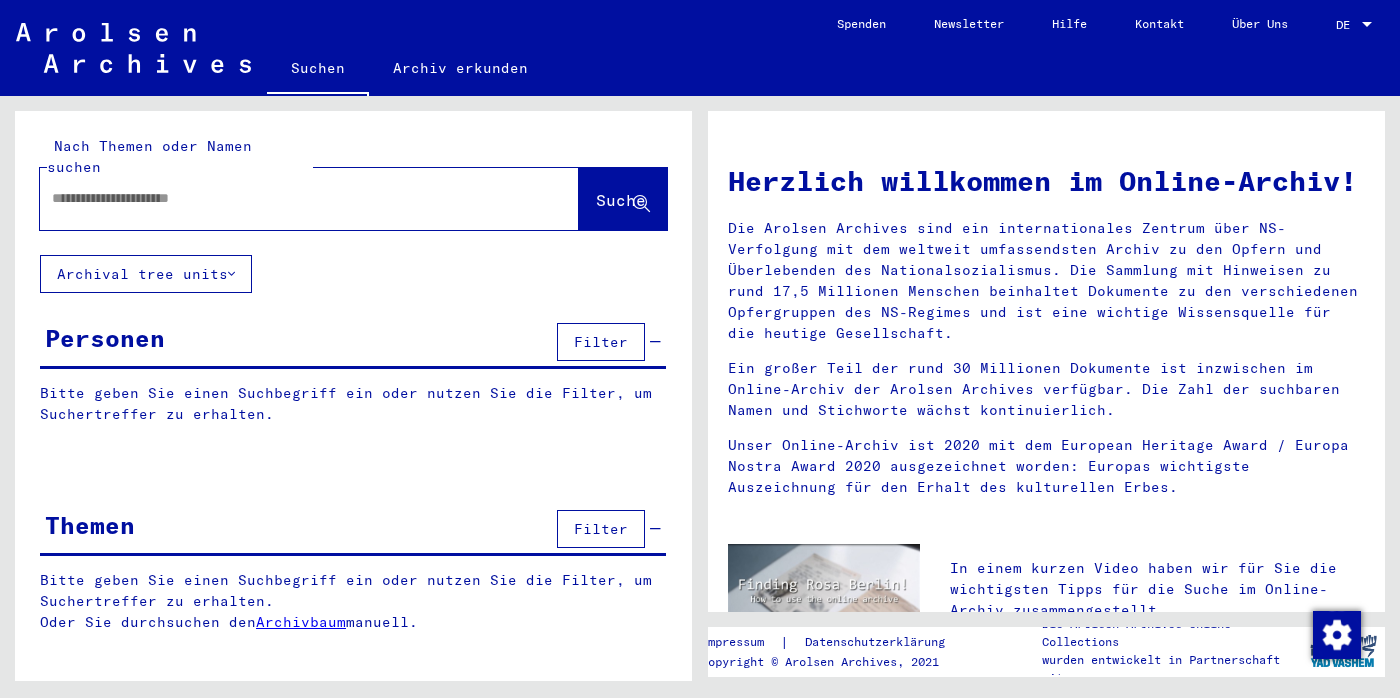scroll, scrollTop: 0, scrollLeft: 0, axis: both 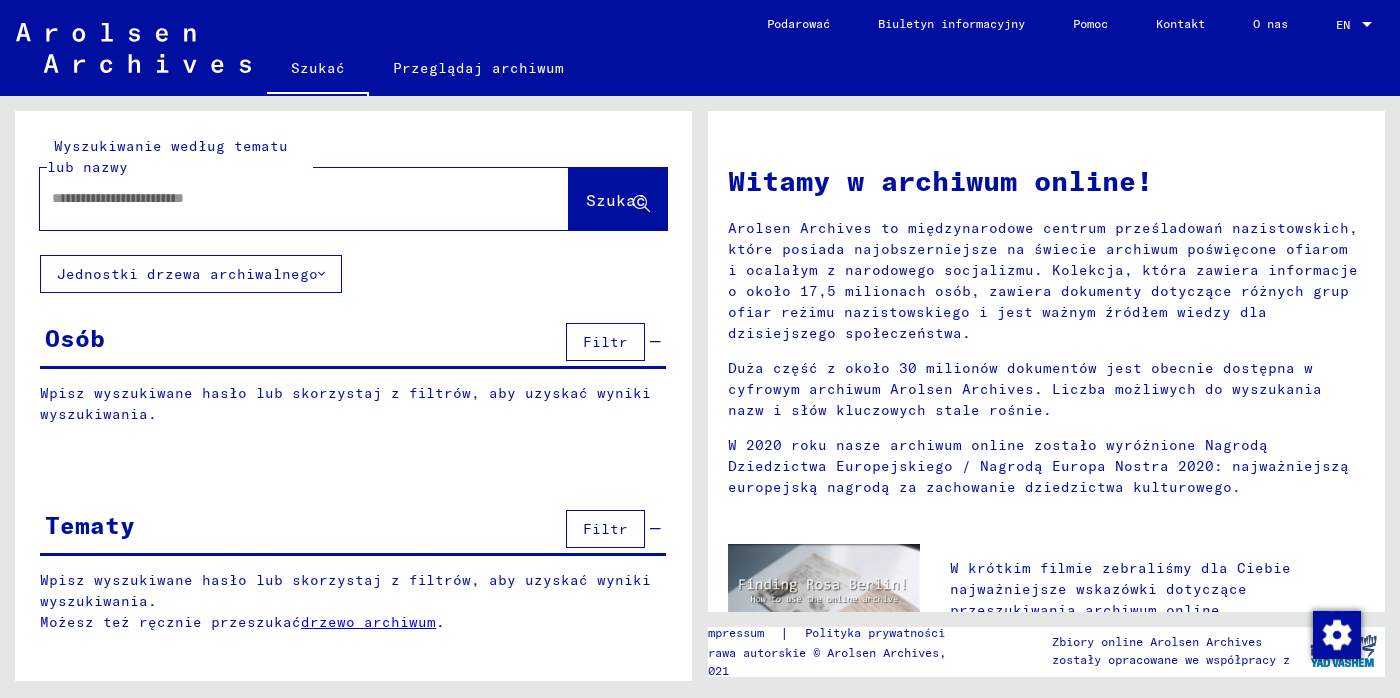 click 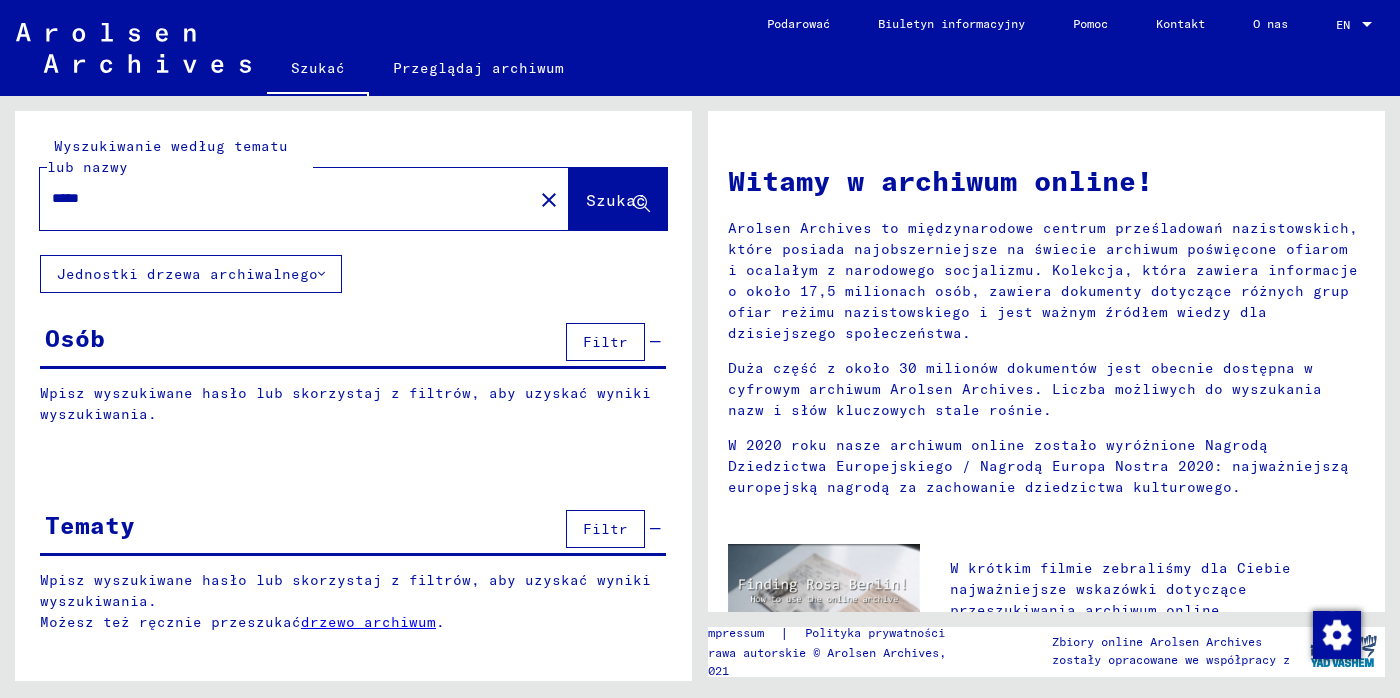 click on "Szukać" 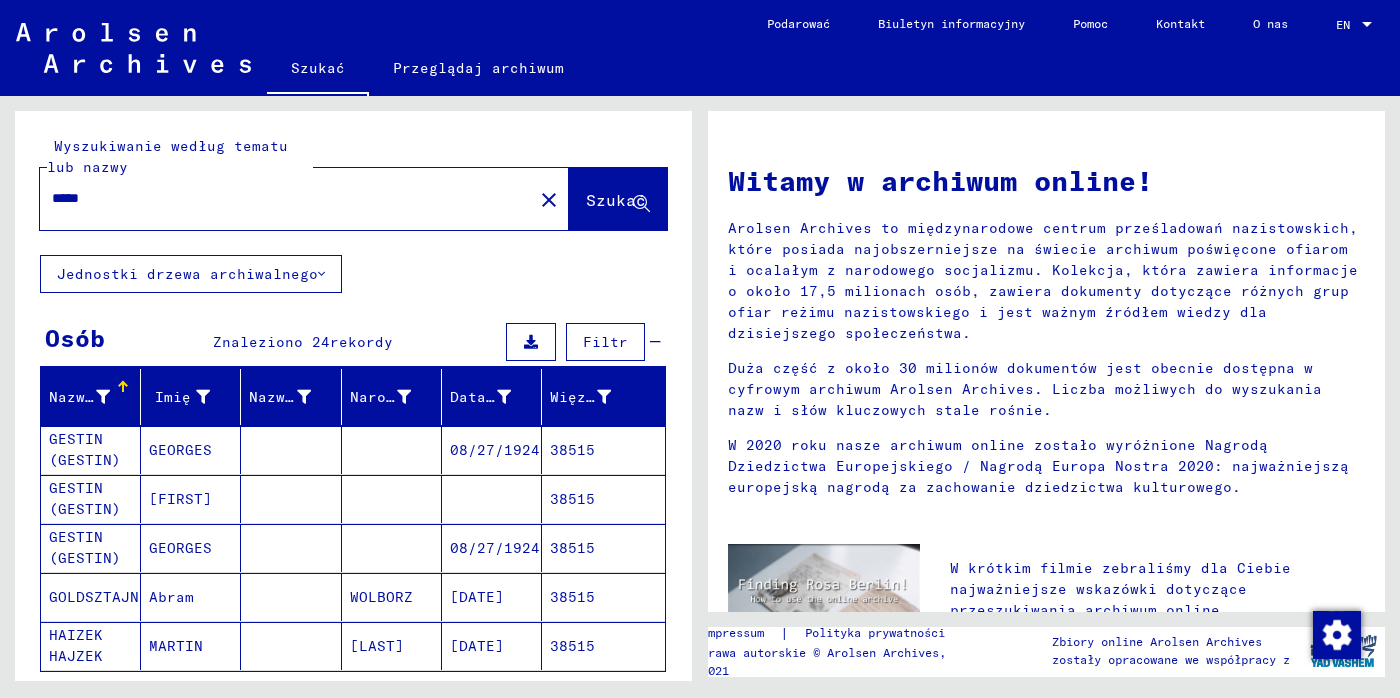 scroll, scrollTop: 200, scrollLeft: 0, axis: vertical 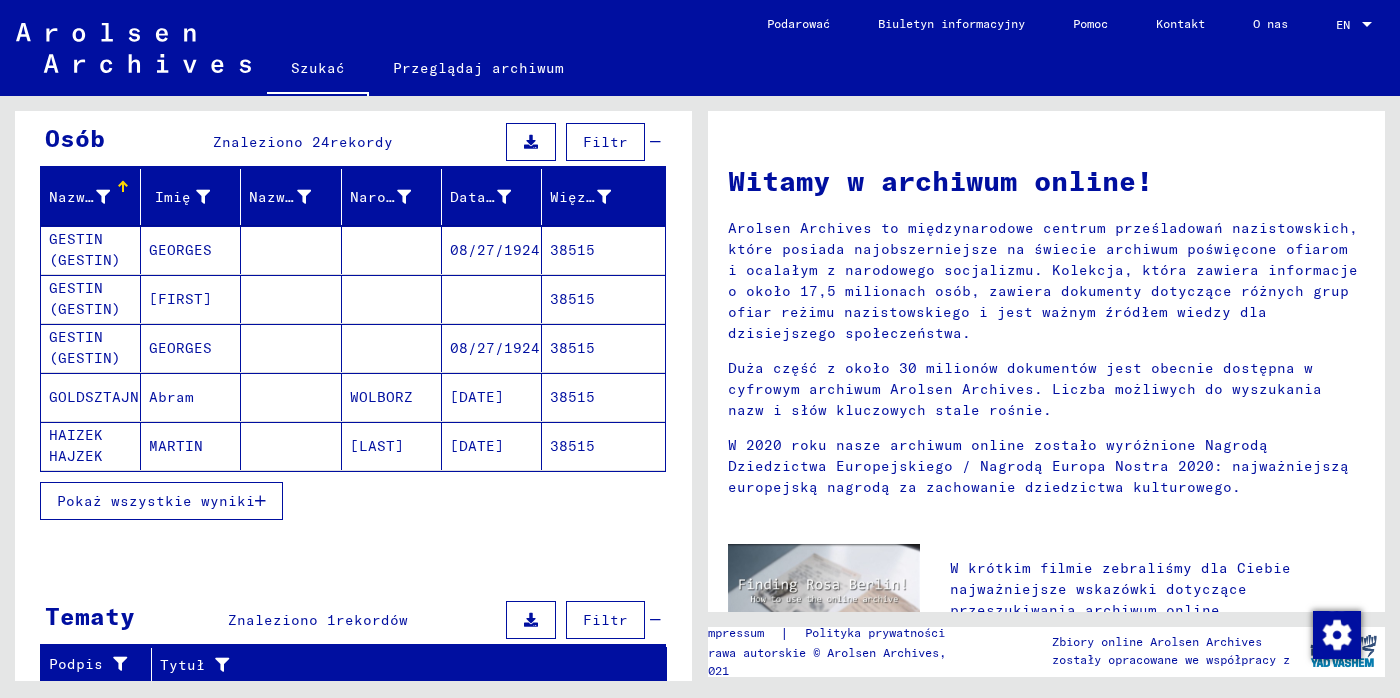 click on "Pokaż wszystkie wyniki" at bounding box center (156, 501) 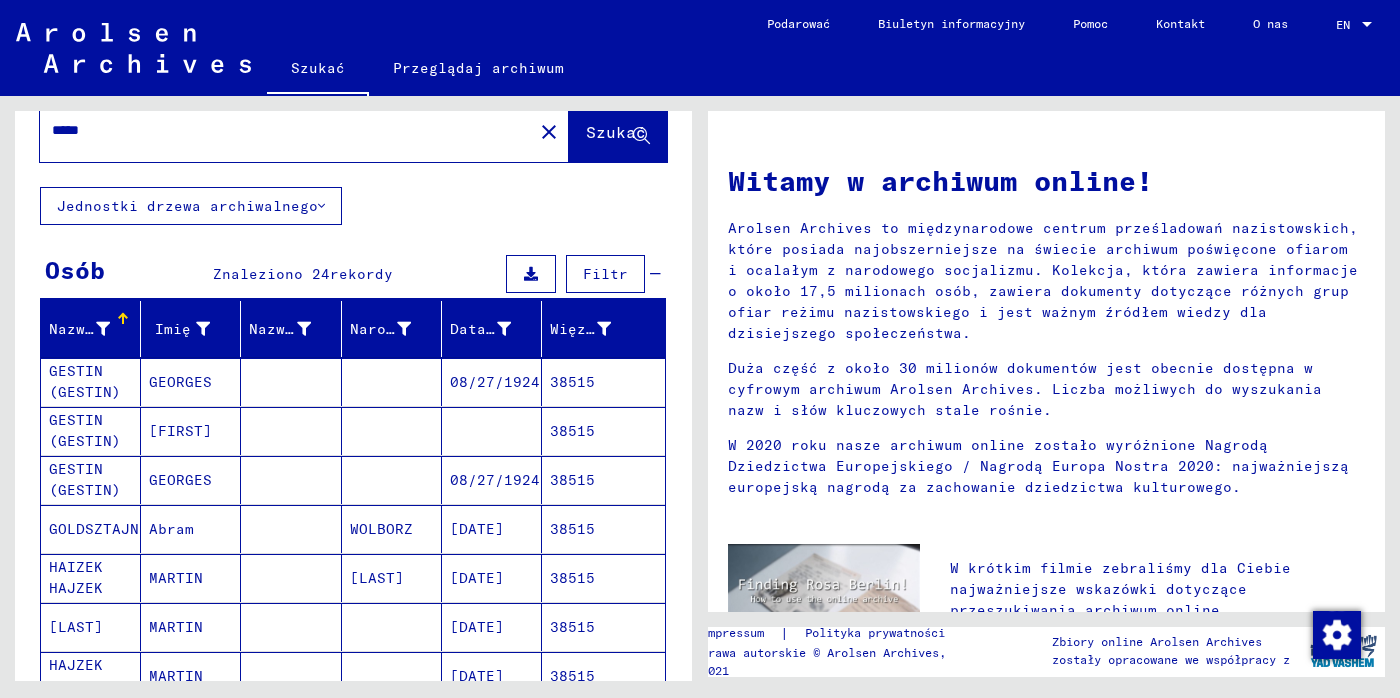 scroll, scrollTop: 0, scrollLeft: 0, axis: both 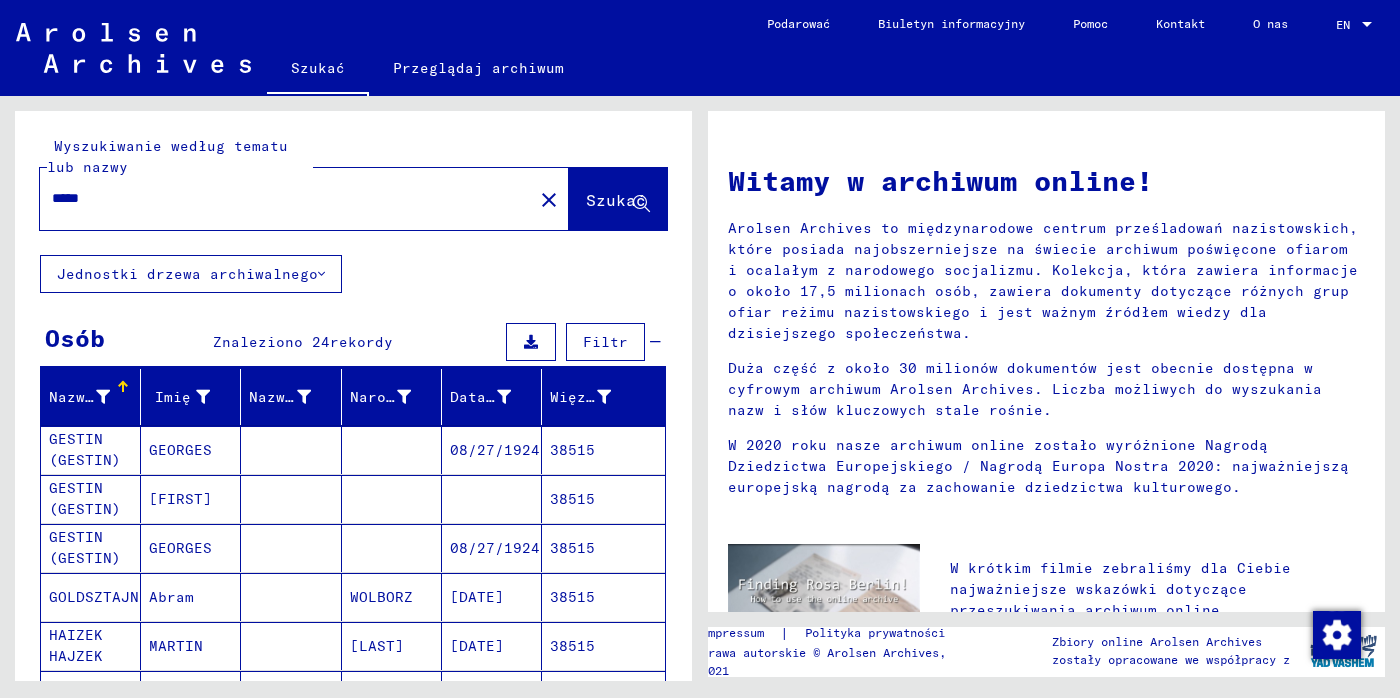 click on "*****" 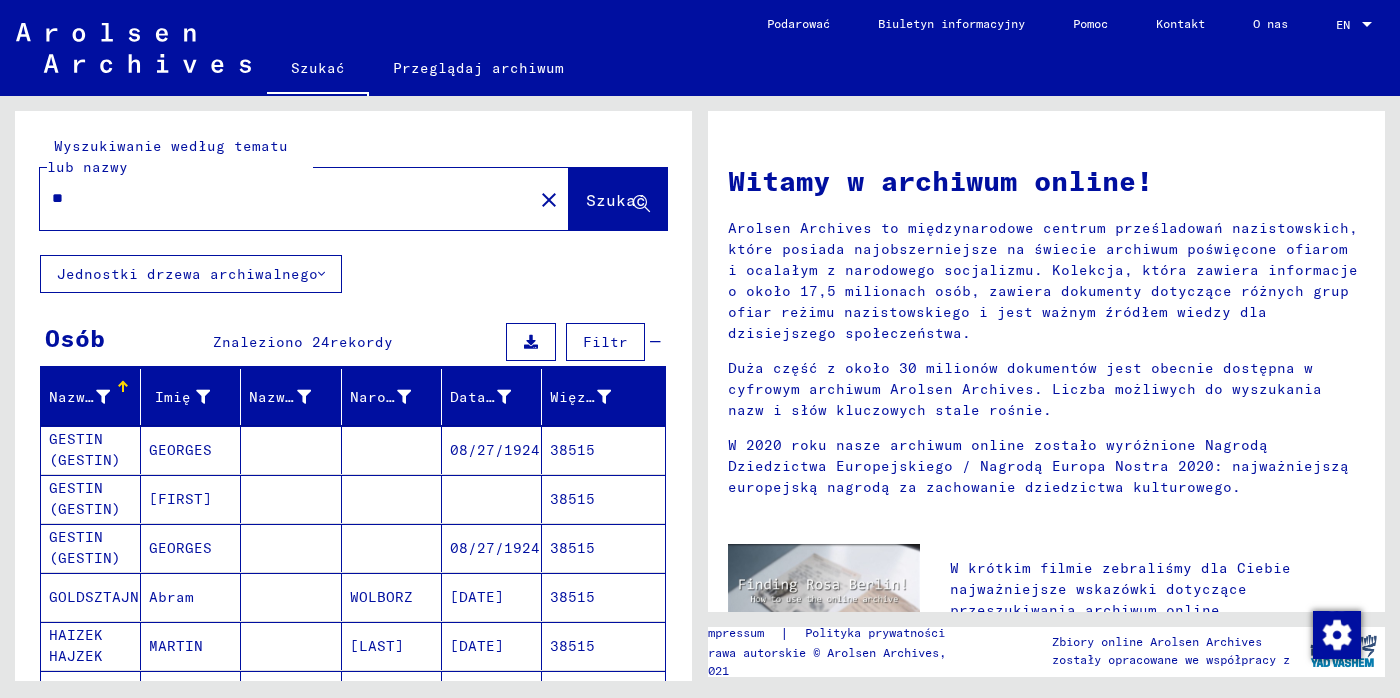 type on "*" 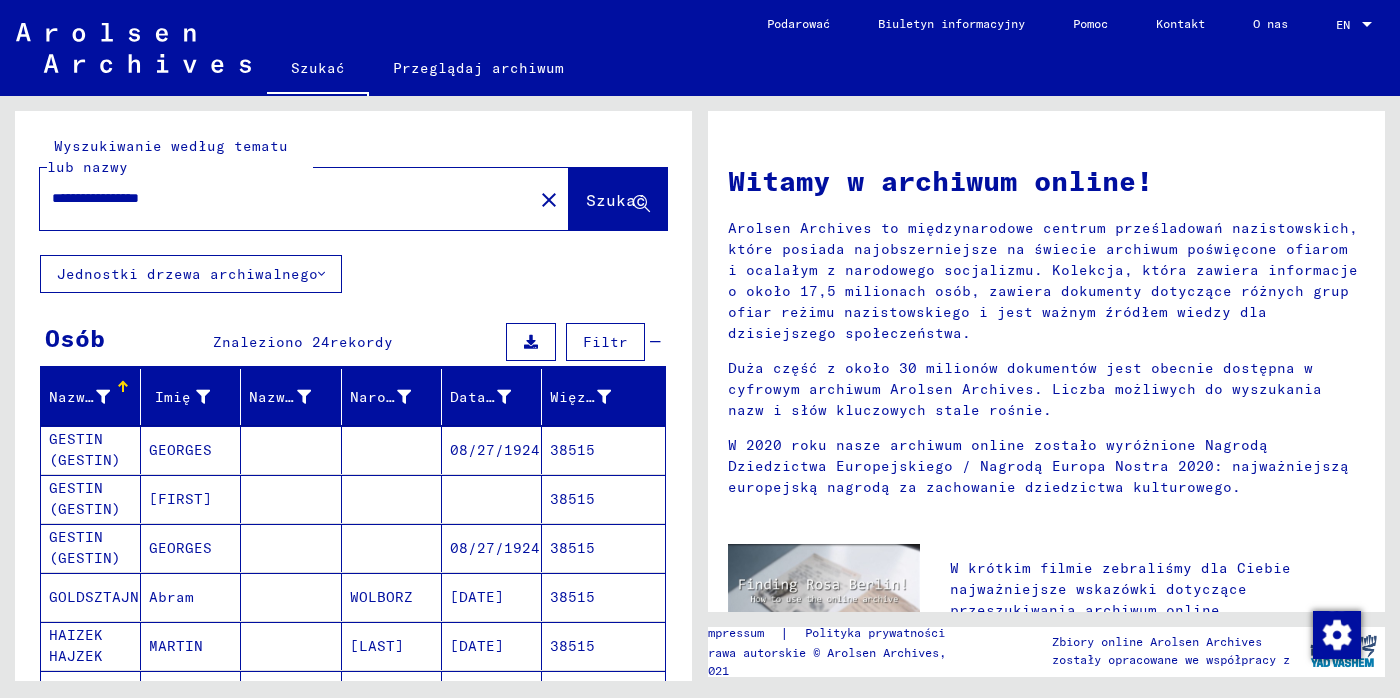 type on "**********" 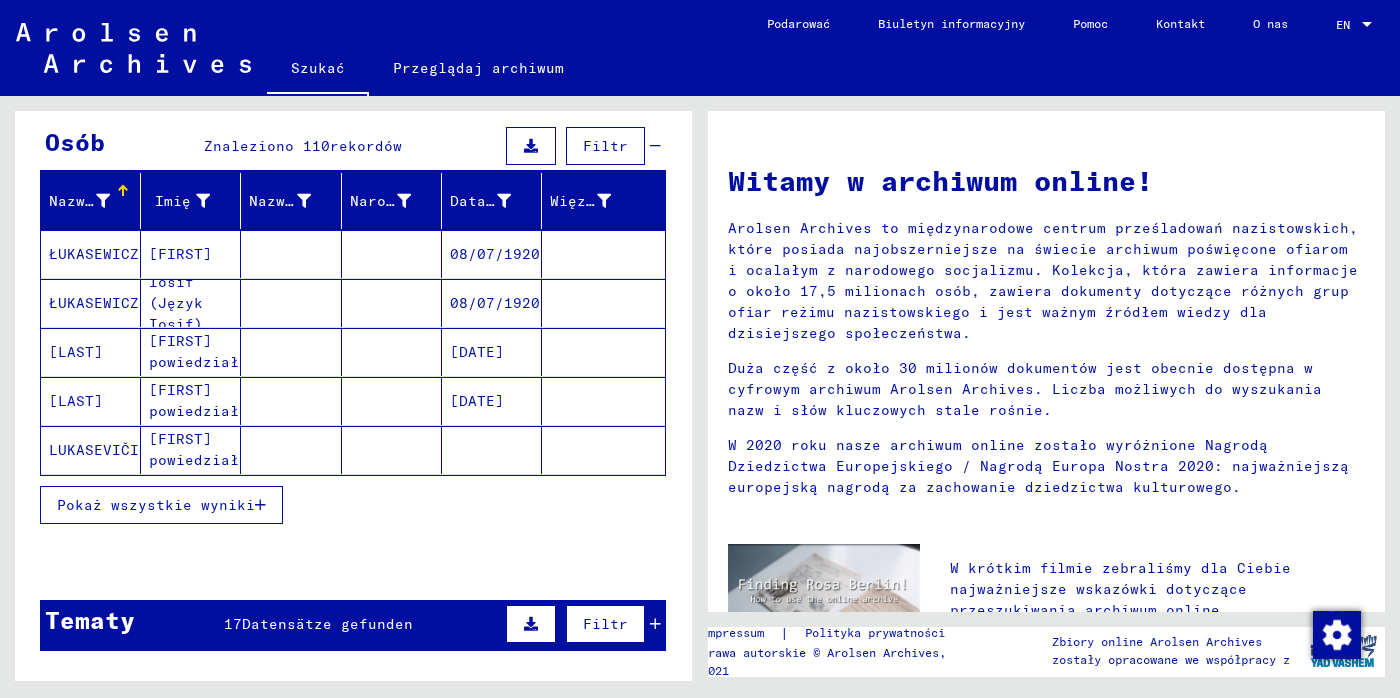 scroll, scrollTop: 200, scrollLeft: 0, axis: vertical 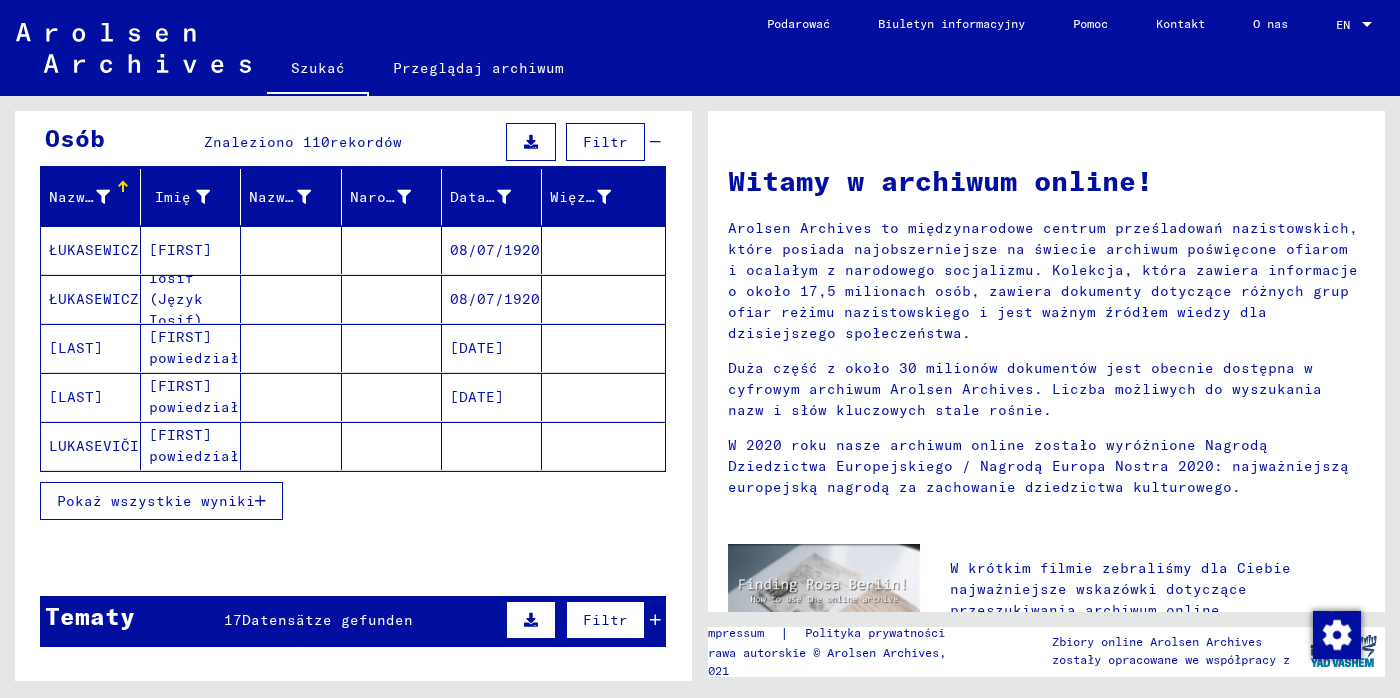 click on "Pokaż wszystkie wyniki" at bounding box center (161, 501) 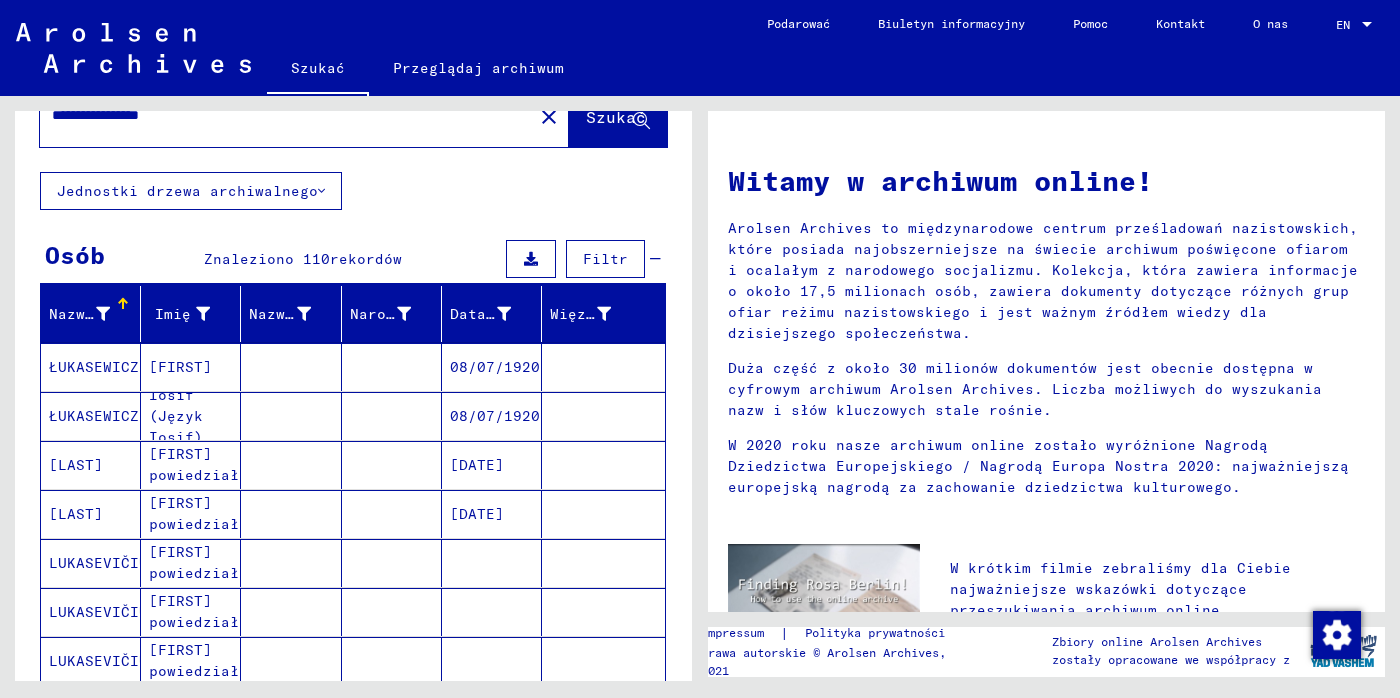 scroll, scrollTop: 200, scrollLeft: 0, axis: vertical 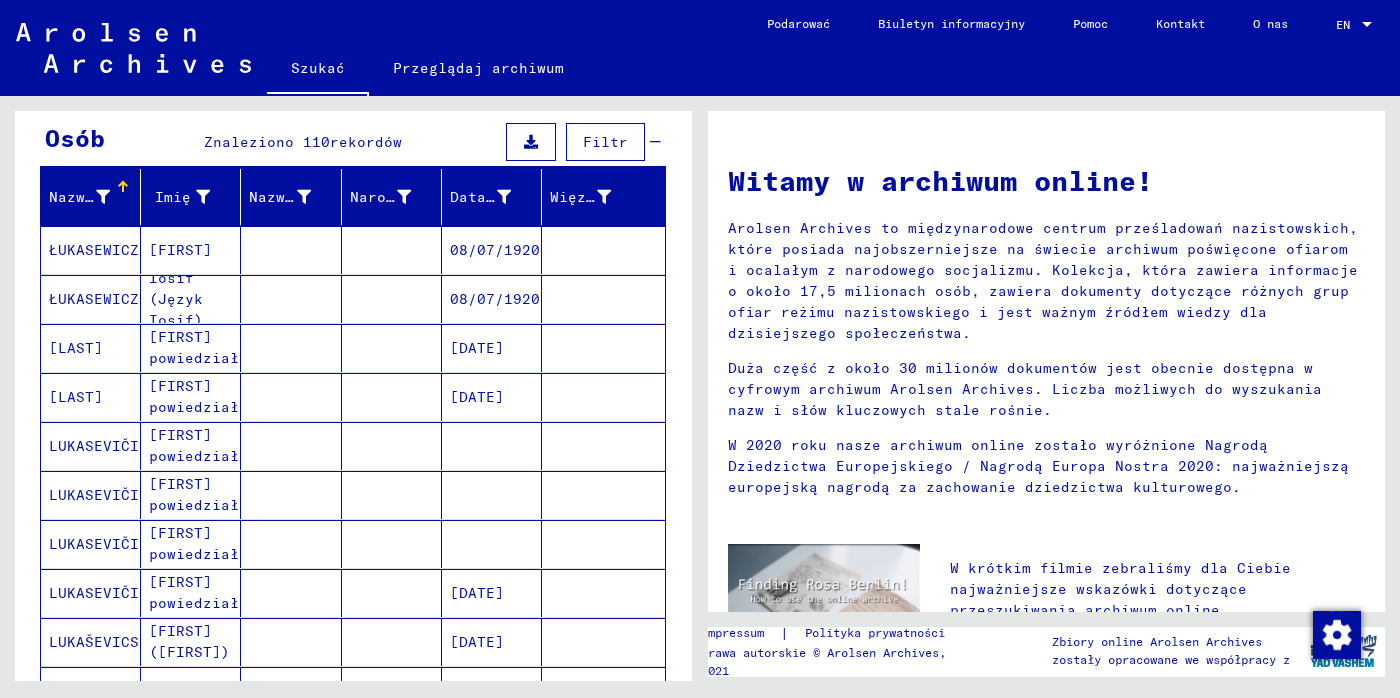 click on "[FIRST] powiedział:" at bounding box center [191, 495] 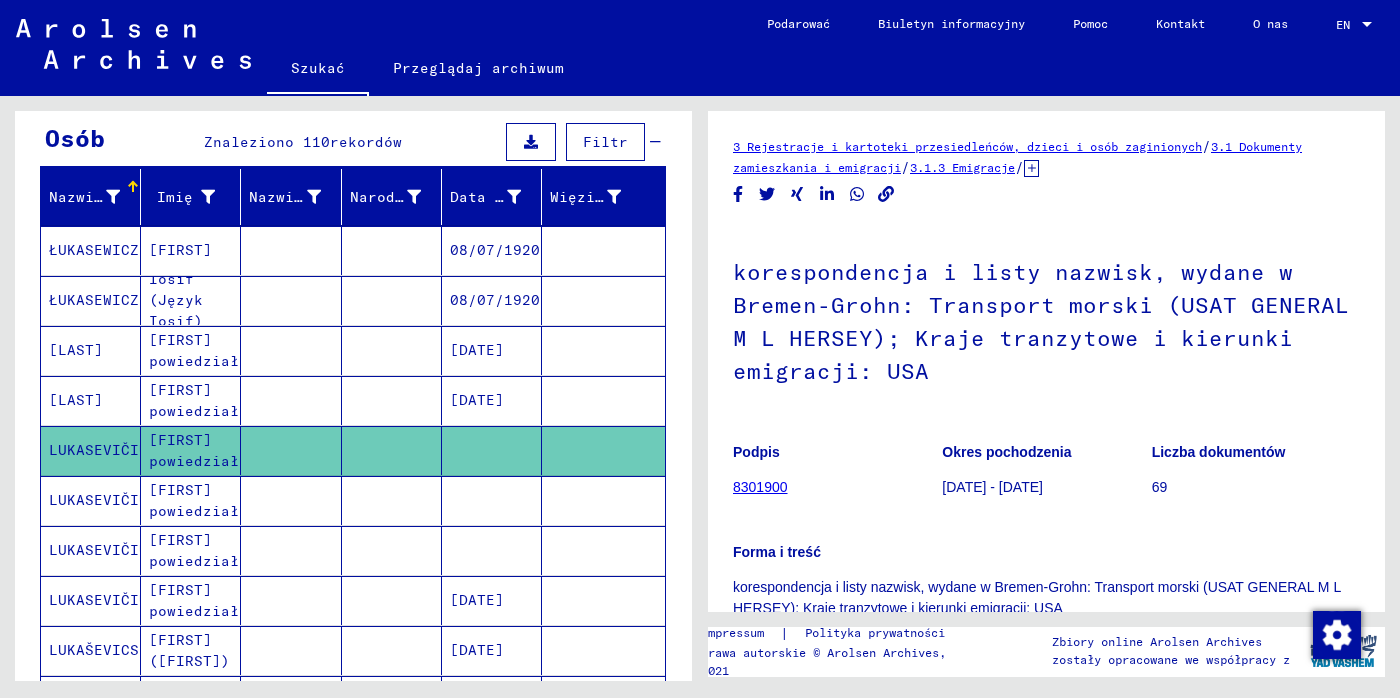 scroll, scrollTop: 0, scrollLeft: 0, axis: both 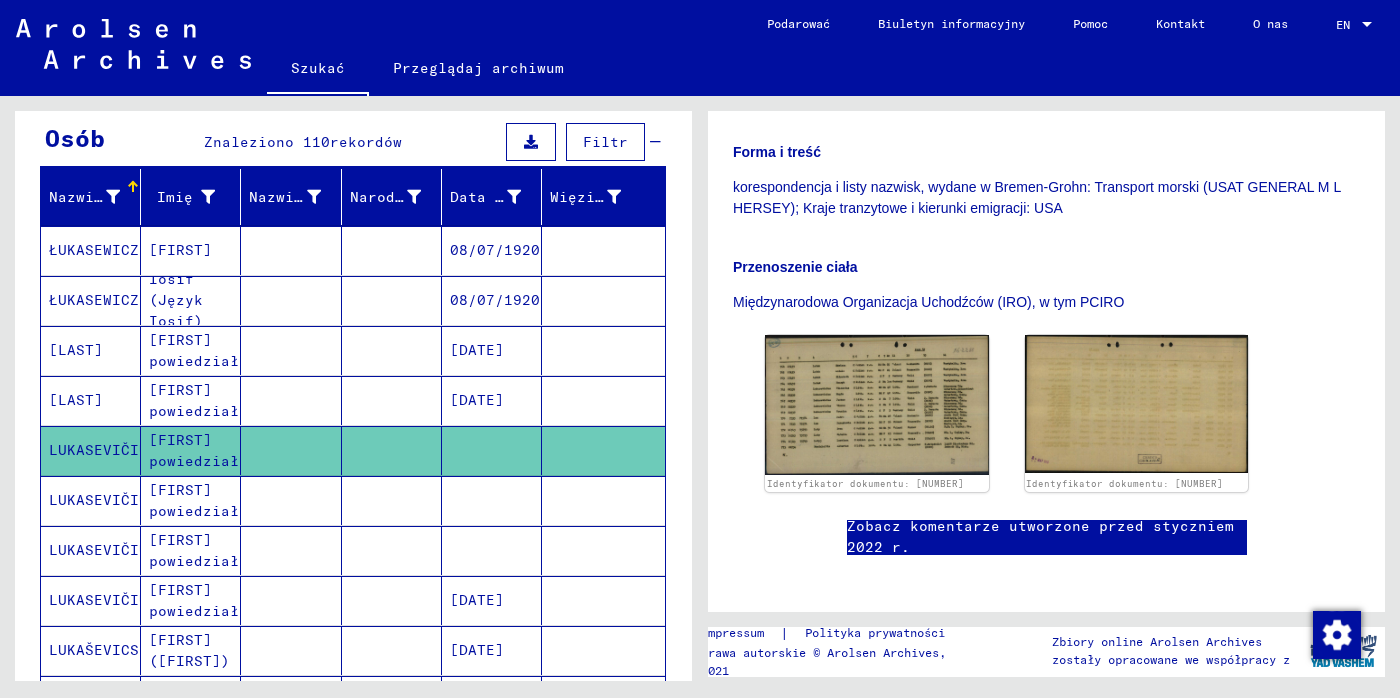 click at bounding box center (492, 550) 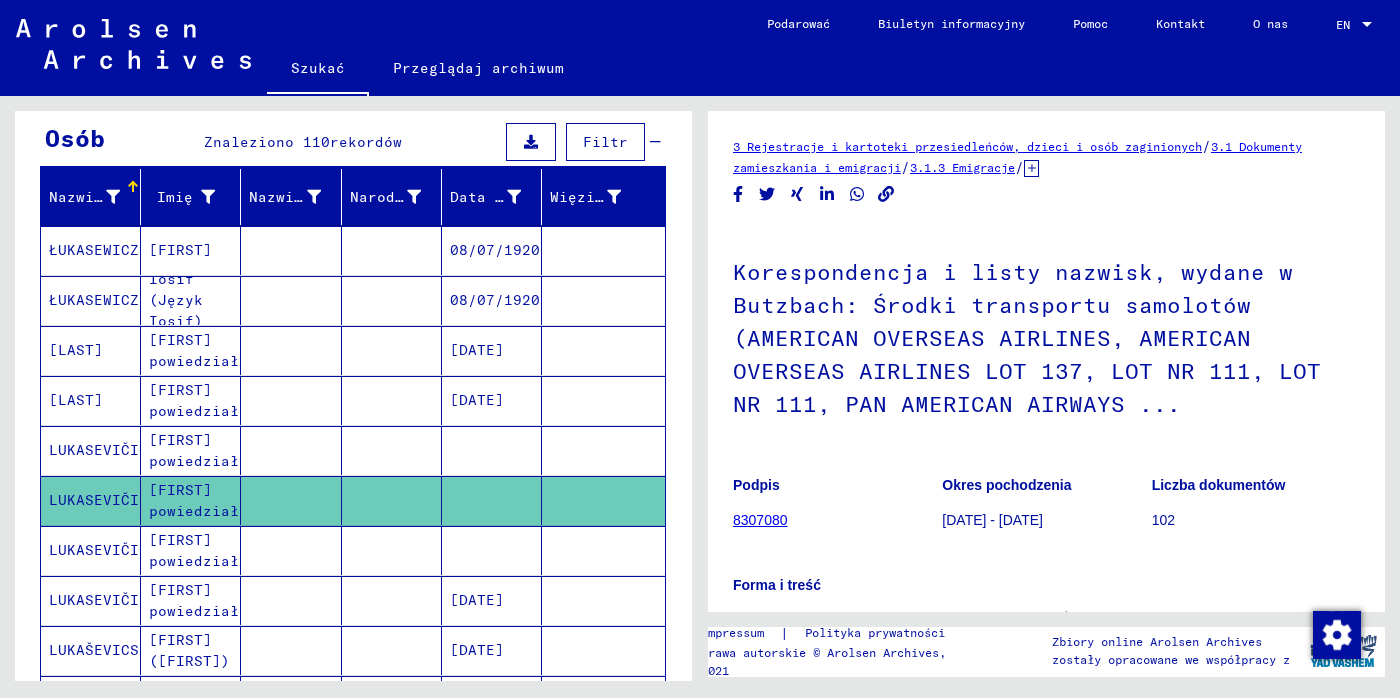 scroll, scrollTop: 0, scrollLeft: 0, axis: both 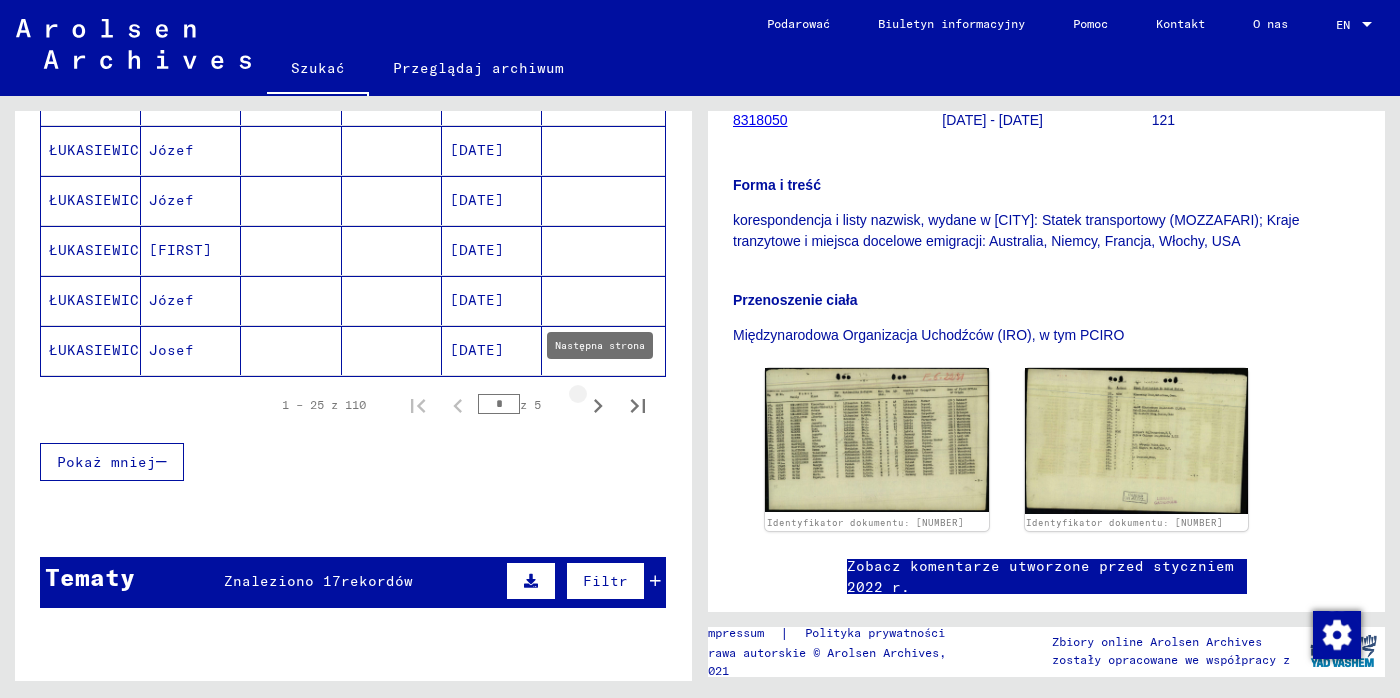 click 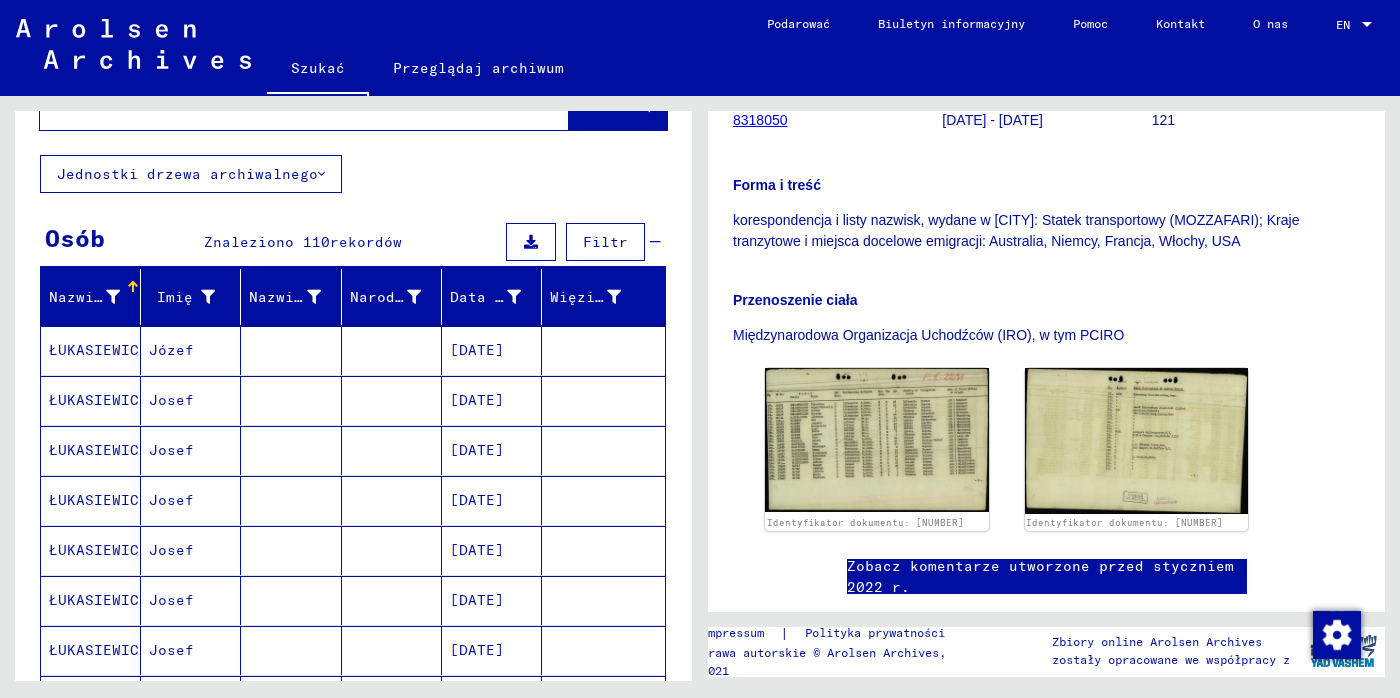 scroll, scrollTop: 300, scrollLeft: 0, axis: vertical 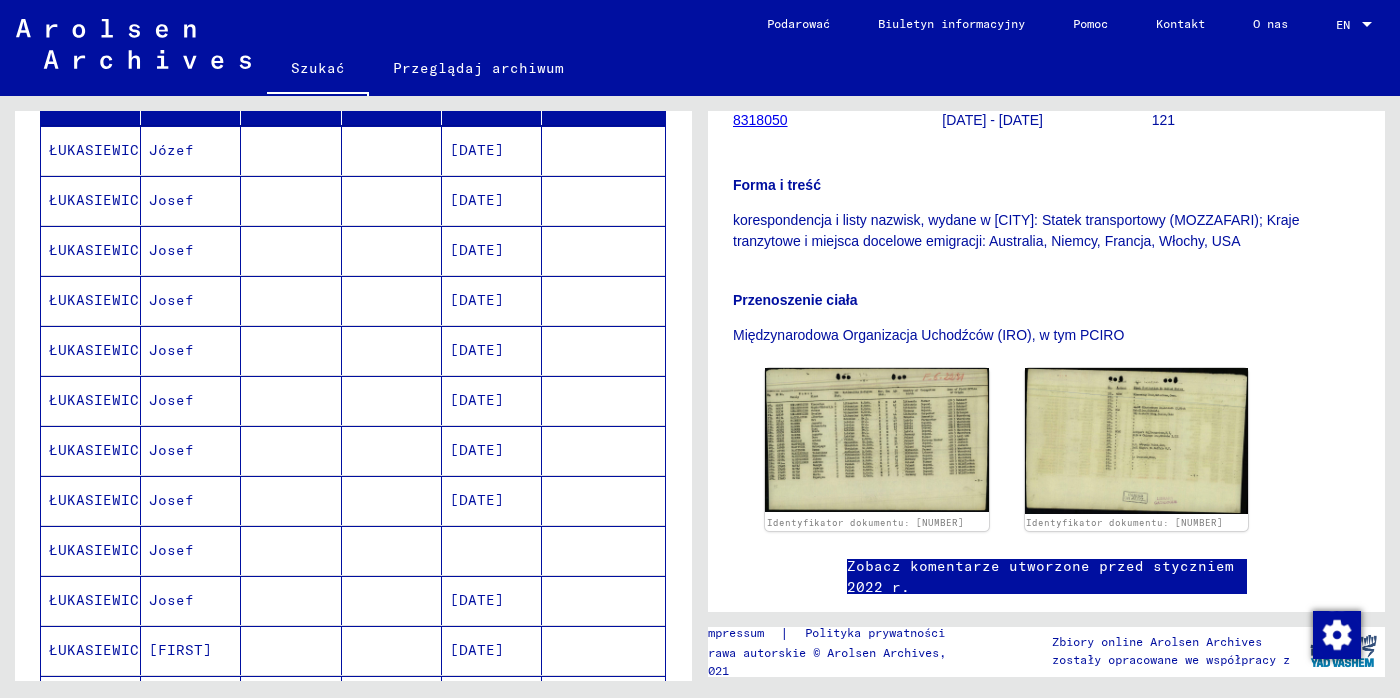 click on "[DATE]" at bounding box center [492, 500] 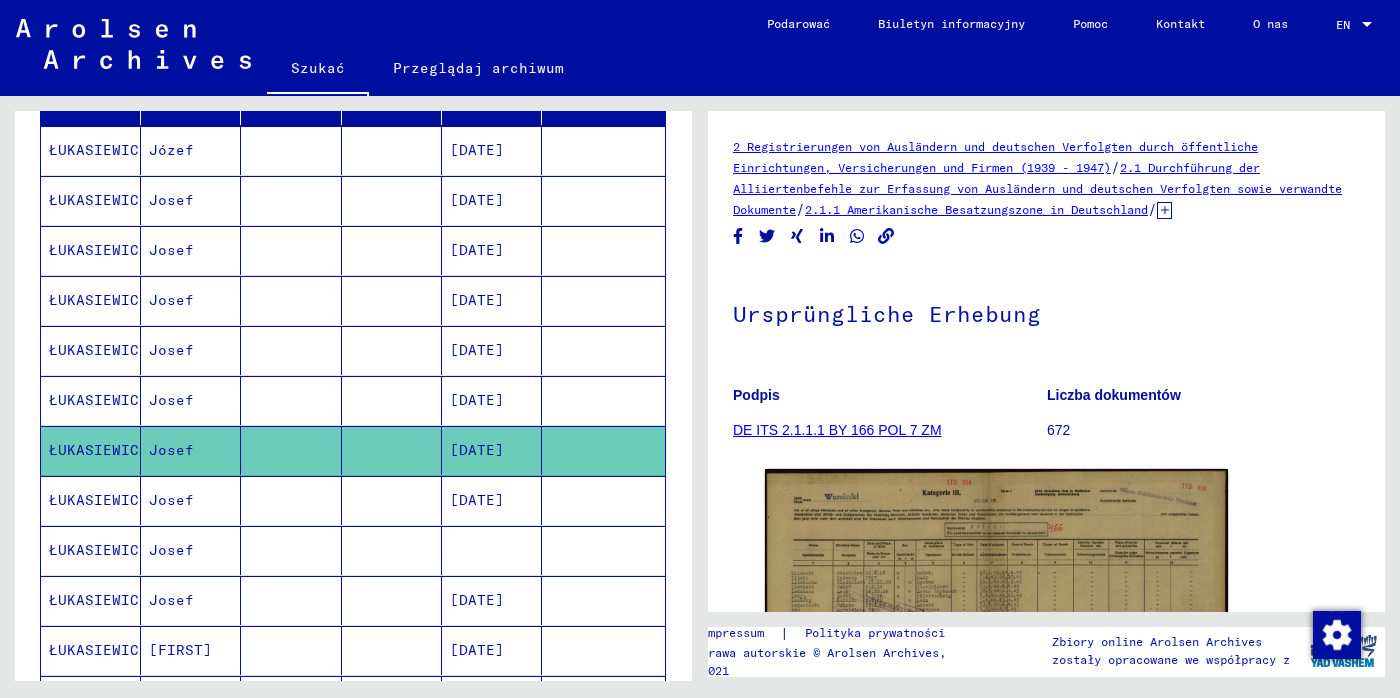 scroll, scrollTop: 0, scrollLeft: 0, axis: both 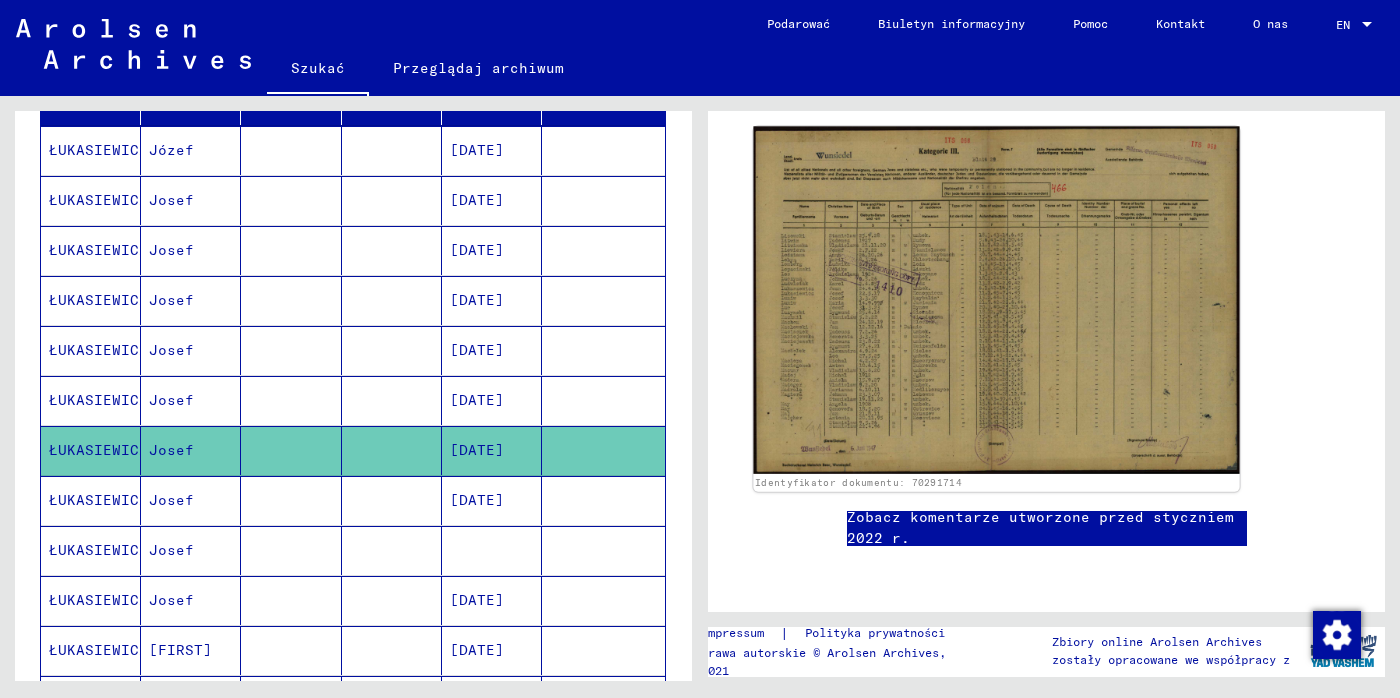 click 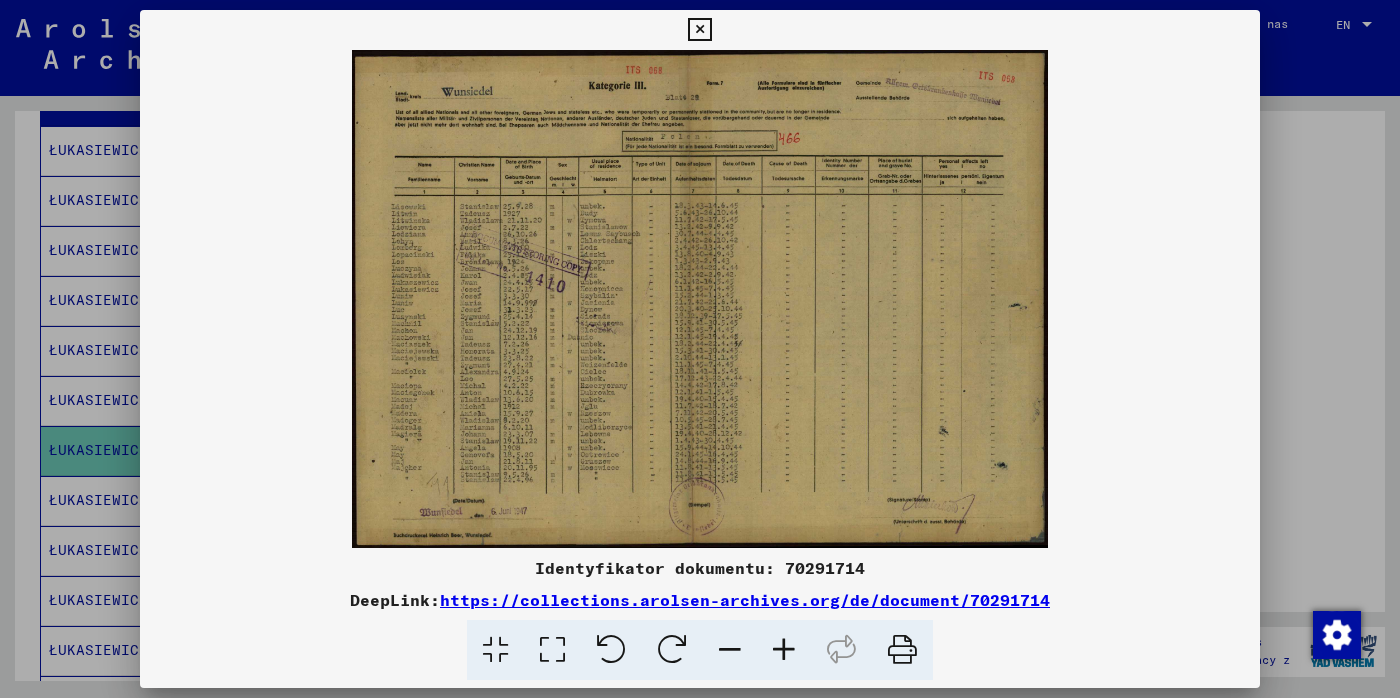 click at bounding box center (784, 650) 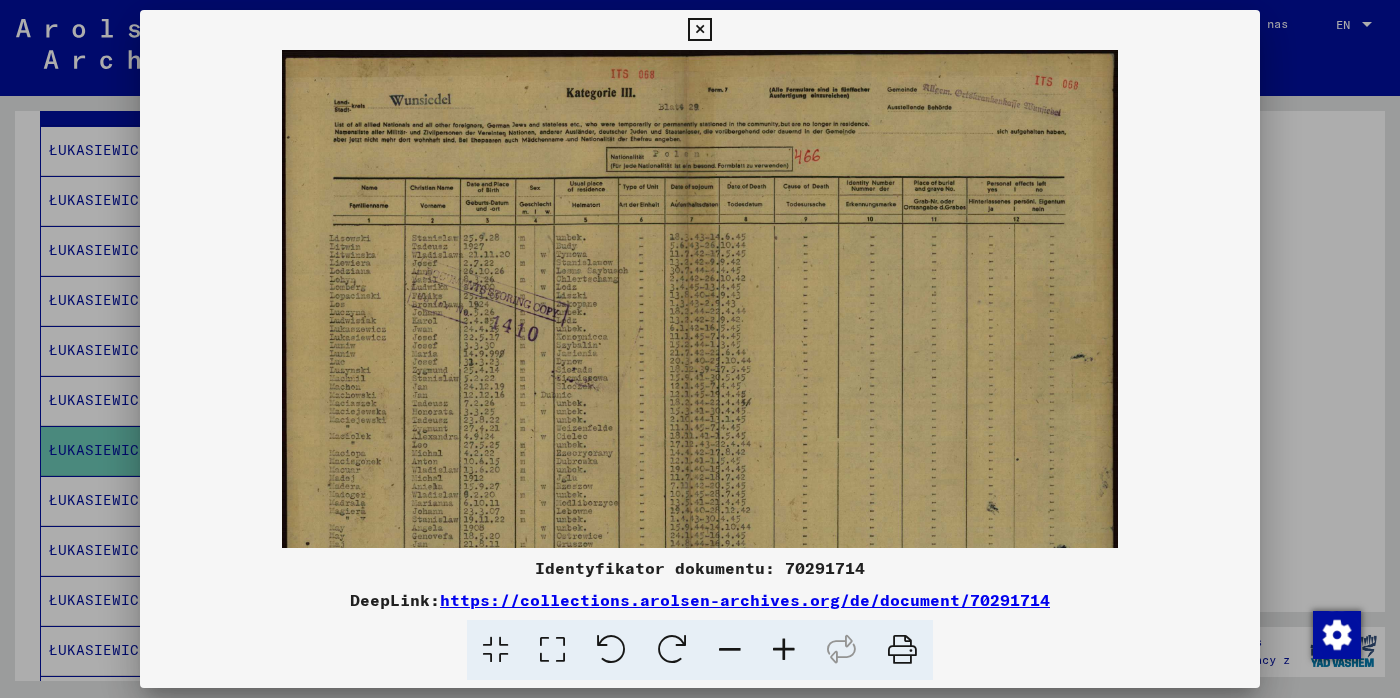 click at bounding box center (784, 650) 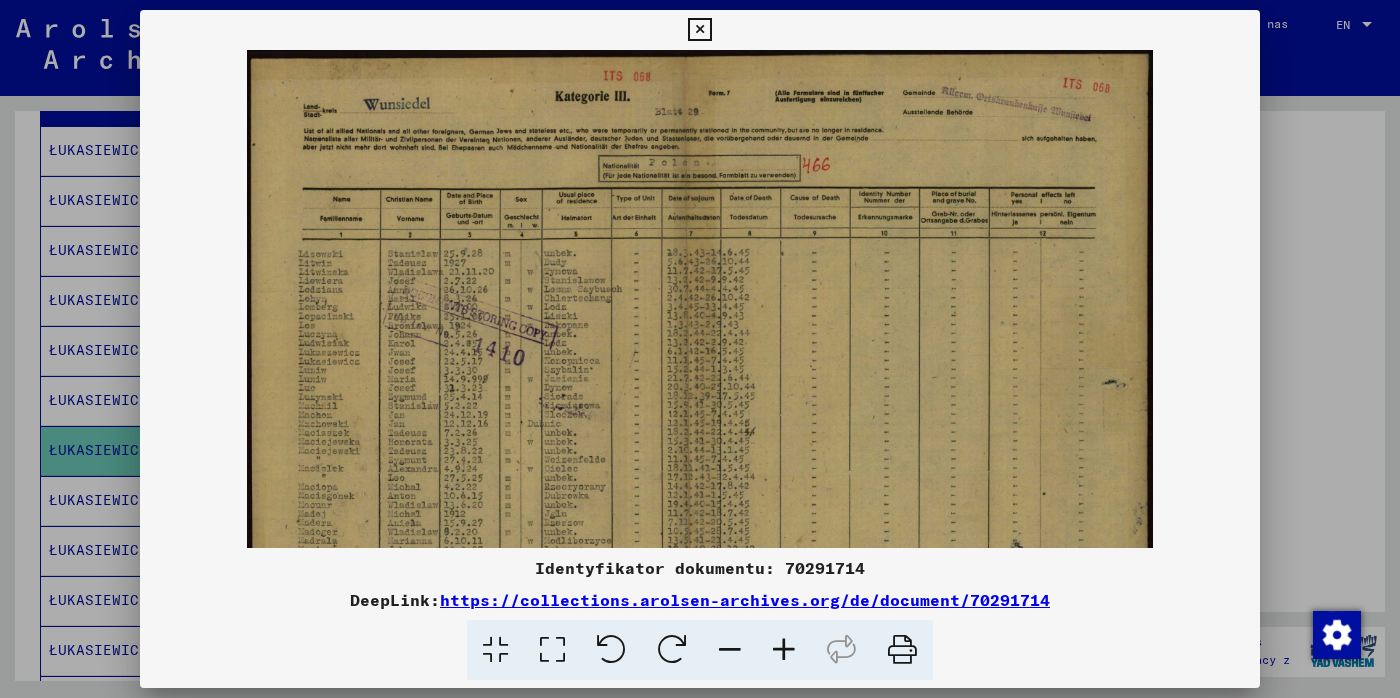 click at bounding box center [784, 650] 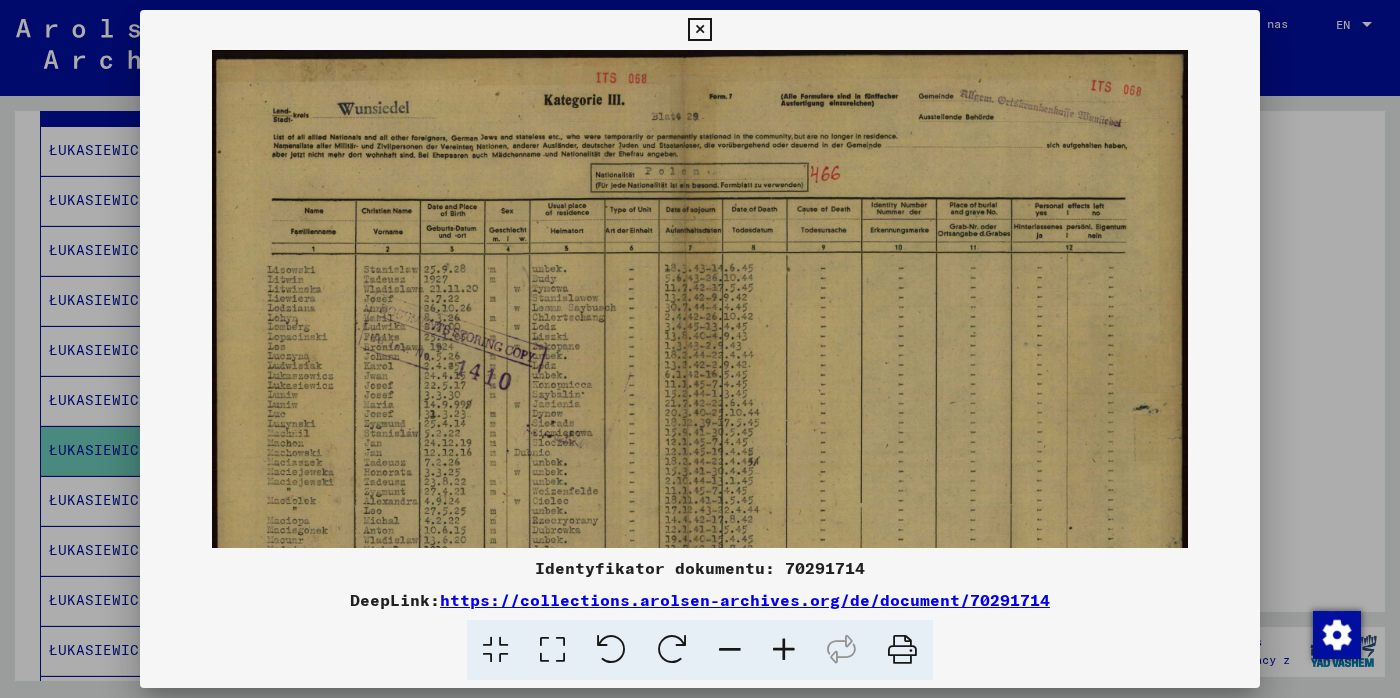 click at bounding box center [784, 650] 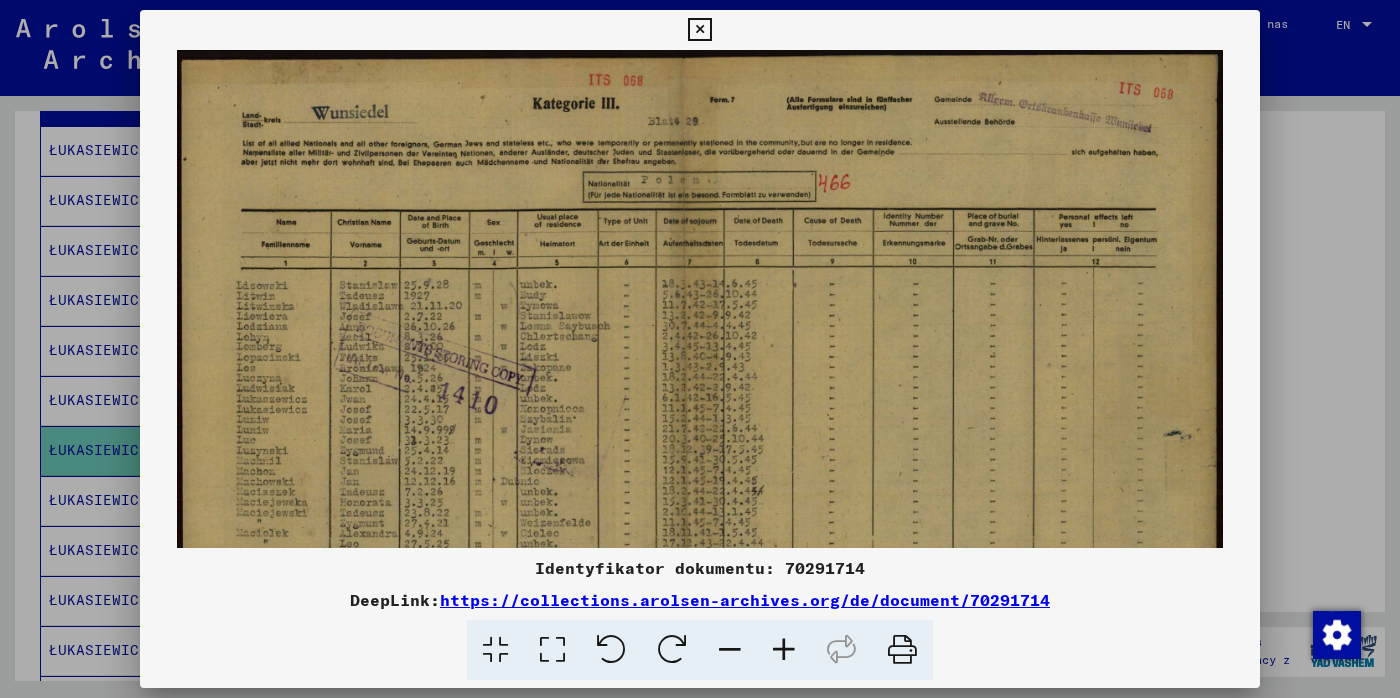 click at bounding box center [784, 650] 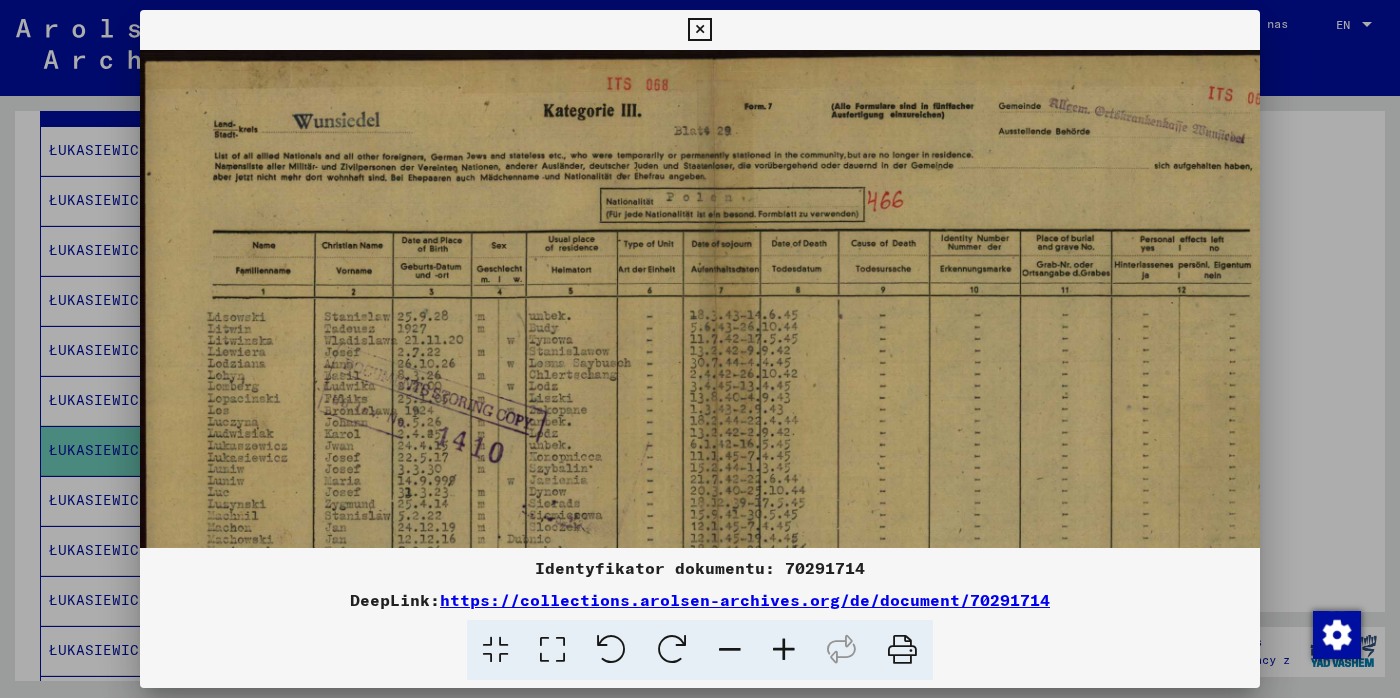 click at bounding box center (784, 650) 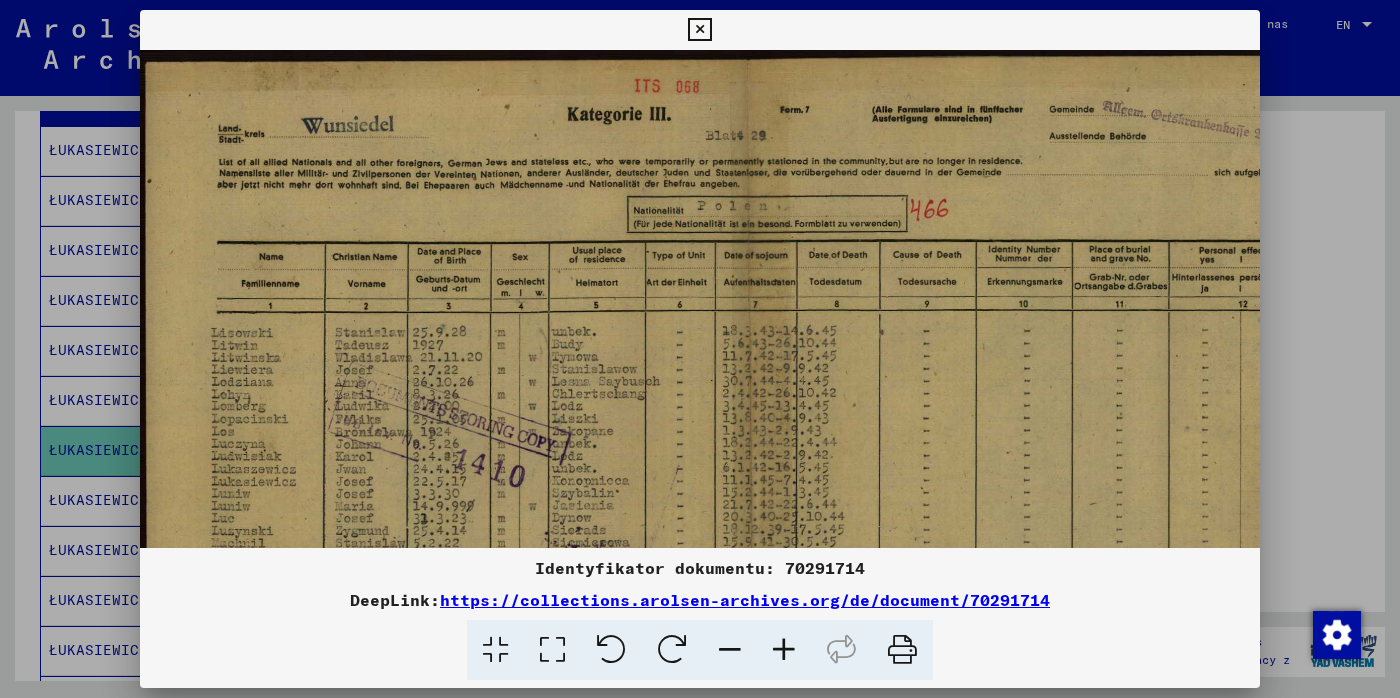 click at bounding box center (784, 650) 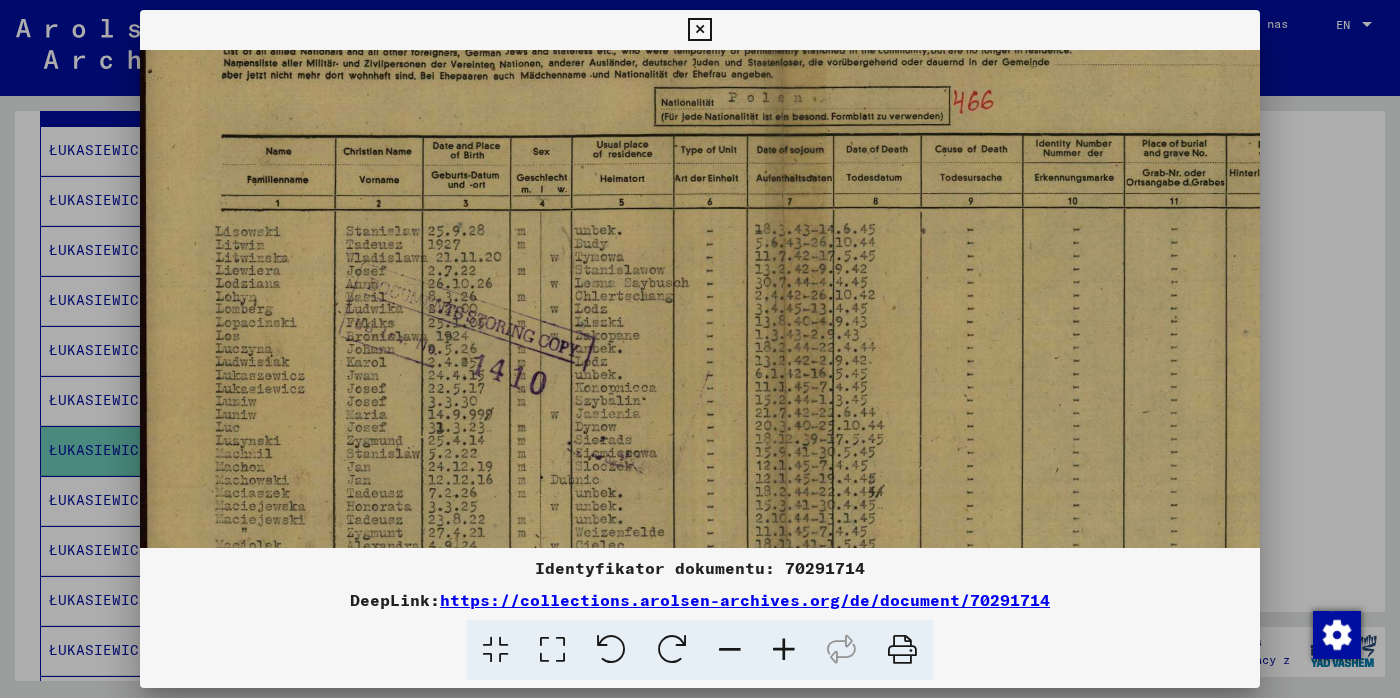 scroll, scrollTop: 216, scrollLeft: 0, axis: vertical 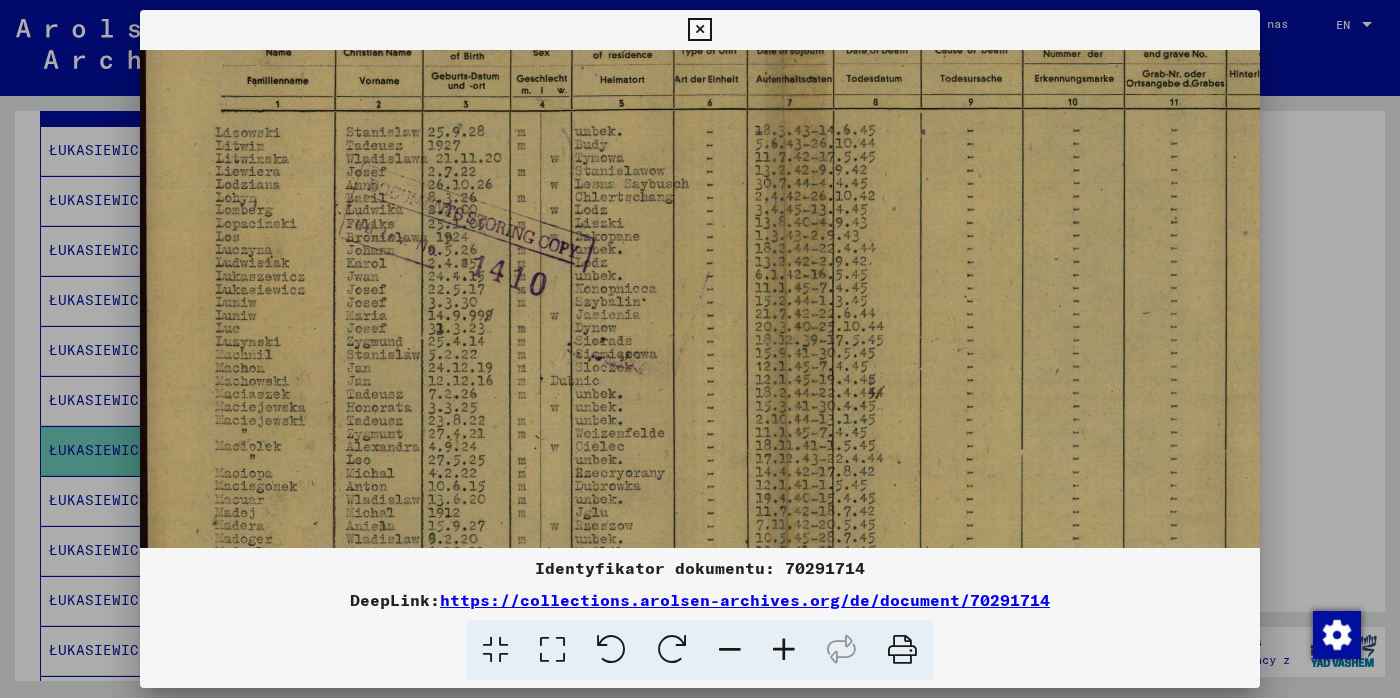 drag, startPoint x: 332, startPoint y: 442, endPoint x: 392, endPoint y: 227, distance: 223.21515 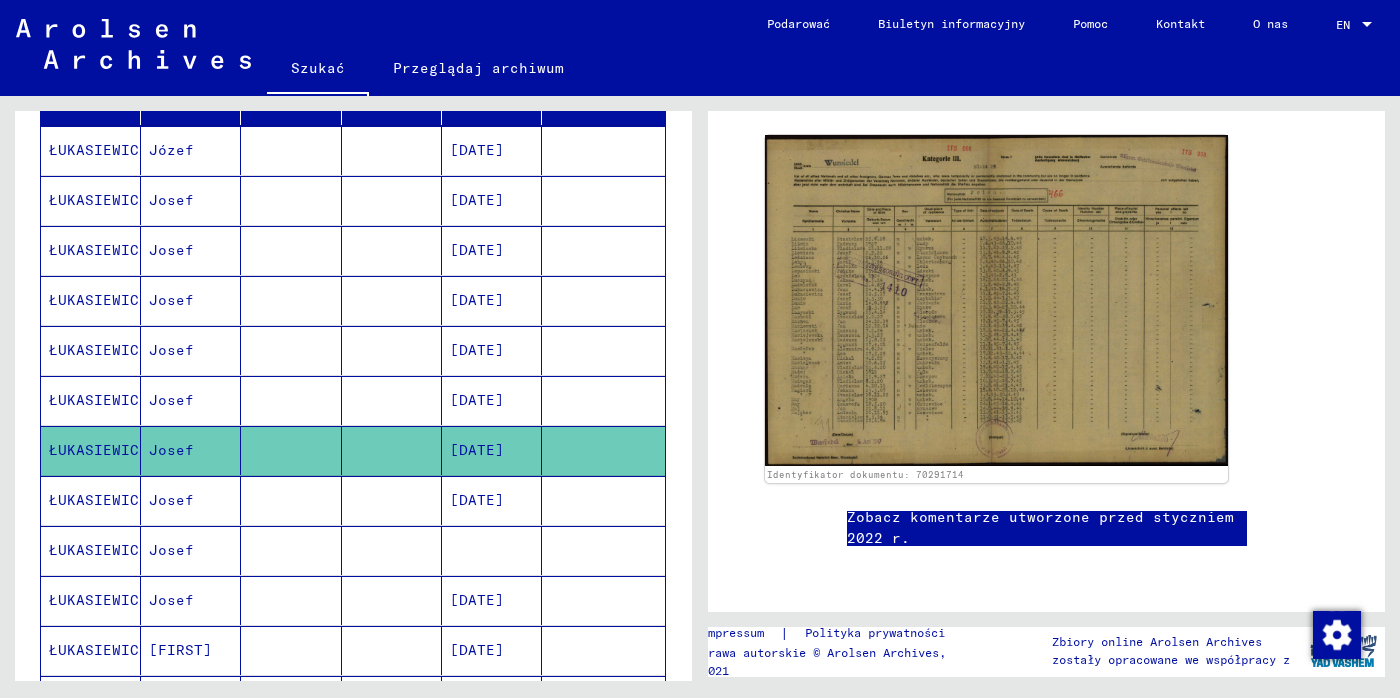 drag, startPoint x: 1392, startPoint y: 225, endPoint x: 1392, endPoint y: 118, distance: 107 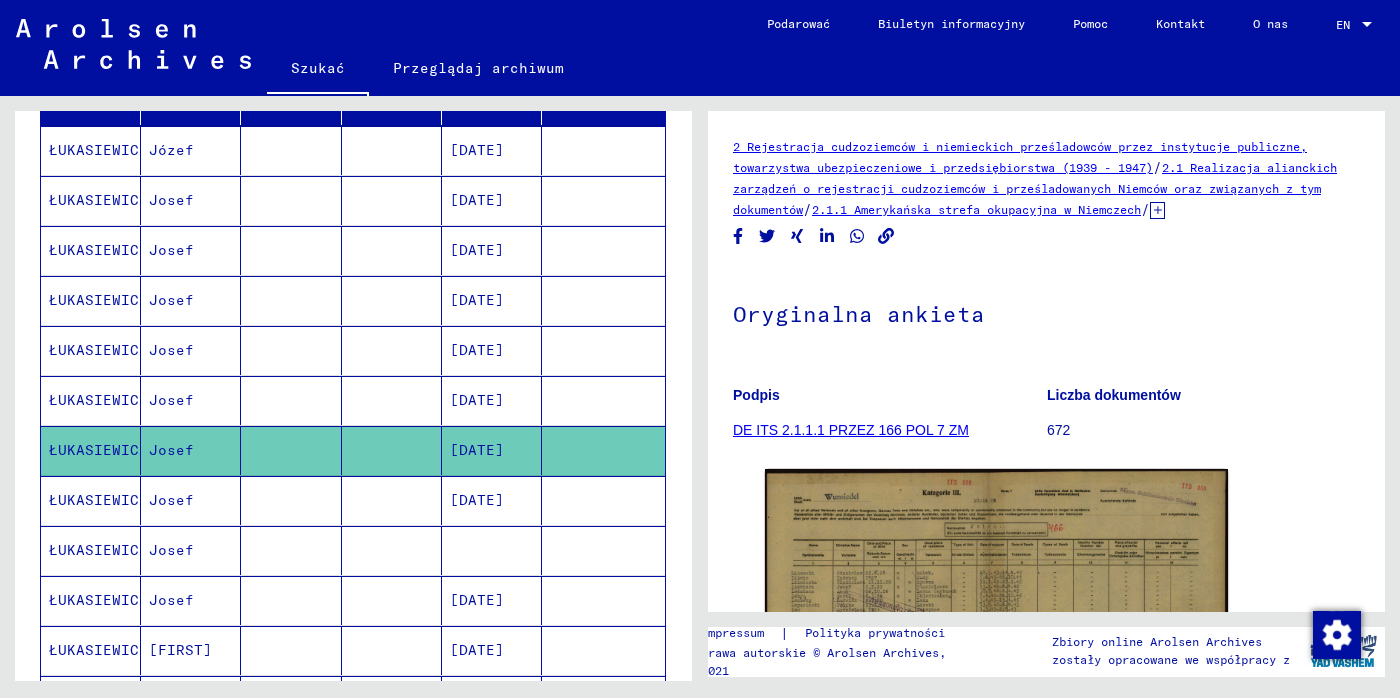 click at bounding box center [492, 600] 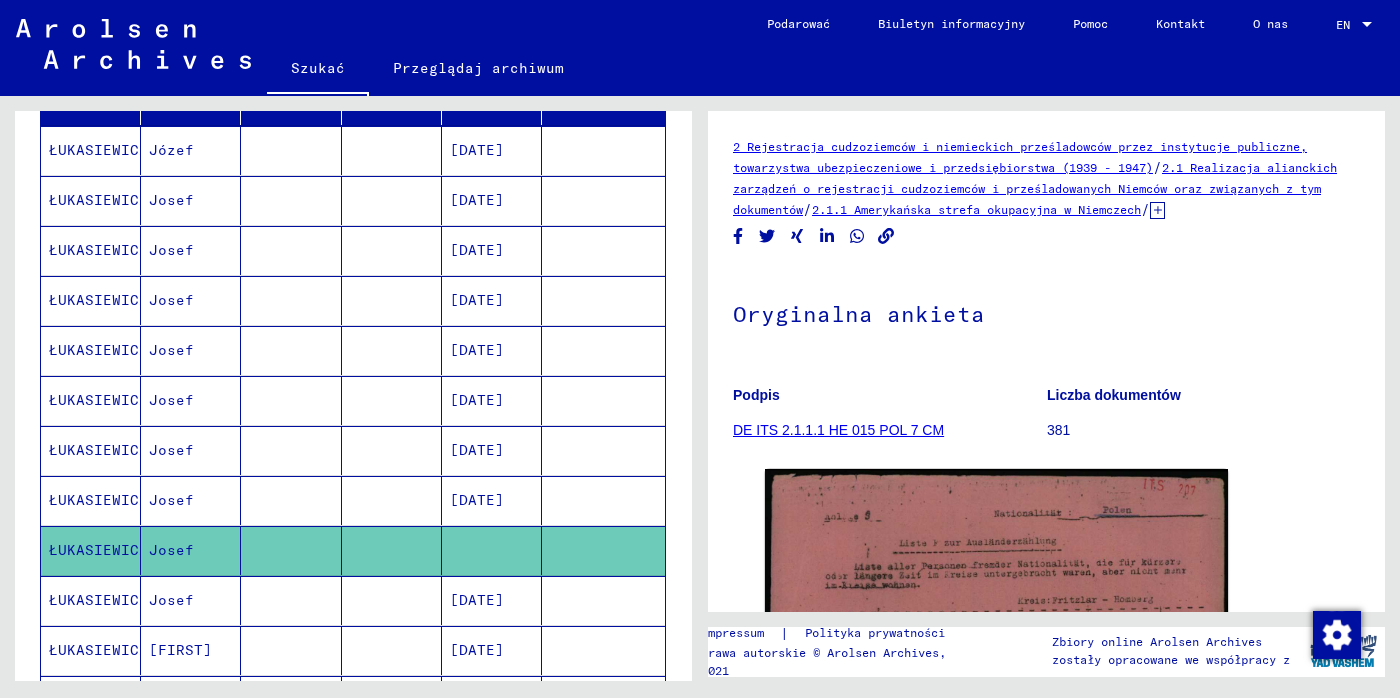 scroll, scrollTop: 0, scrollLeft: 0, axis: both 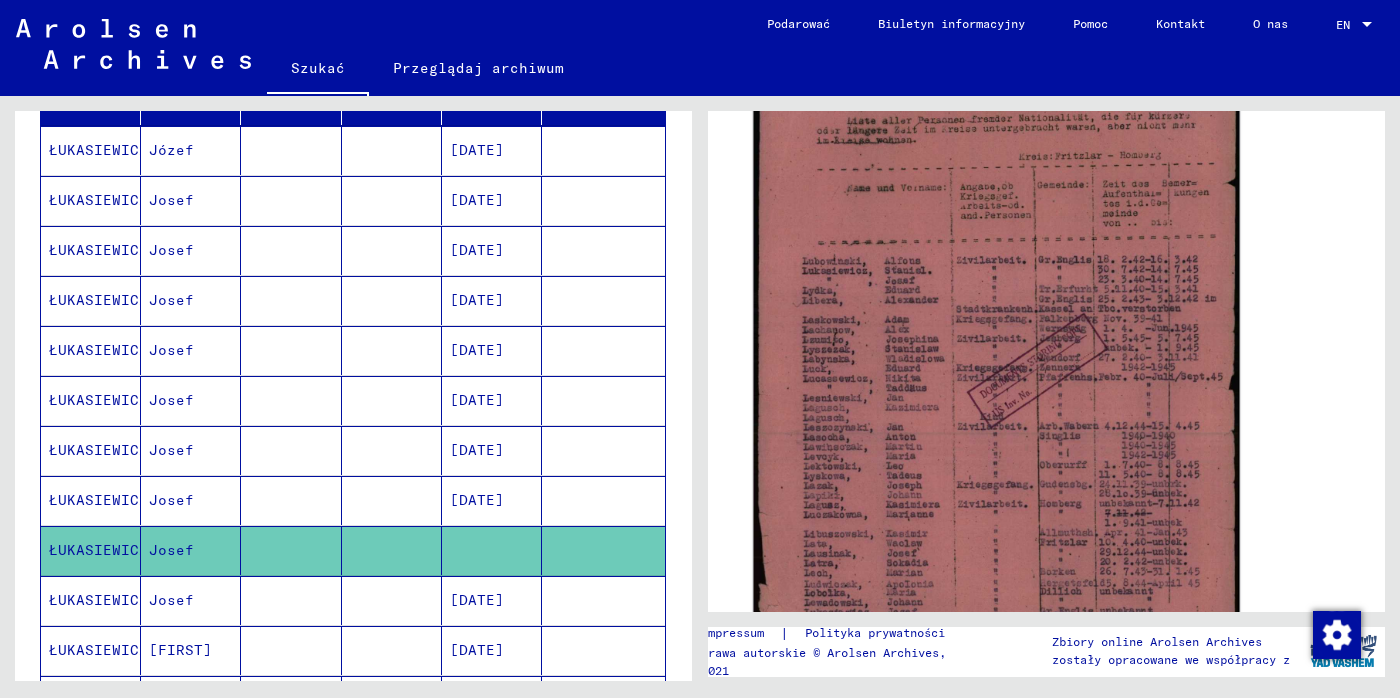 click 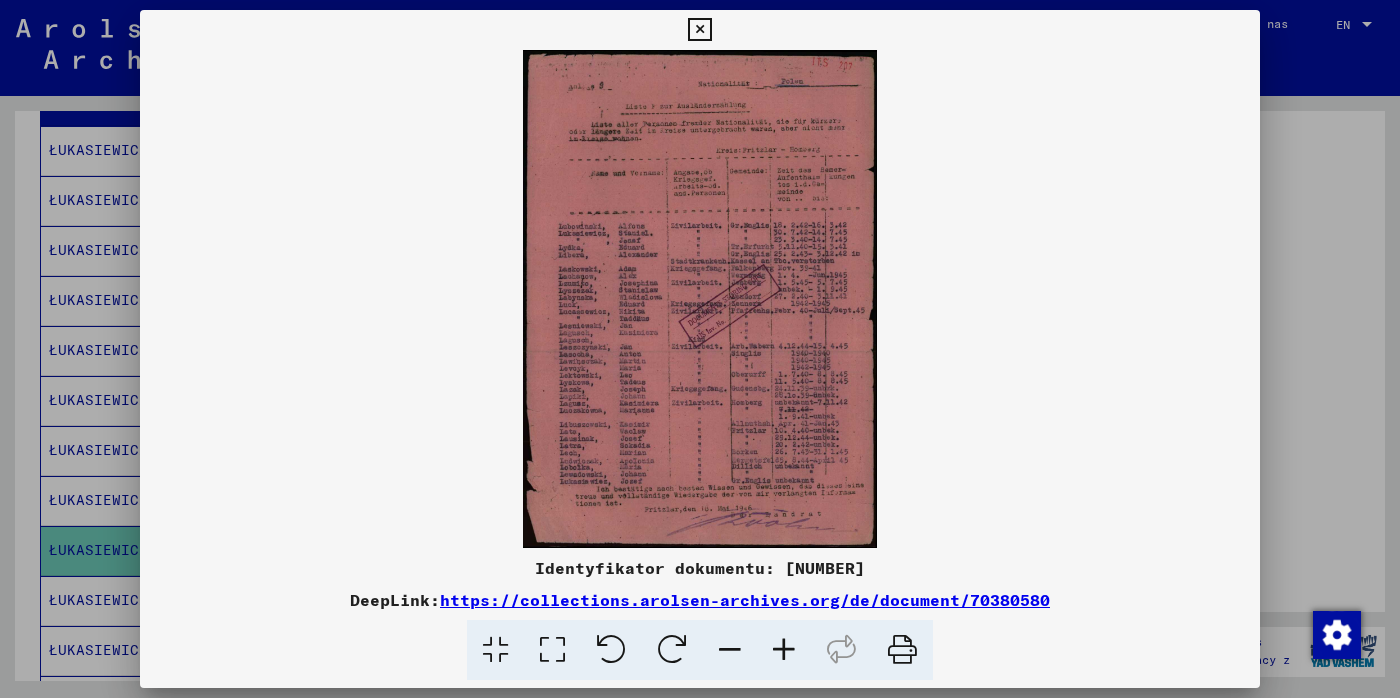 click at bounding box center [784, 650] 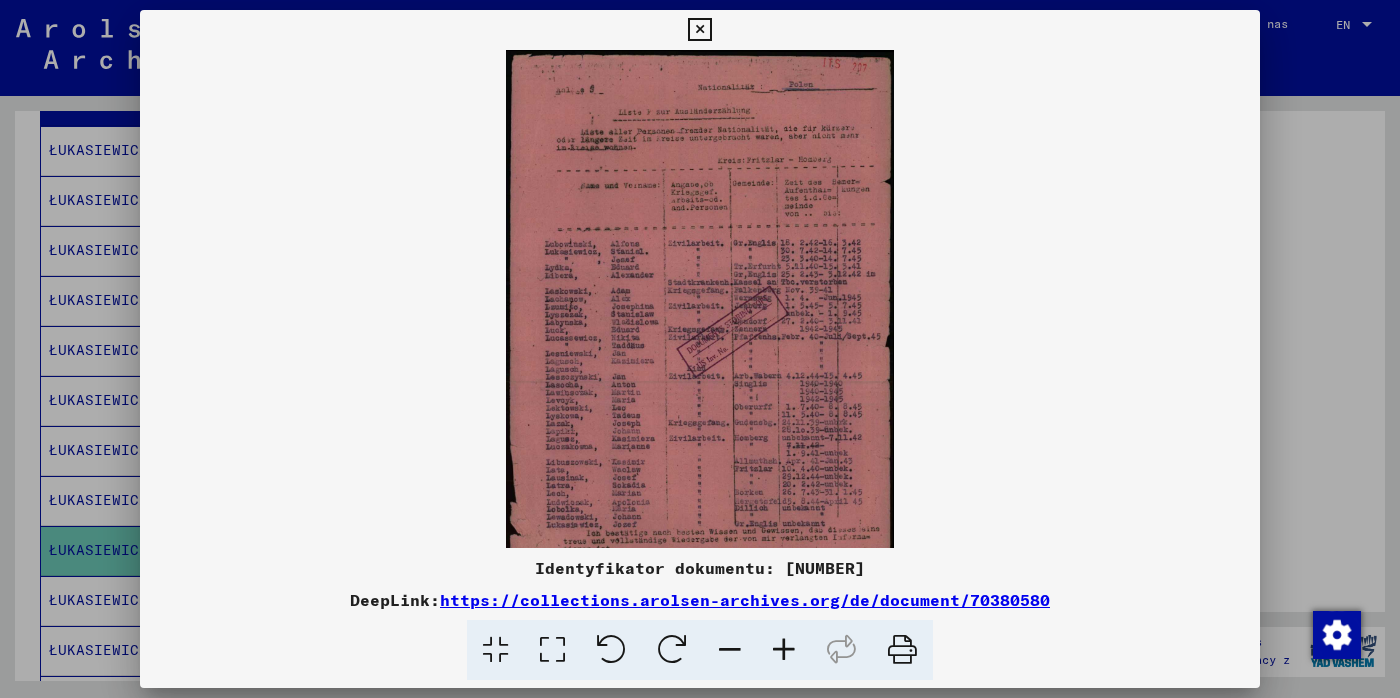 click at bounding box center [784, 650] 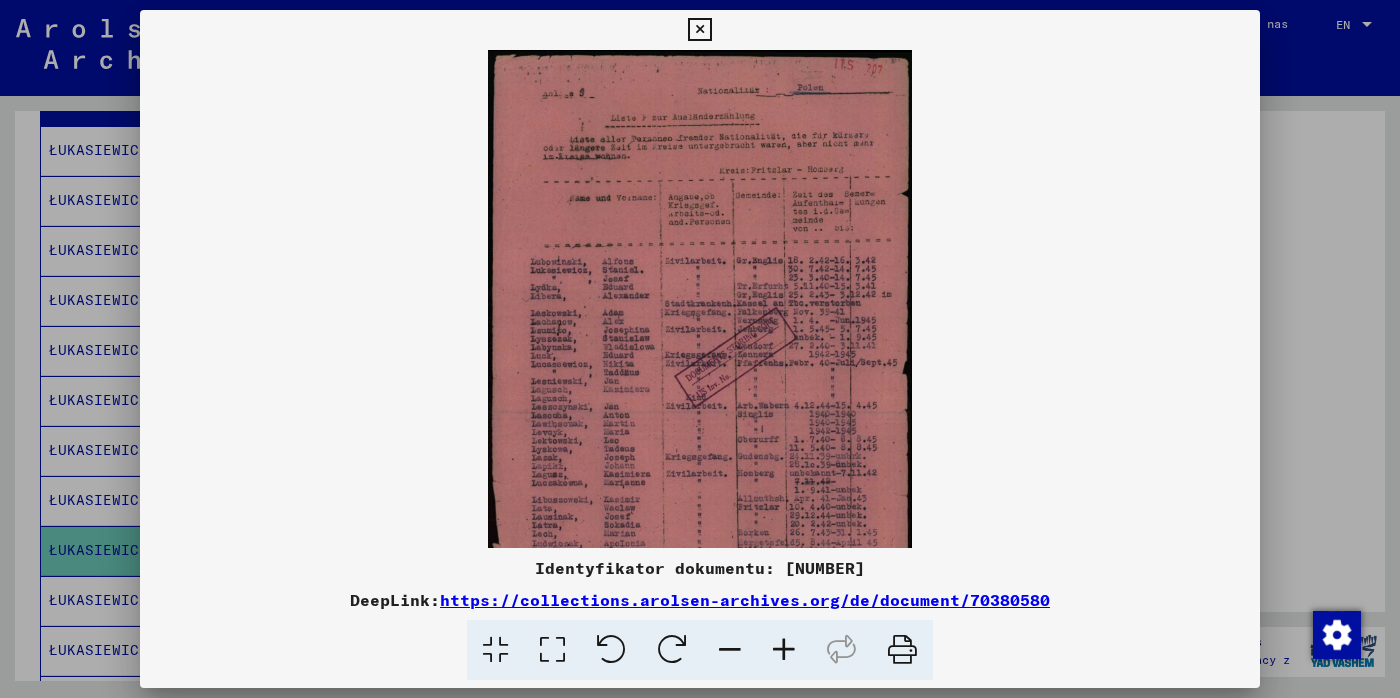 click at bounding box center [784, 650] 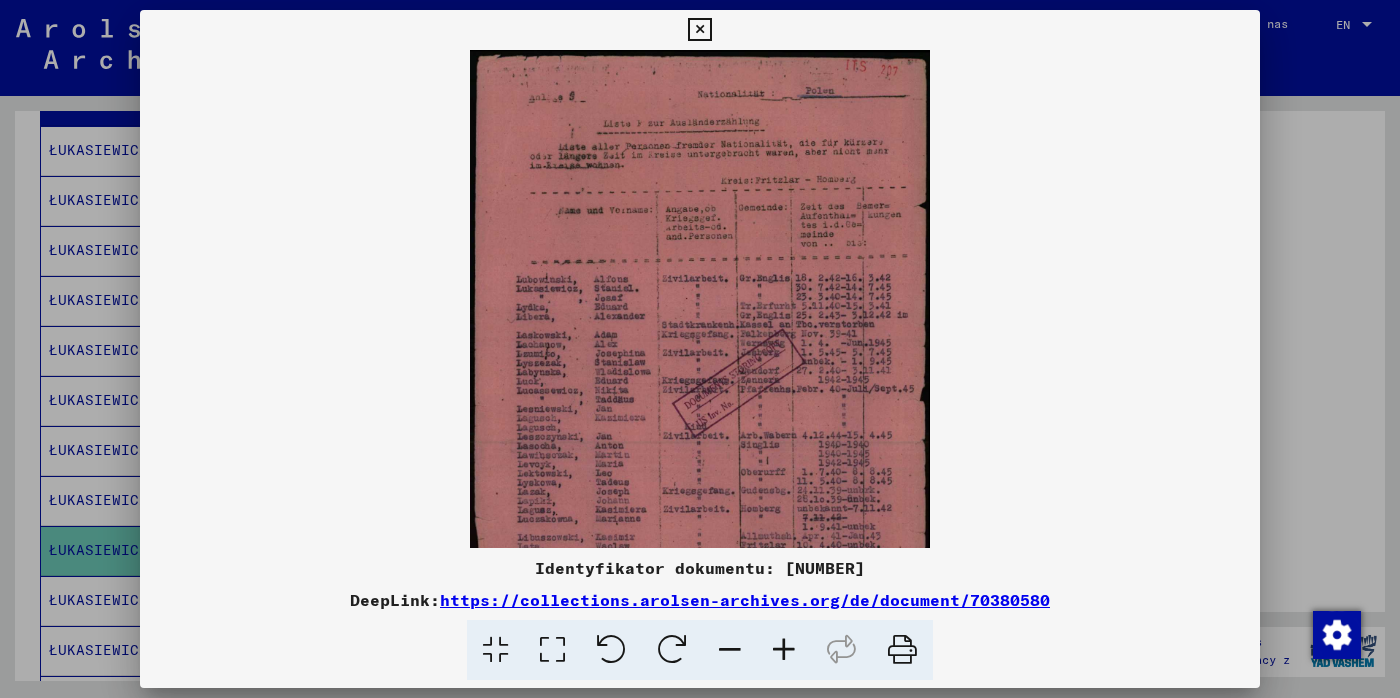 click at bounding box center [784, 650] 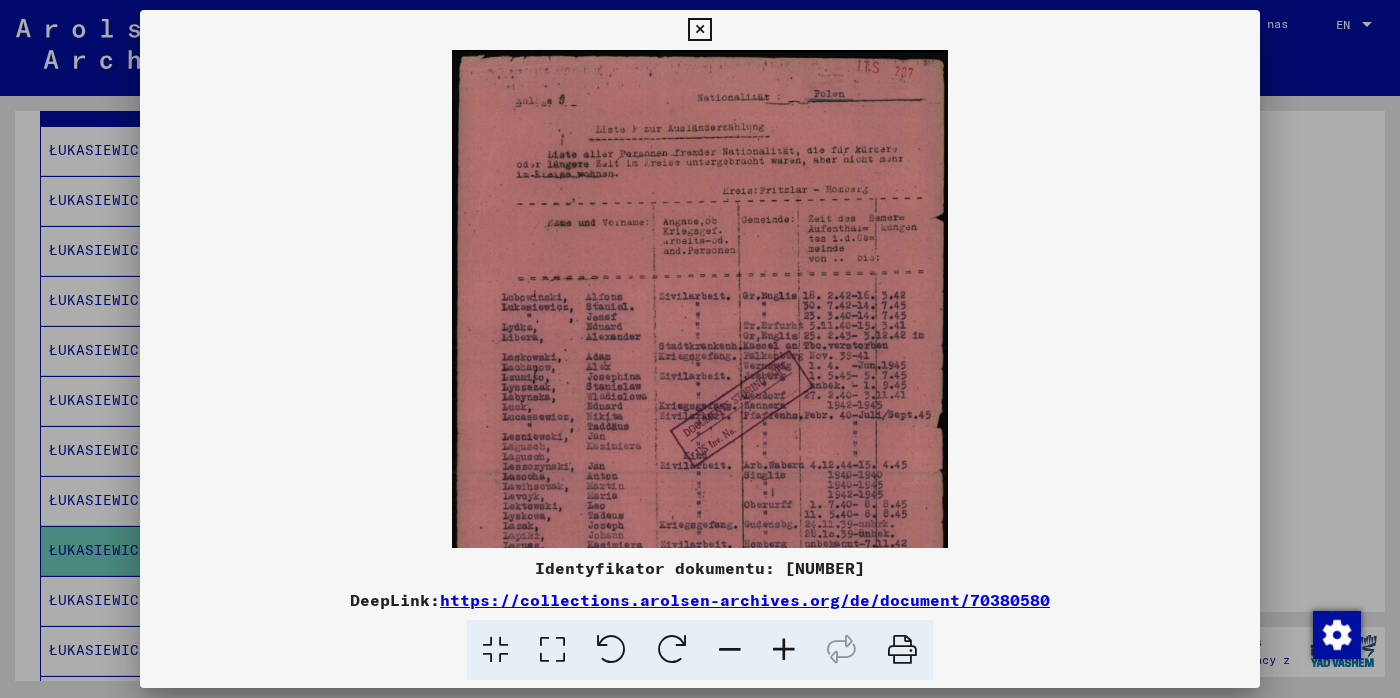 click at bounding box center [784, 650] 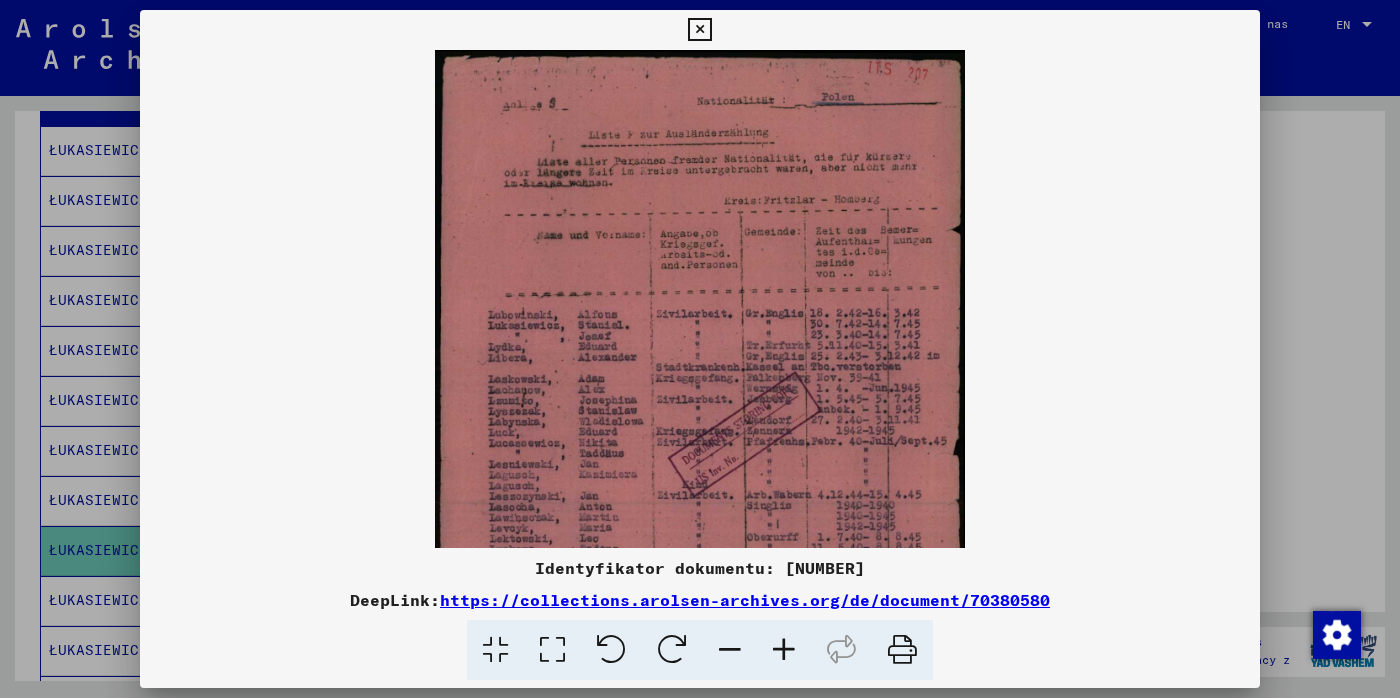 click at bounding box center (784, 650) 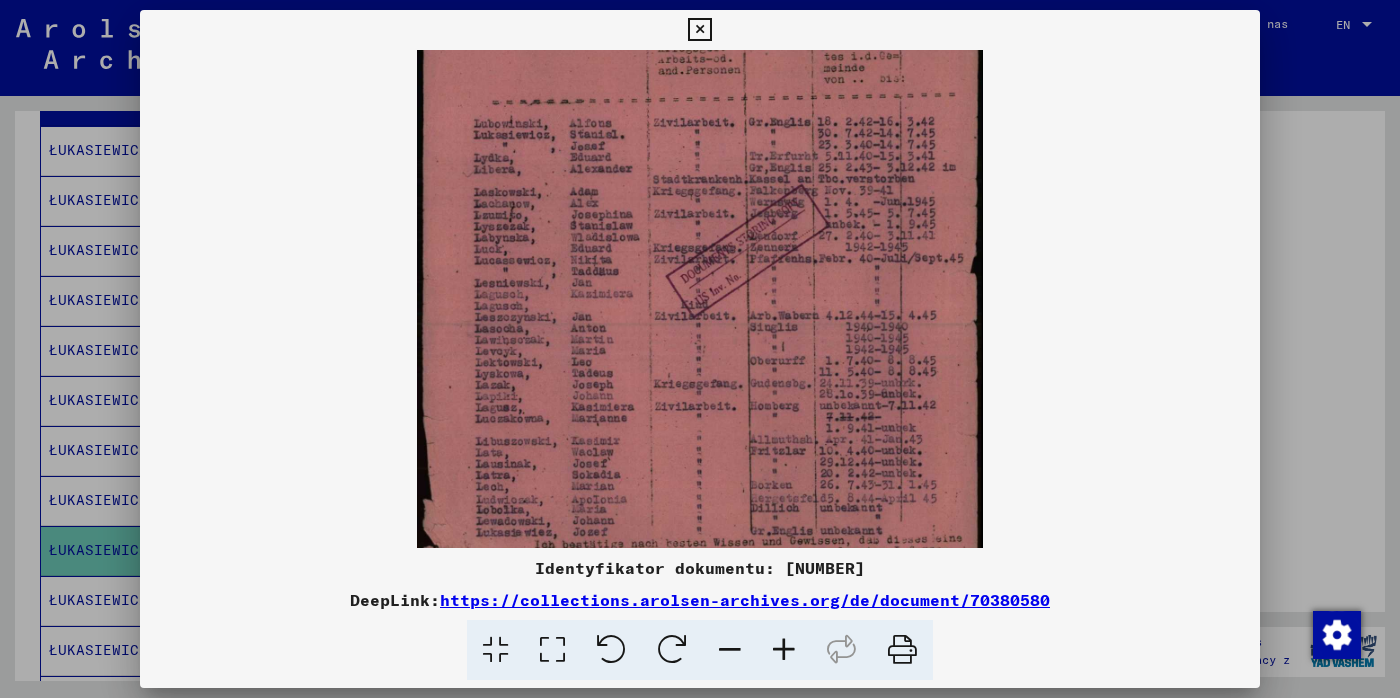 scroll, scrollTop: 213, scrollLeft: 0, axis: vertical 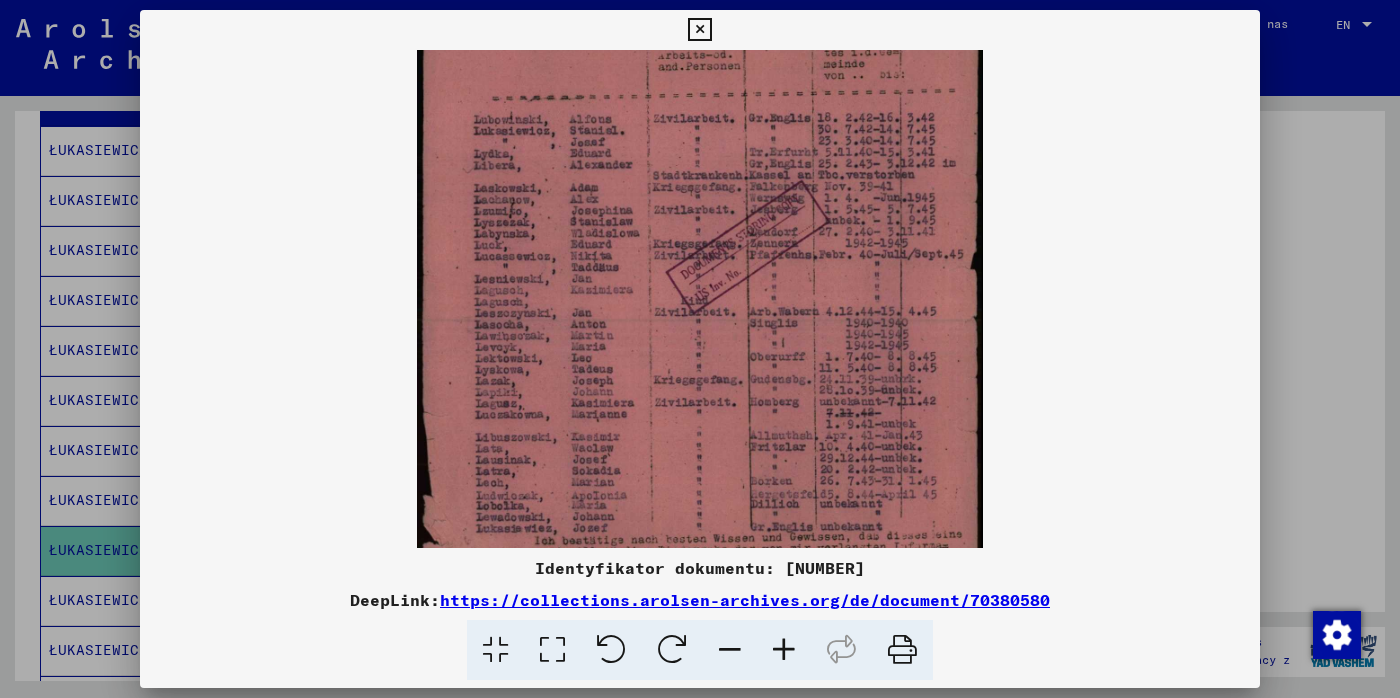 drag, startPoint x: 560, startPoint y: 482, endPoint x: 572, endPoint y: 269, distance: 213.33775 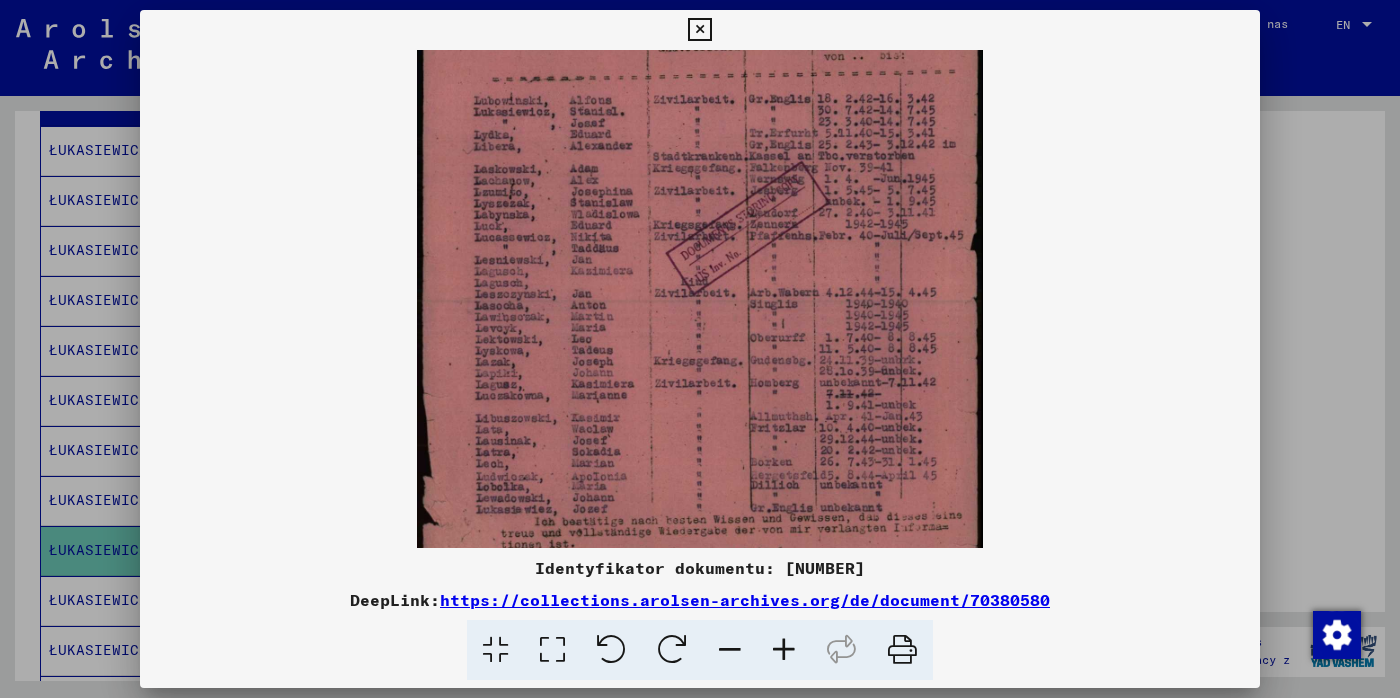 scroll, scrollTop: 218, scrollLeft: 0, axis: vertical 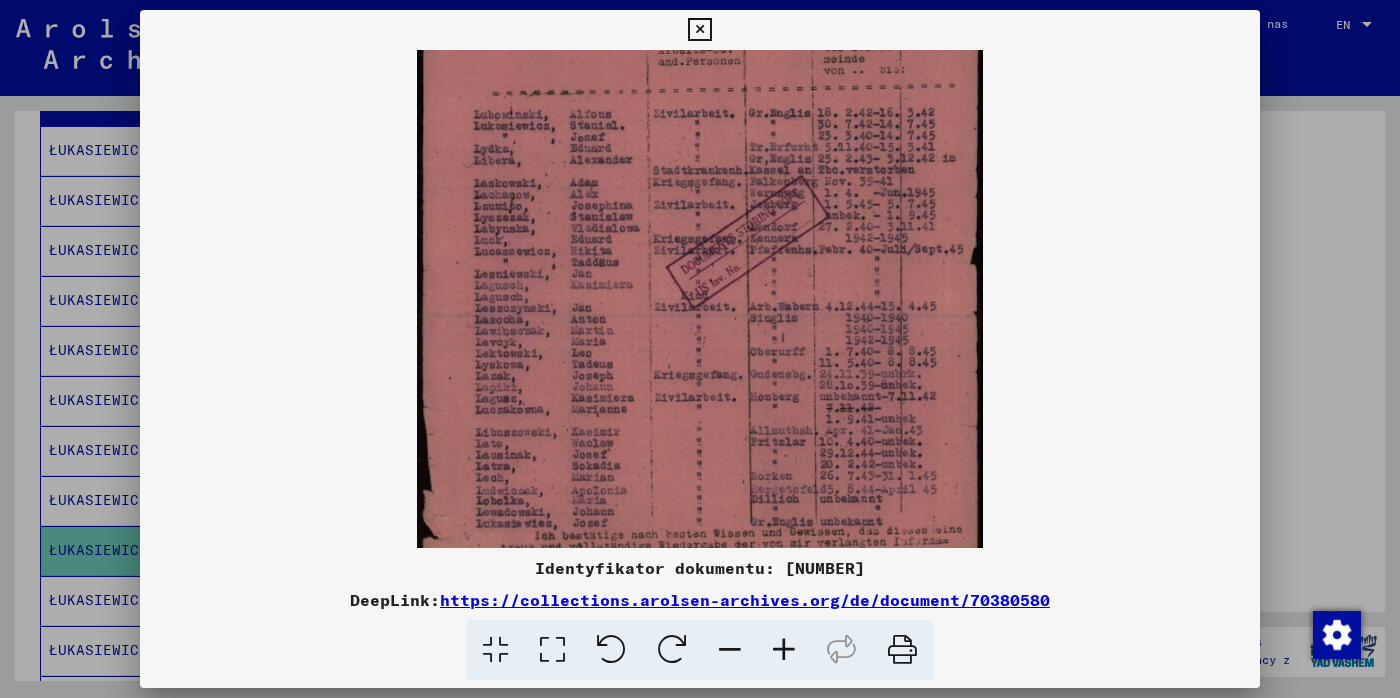 drag, startPoint x: 560, startPoint y: 458, endPoint x: 585, endPoint y: 439, distance: 31.400637 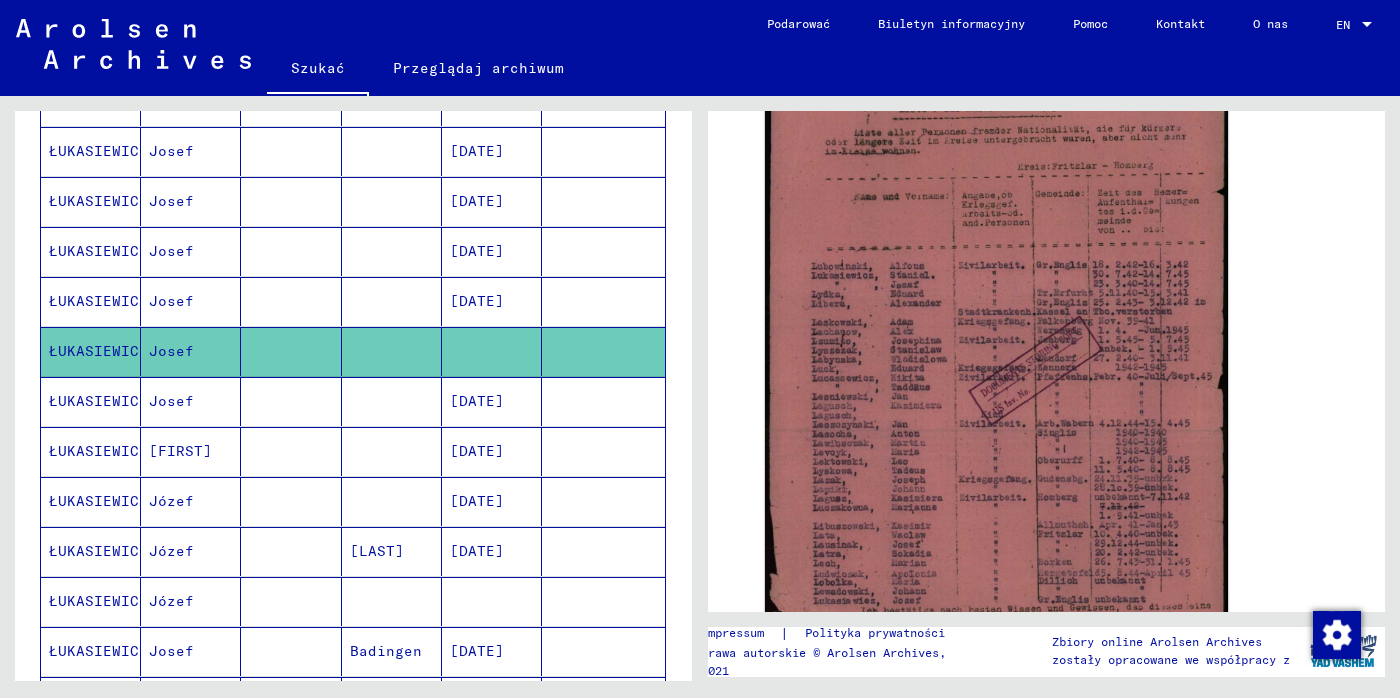 scroll, scrollTop: 500, scrollLeft: 0, axis: vertical 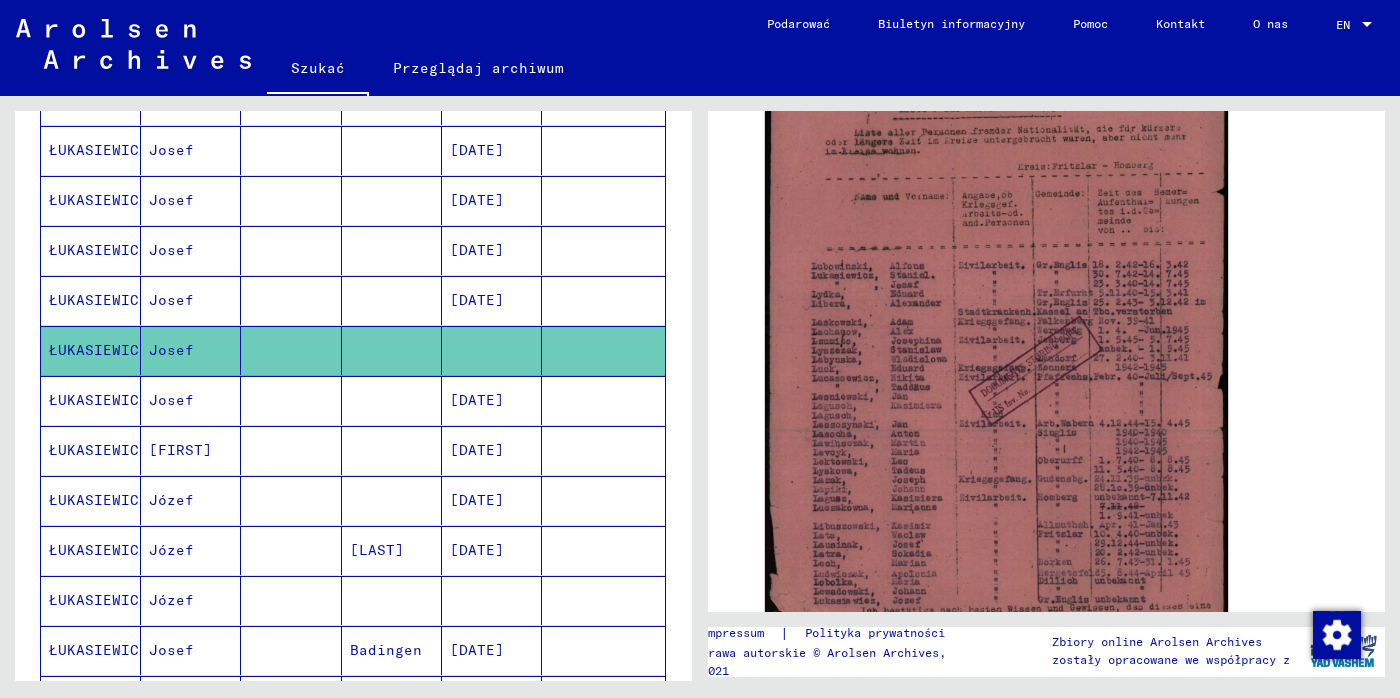 click at bounding box center [492, 650] 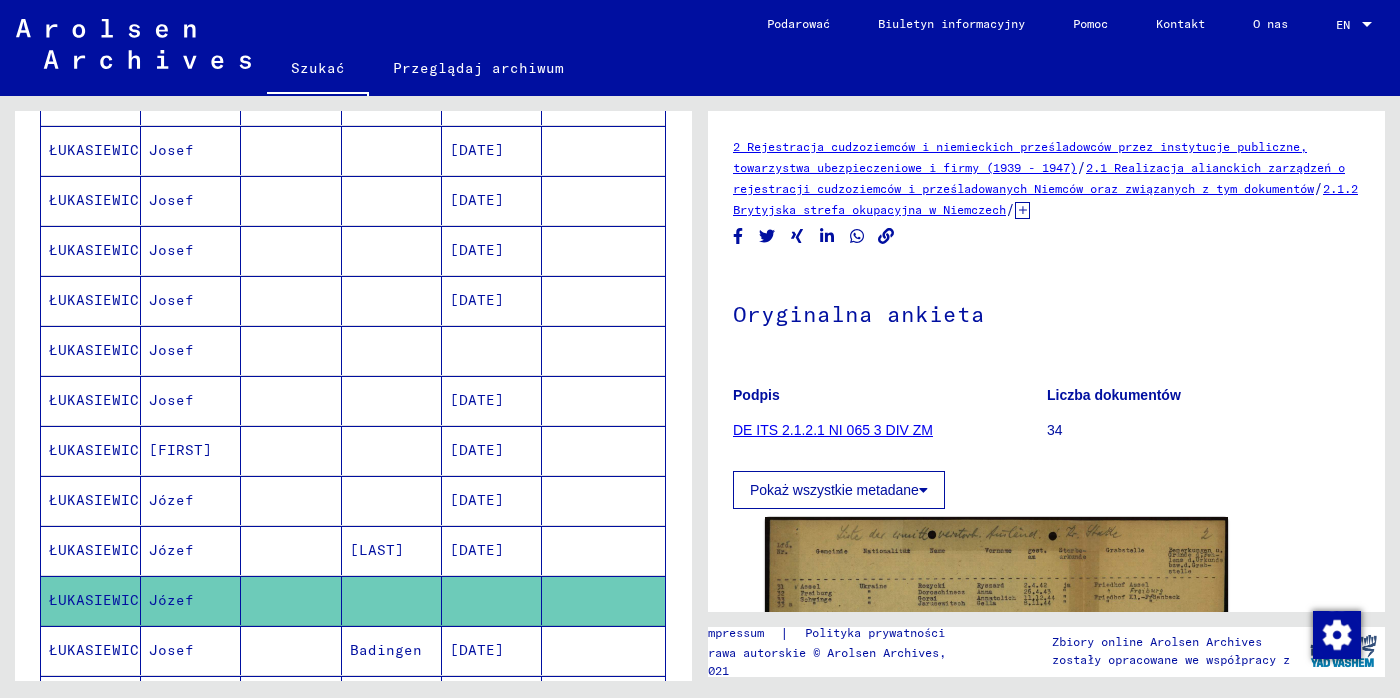 scroll, scrollTop: 0, scrollLeft: 0, axis: both 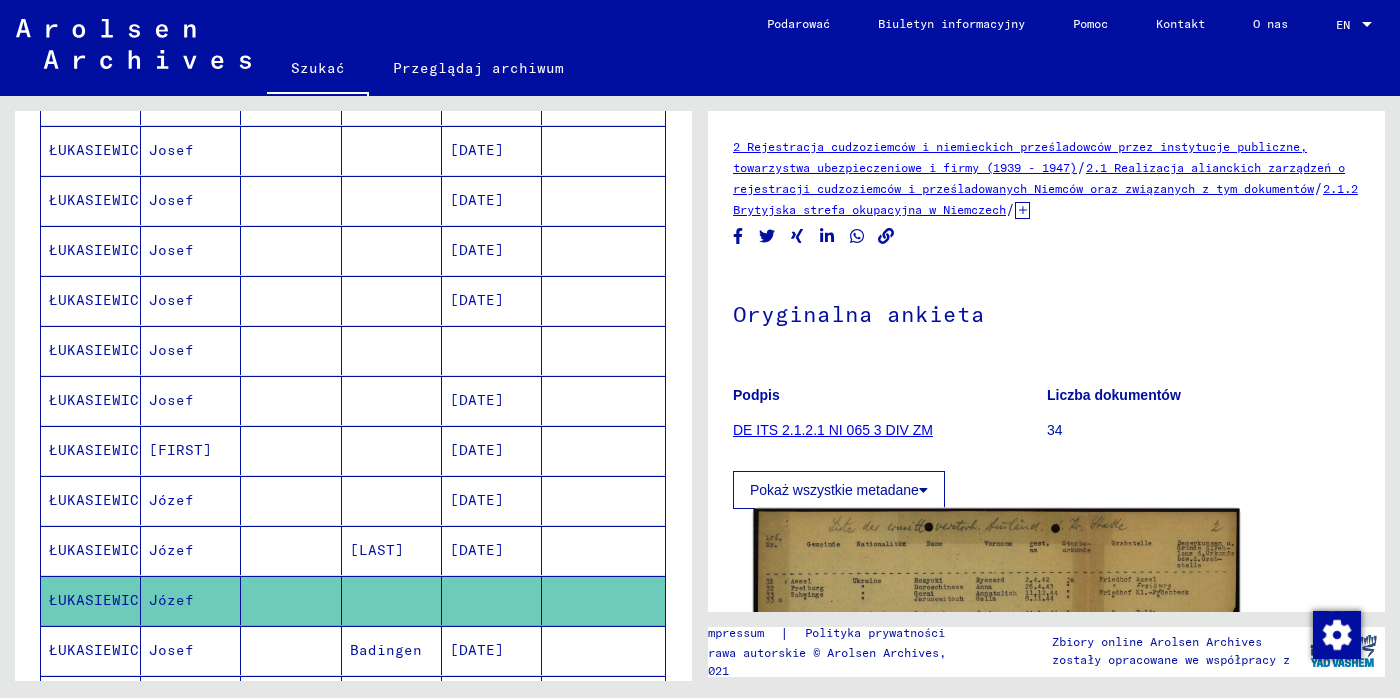 click 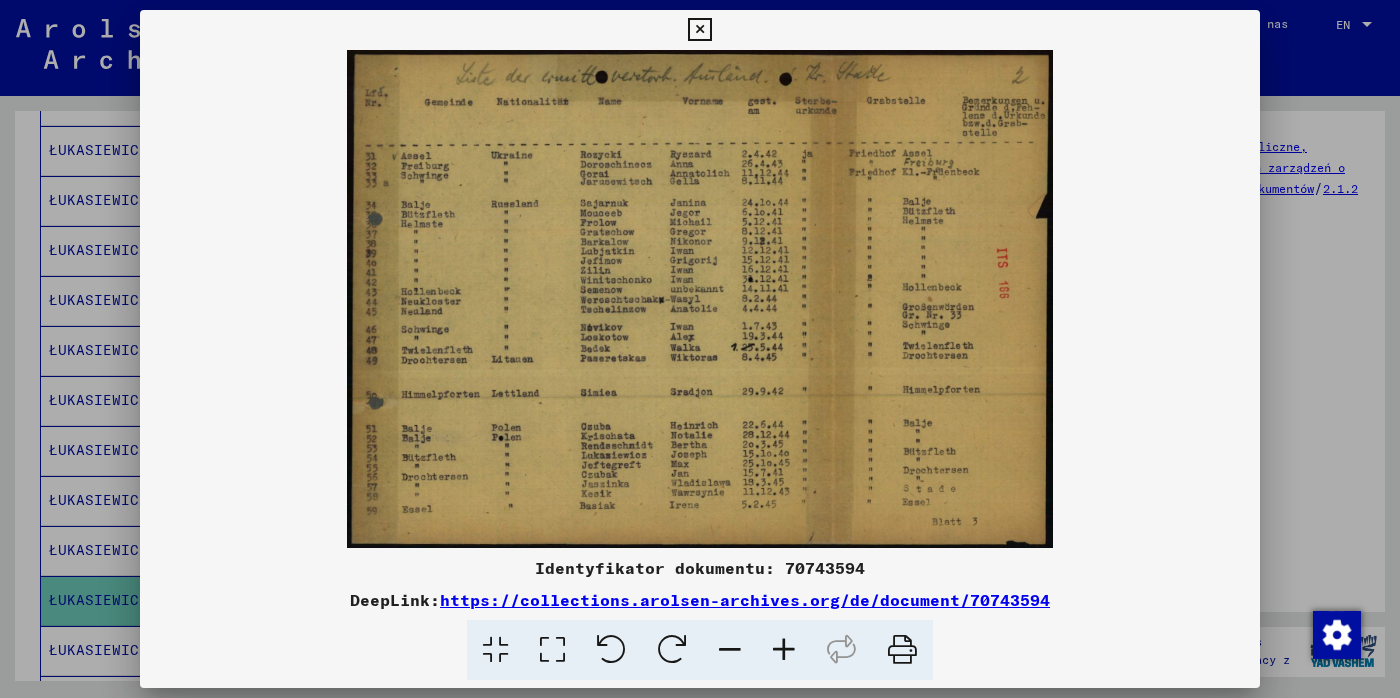 click at bounding box center [699, 30] 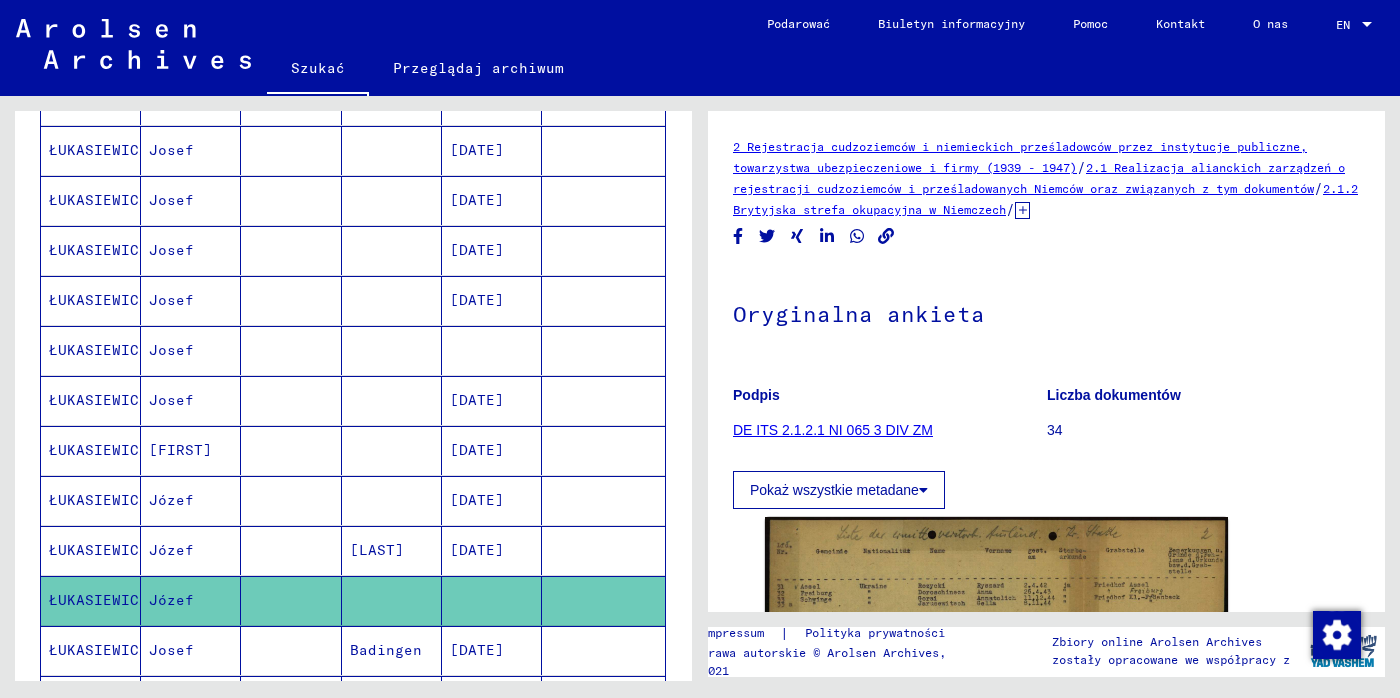 drag, startPoint x: 391, startPoint y: 624, endPoint x: 412, endPoint y: 406, distance: 219.00912 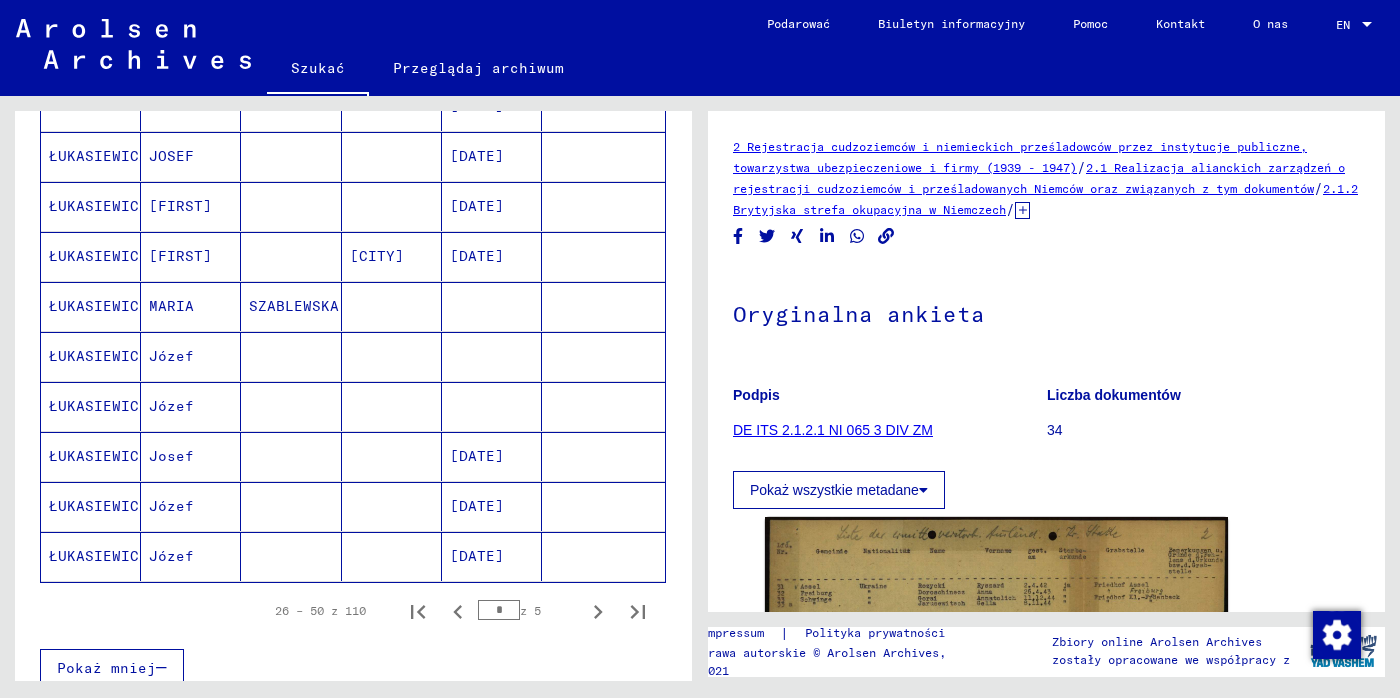 scroll, scrollTop: 1100, scrollLeft: 0, axis: vertical 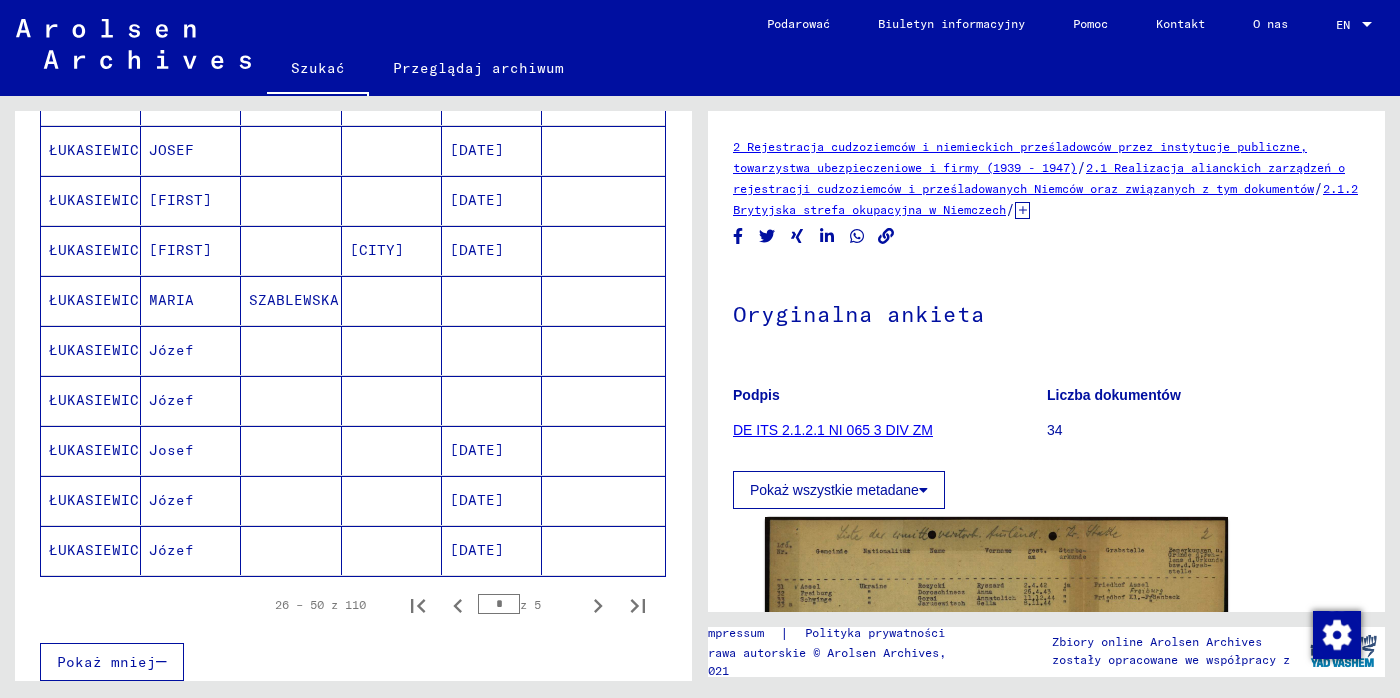click on "[DATE]" at bounding box center [492, 250] 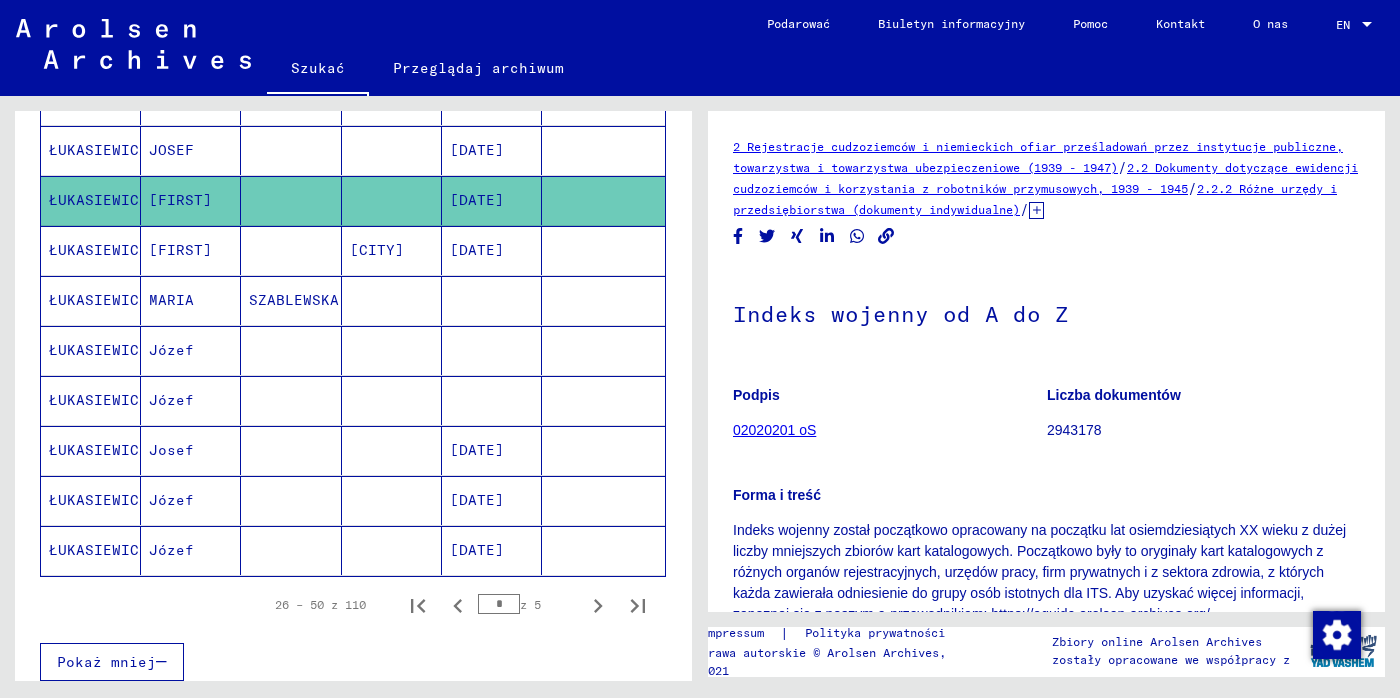 scroll, scrollTop: 0, scrollLeft: 0, axis: both 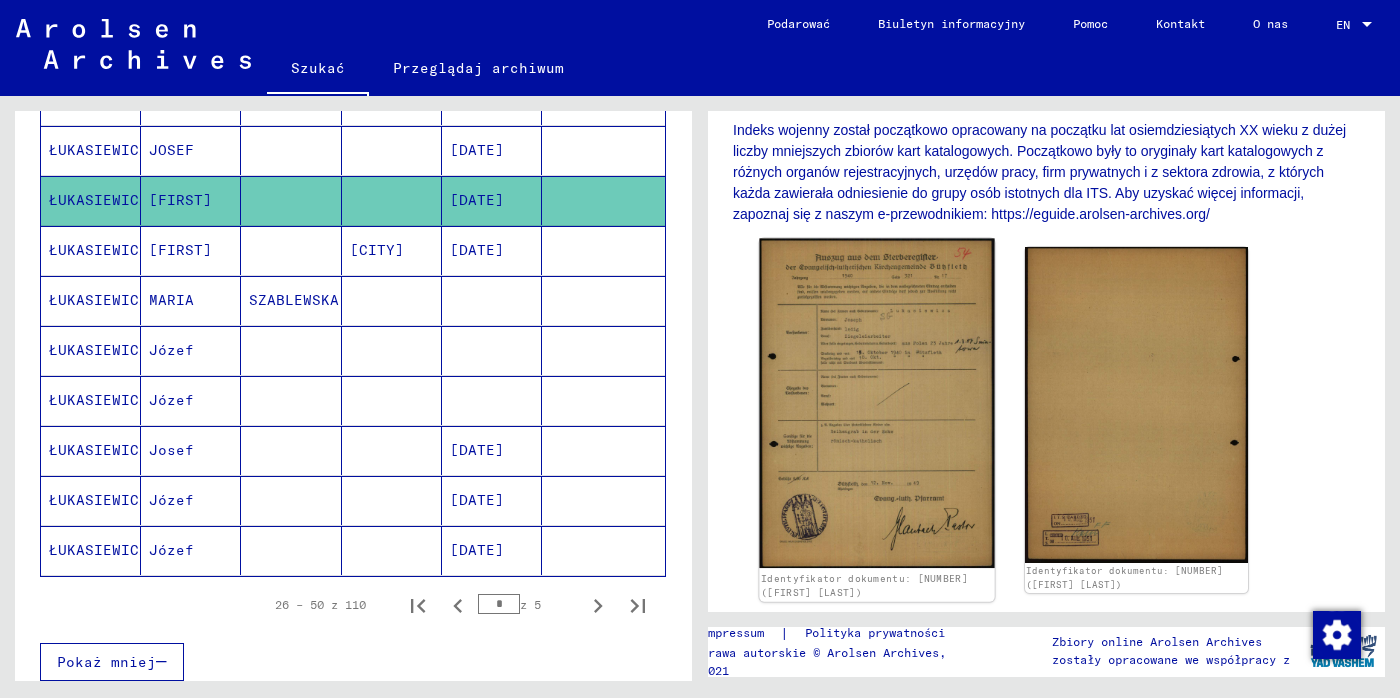 click 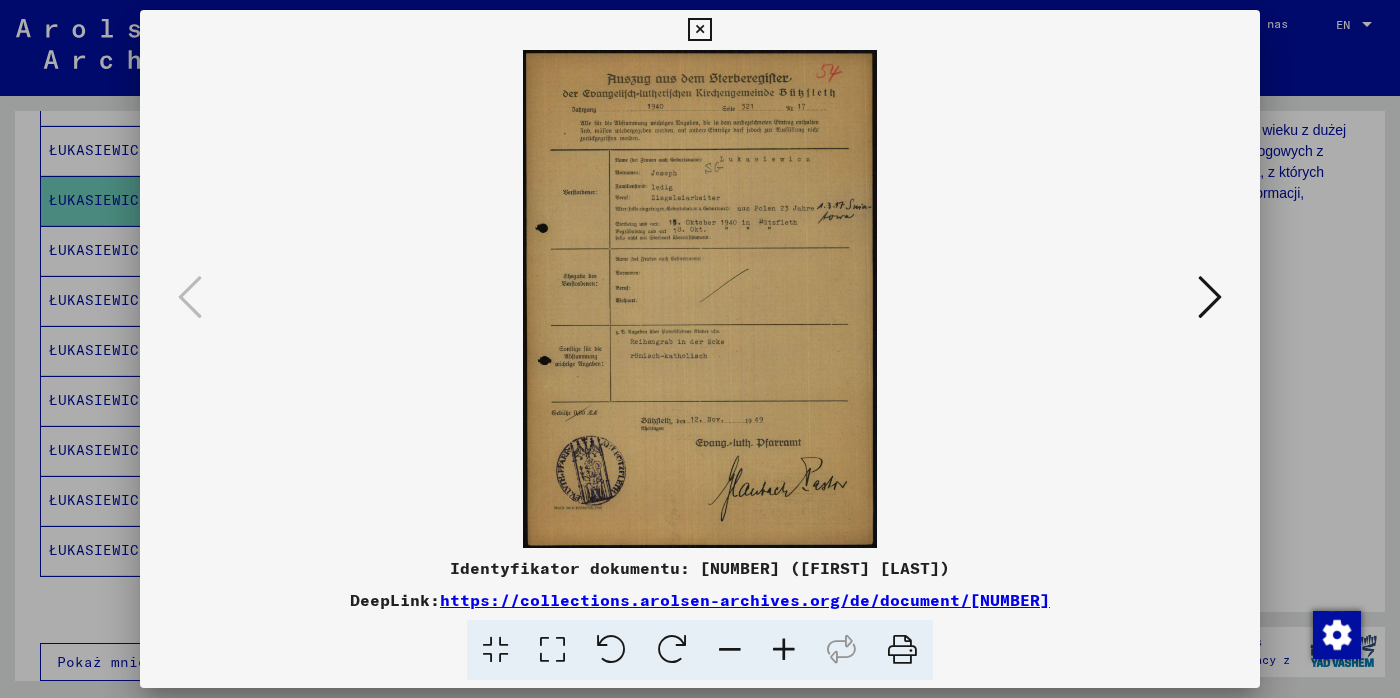 click at bounding box center [699, 30] 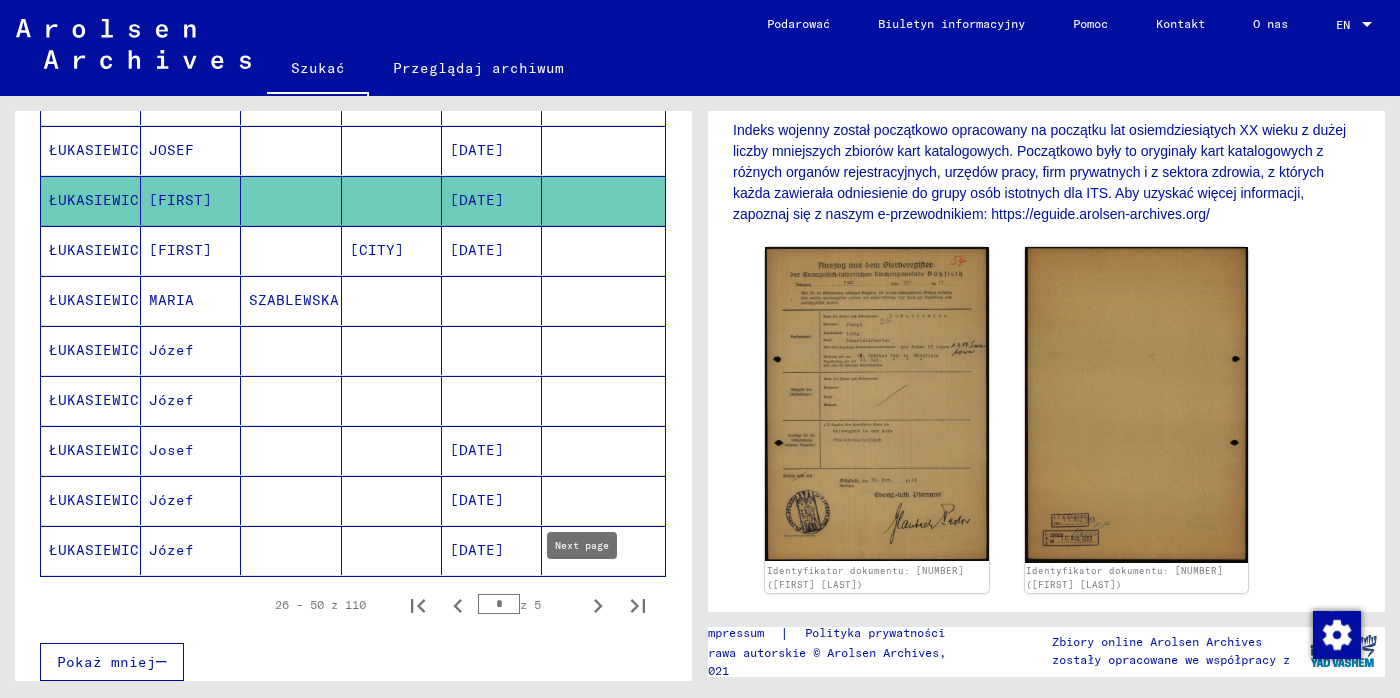 click 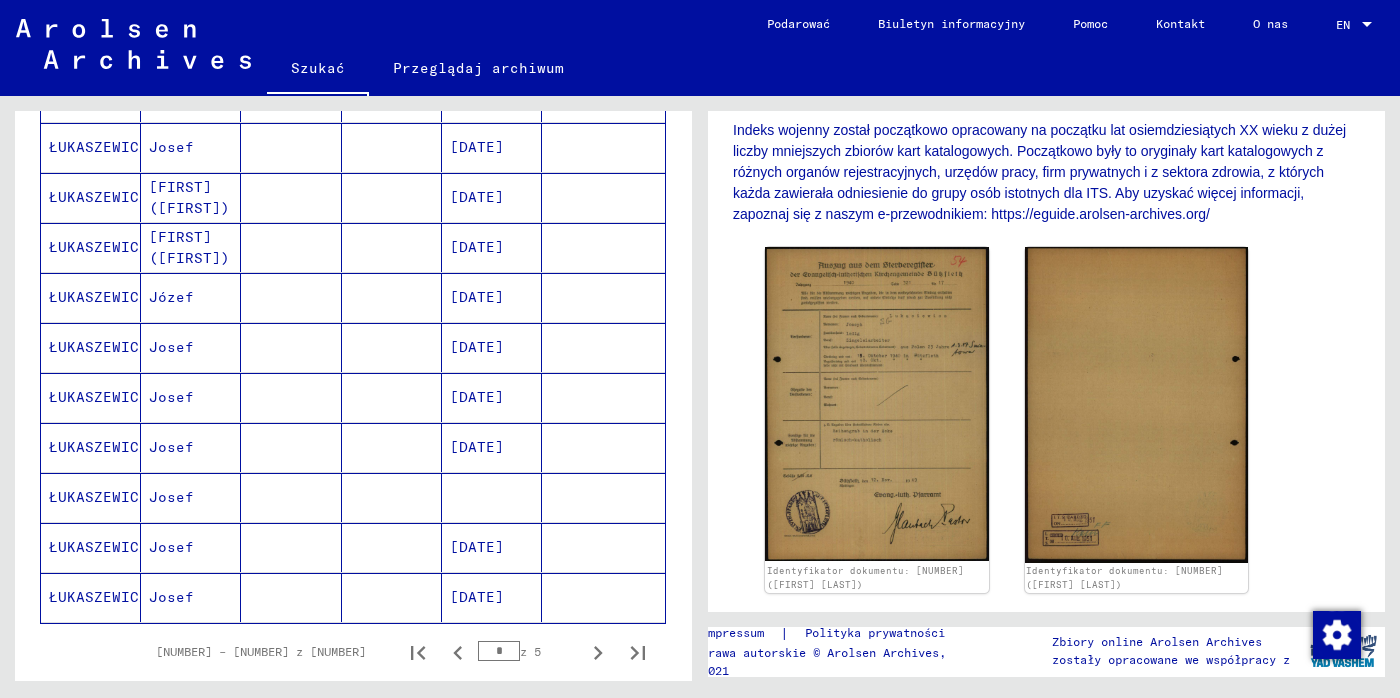 scroll, scrollTop: 1200, scrollLeft: 0, axis: vertical 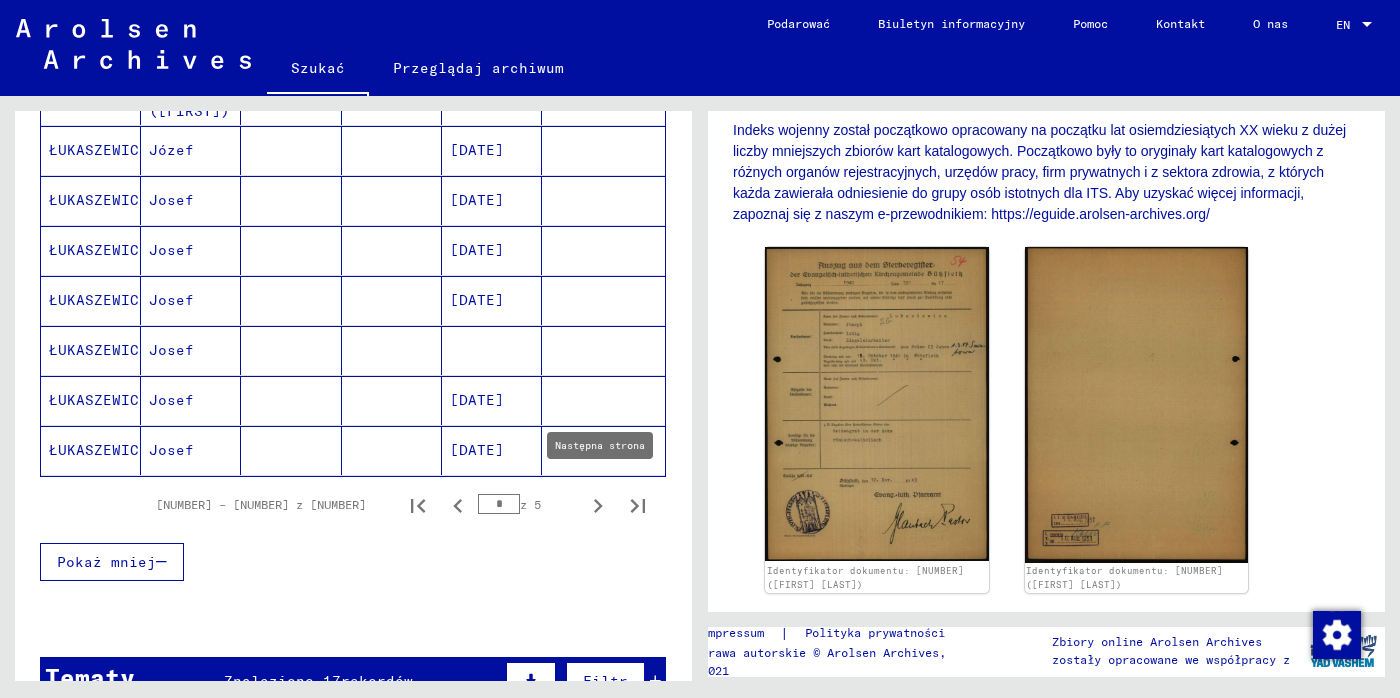 click 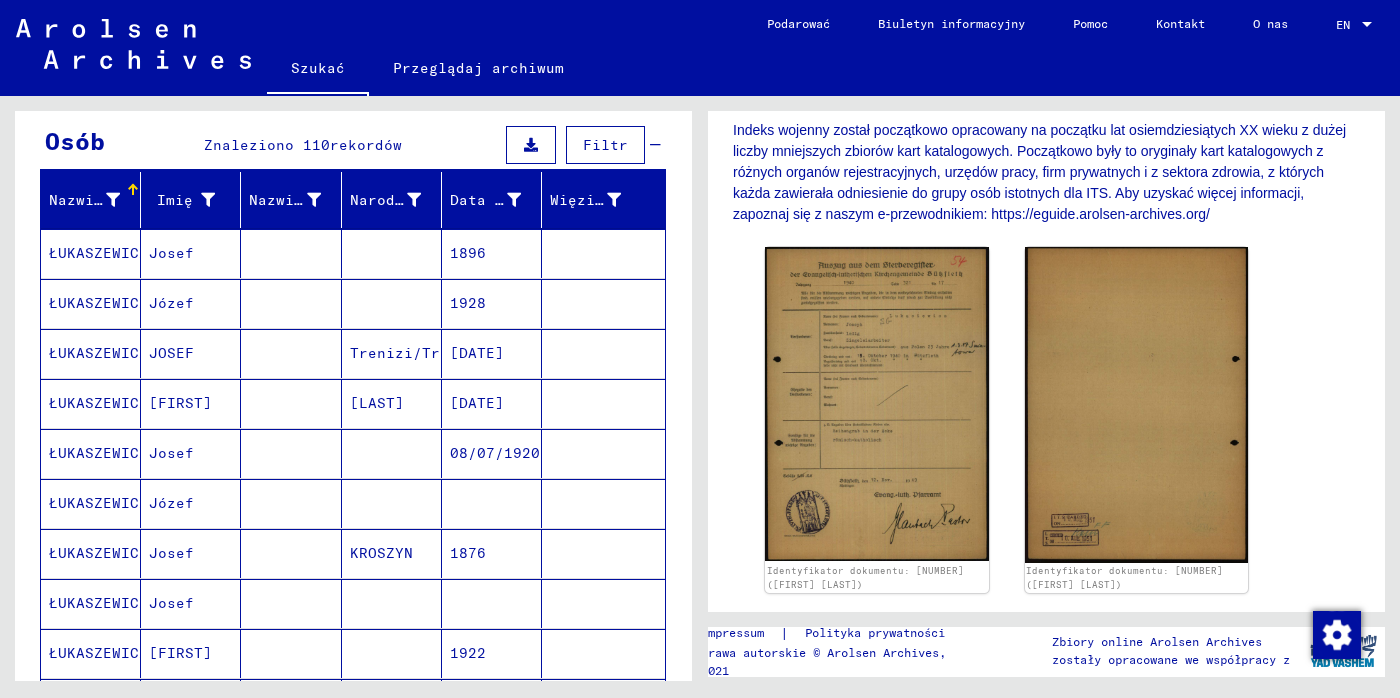 scroll, scrollTop: 200, scrollLeft: 0, axis: vertical 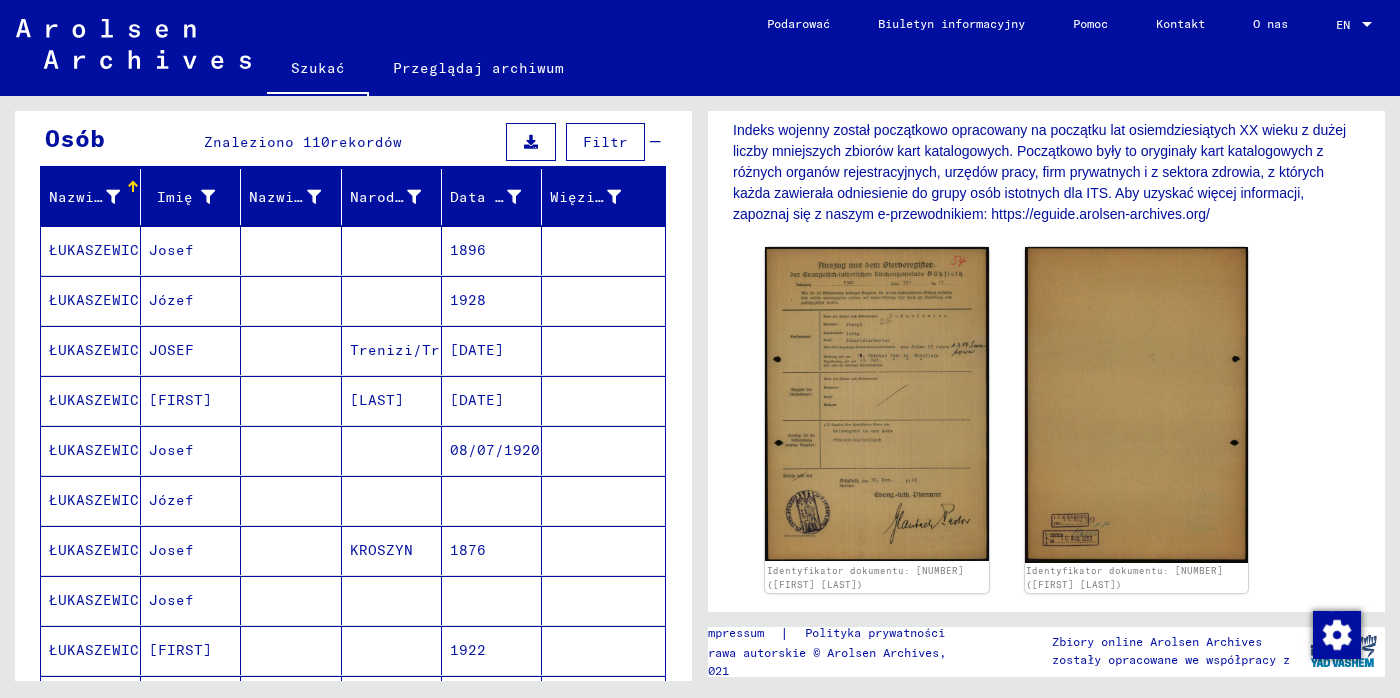 click at bounding box center (492, 550) 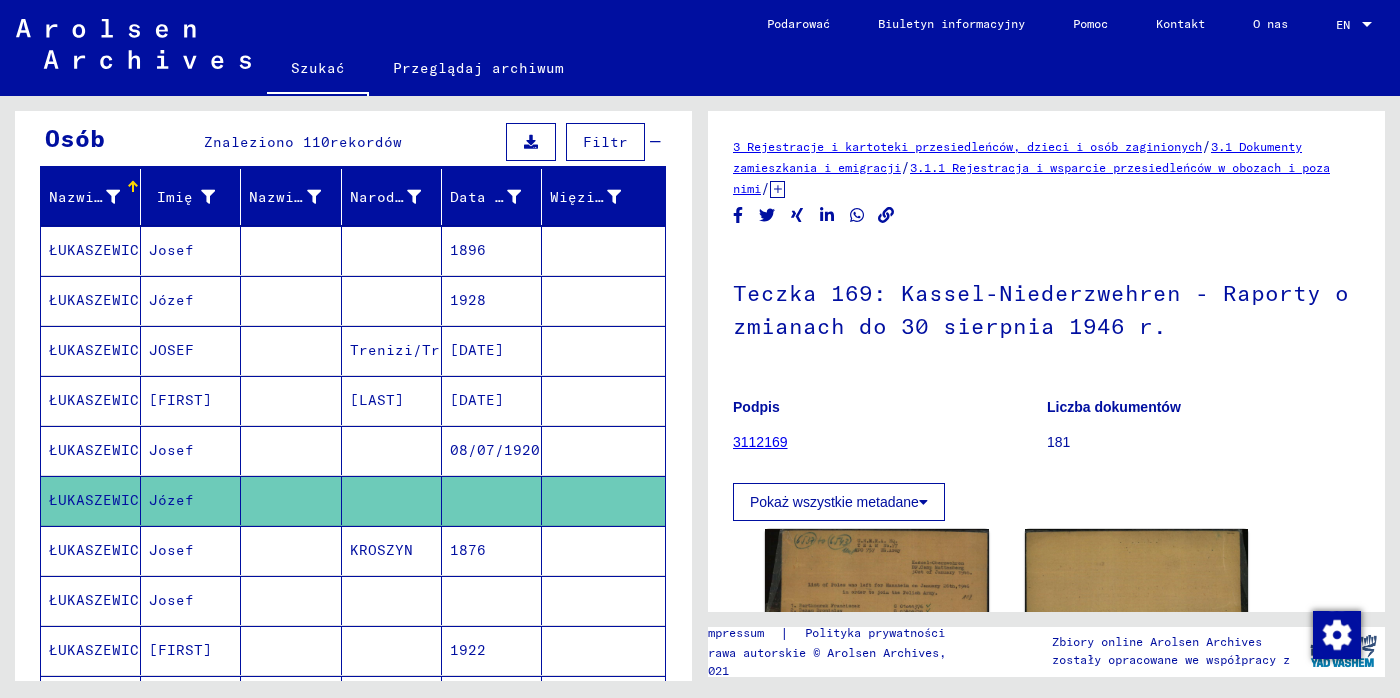 scroll, scrollTop: 0, scrollLeft: 0, axis: both 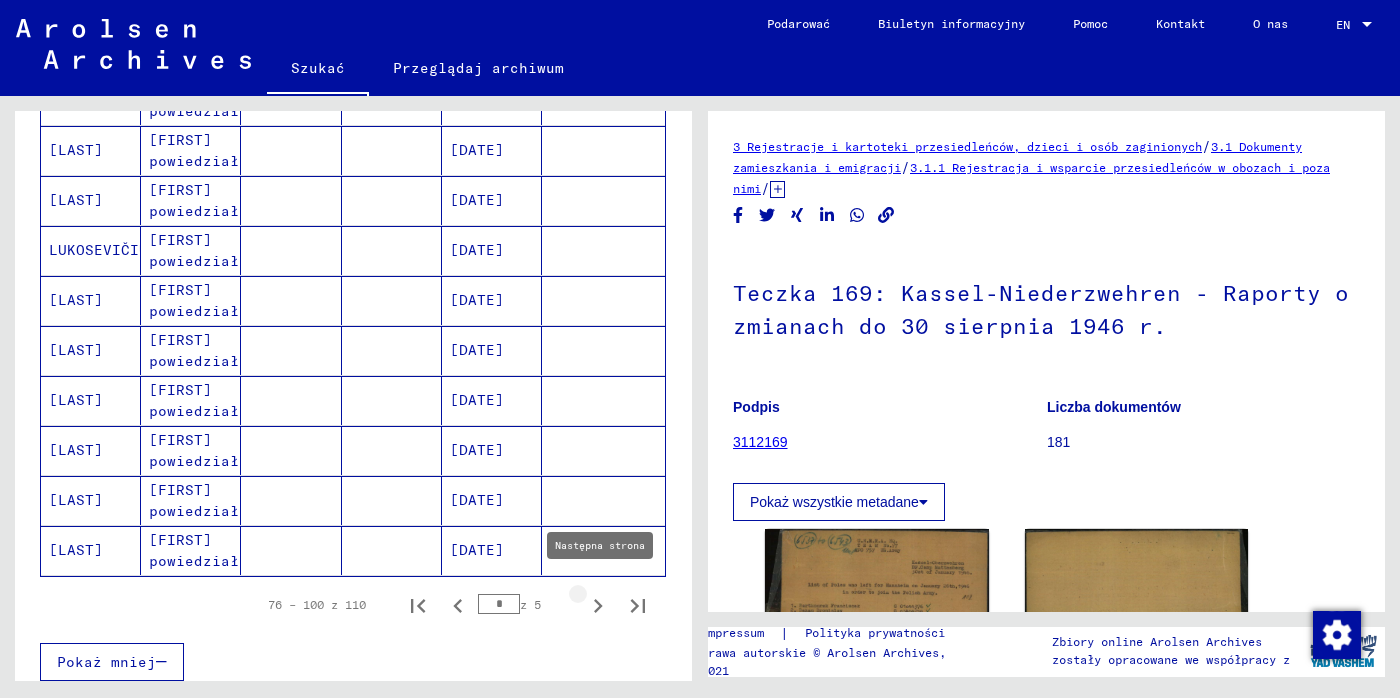 click 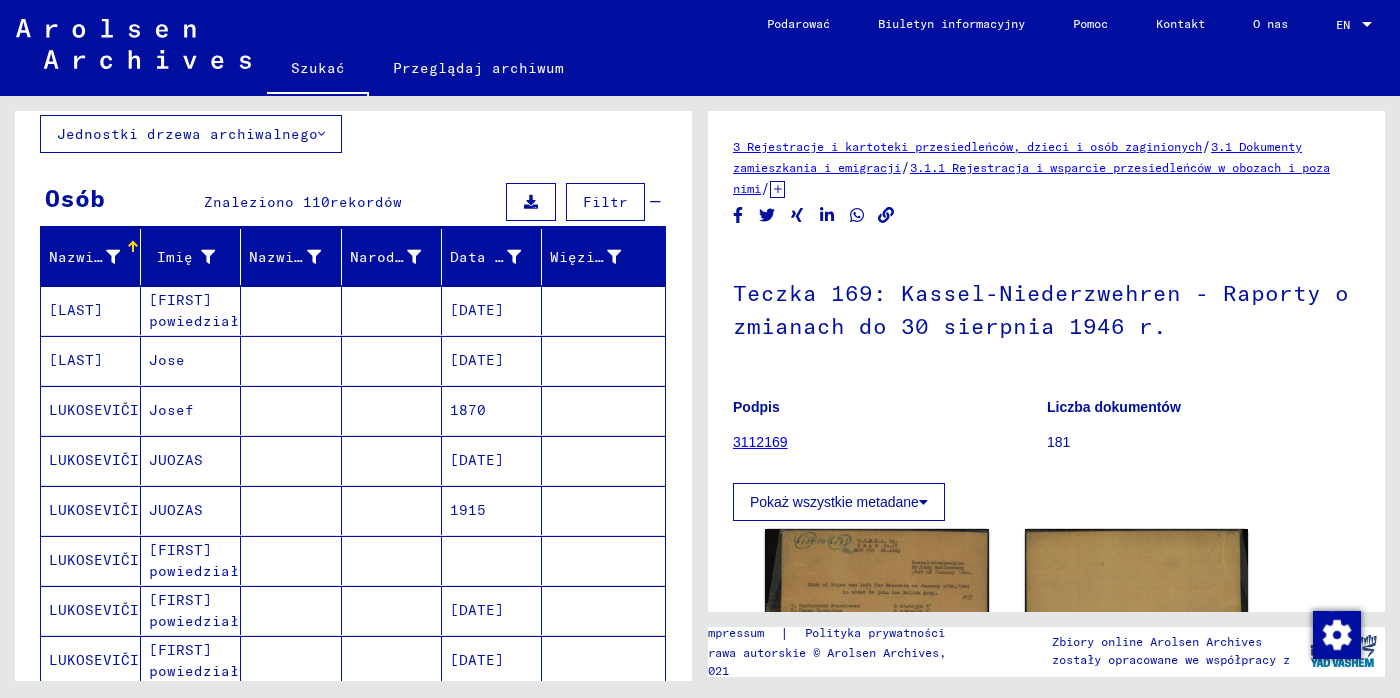 scroll, scrollTop: 0, scrollLeft: 0, axis: both 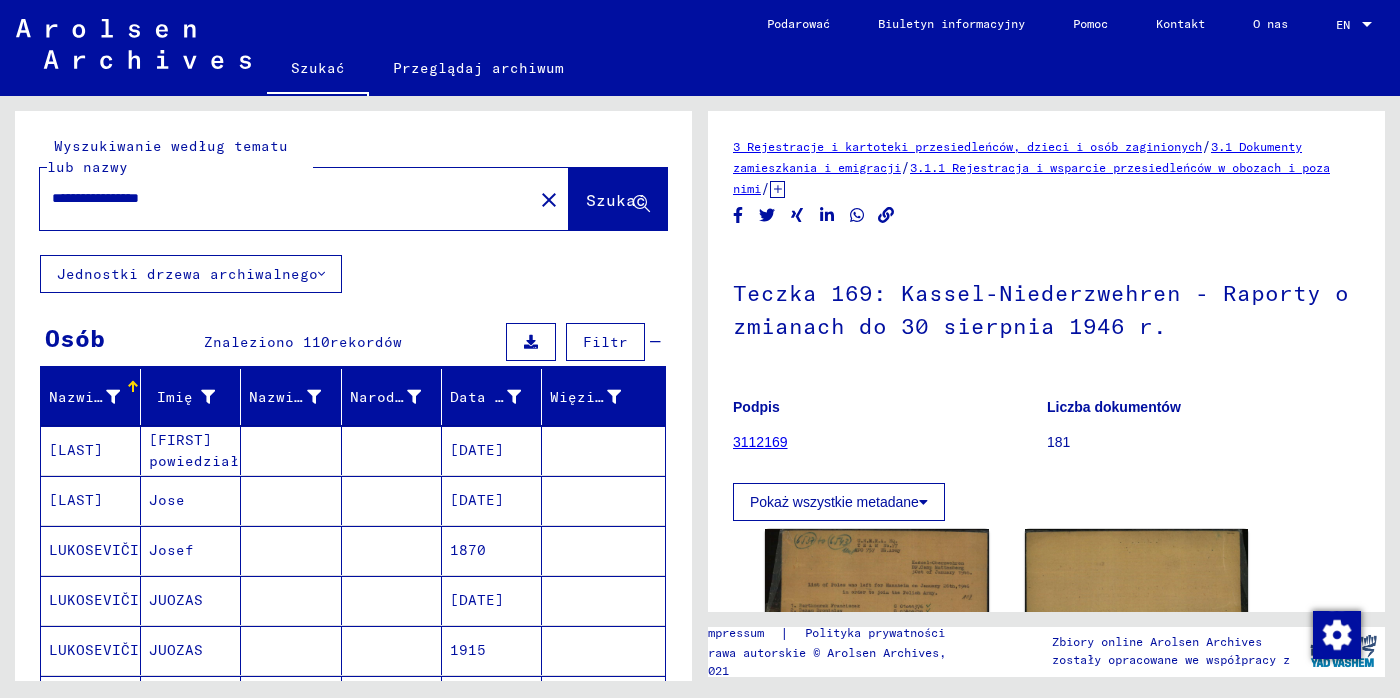 click on "**********" at bounding box center [286, 198] 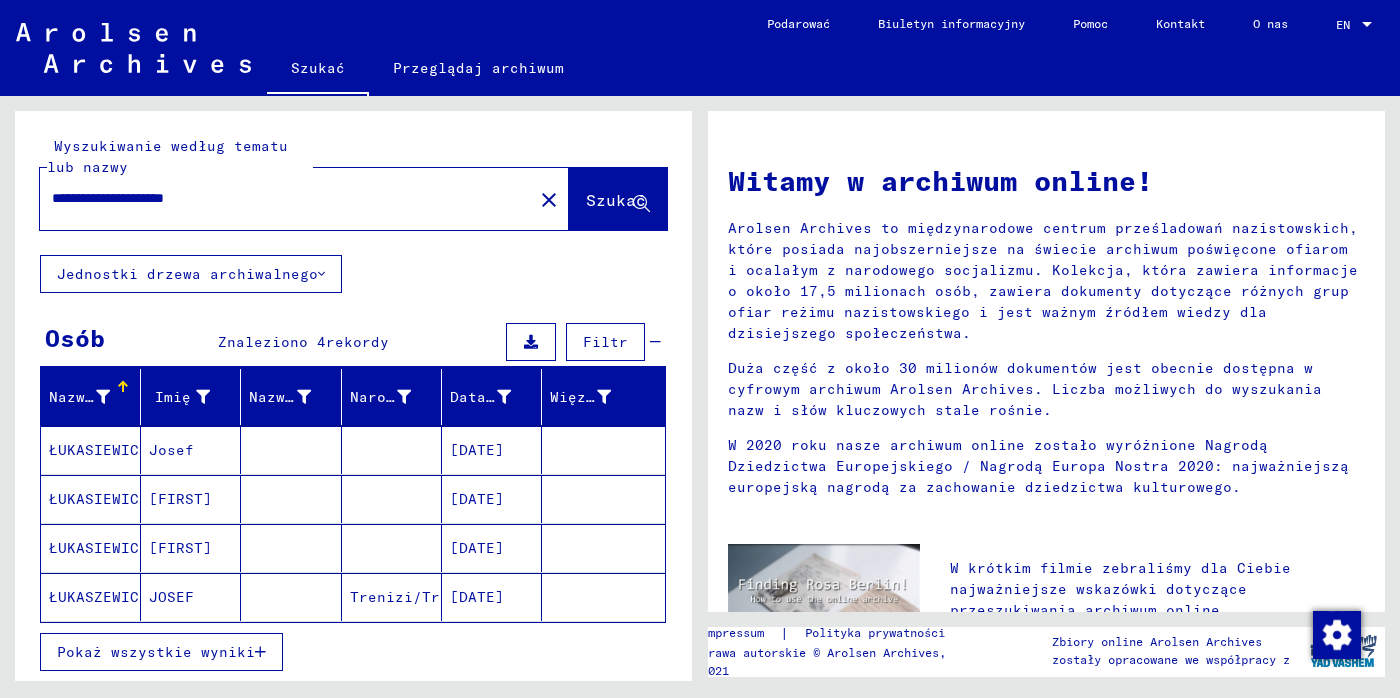 click on "[DATE]" at bounding box center [492, 499] 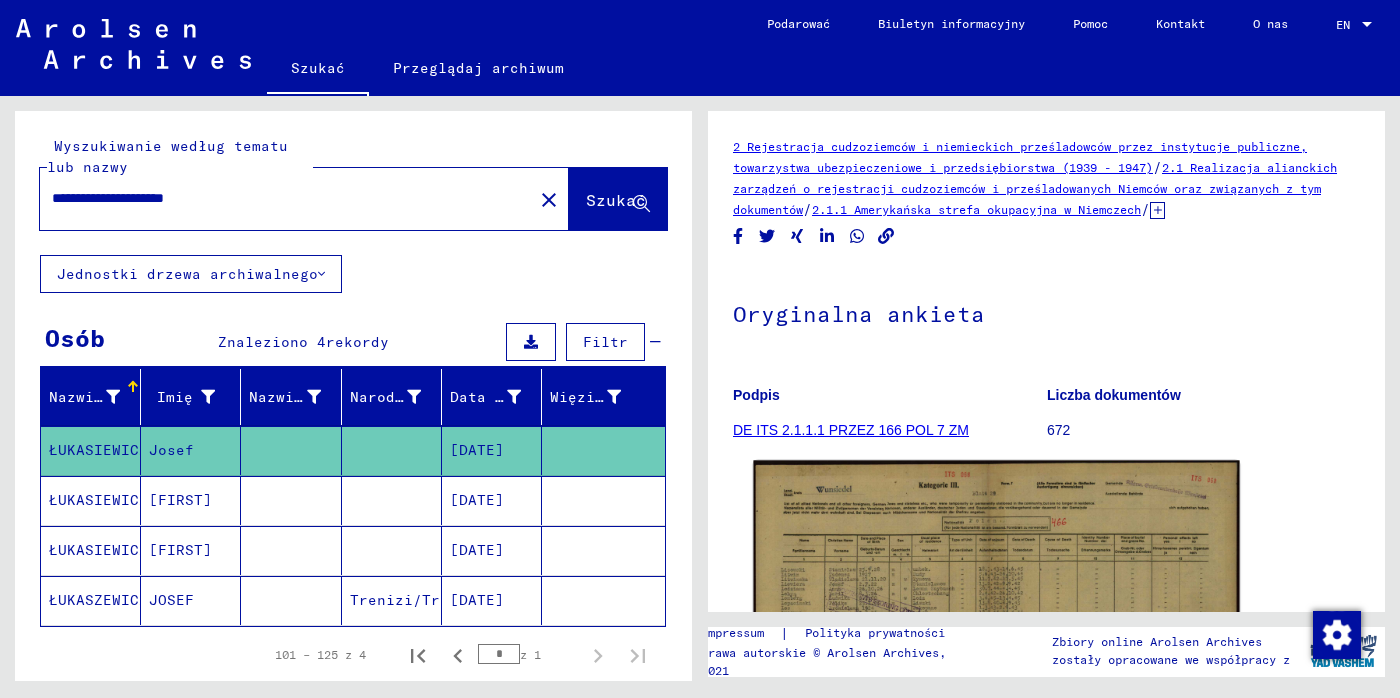 scroll, scrollTop: 0, scrollLeft: 0, axis: both 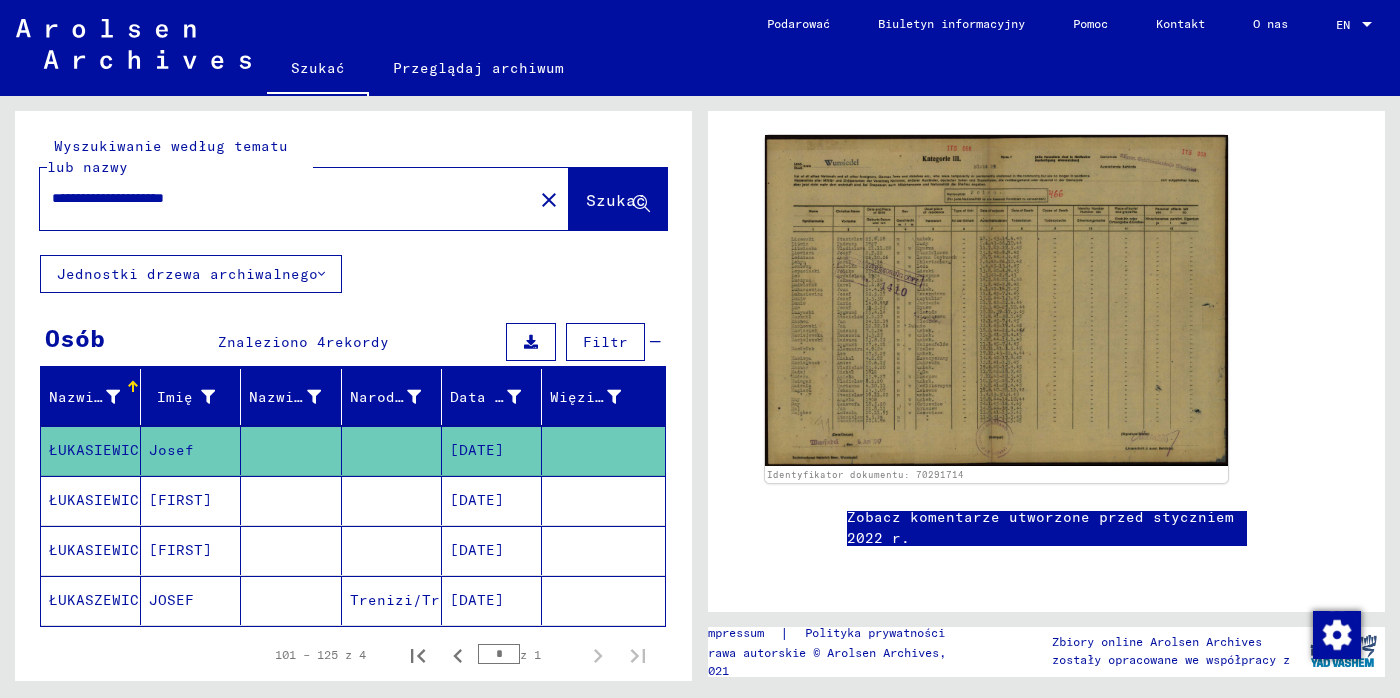 click on "[DATE]" at bounding box center [492, 550] 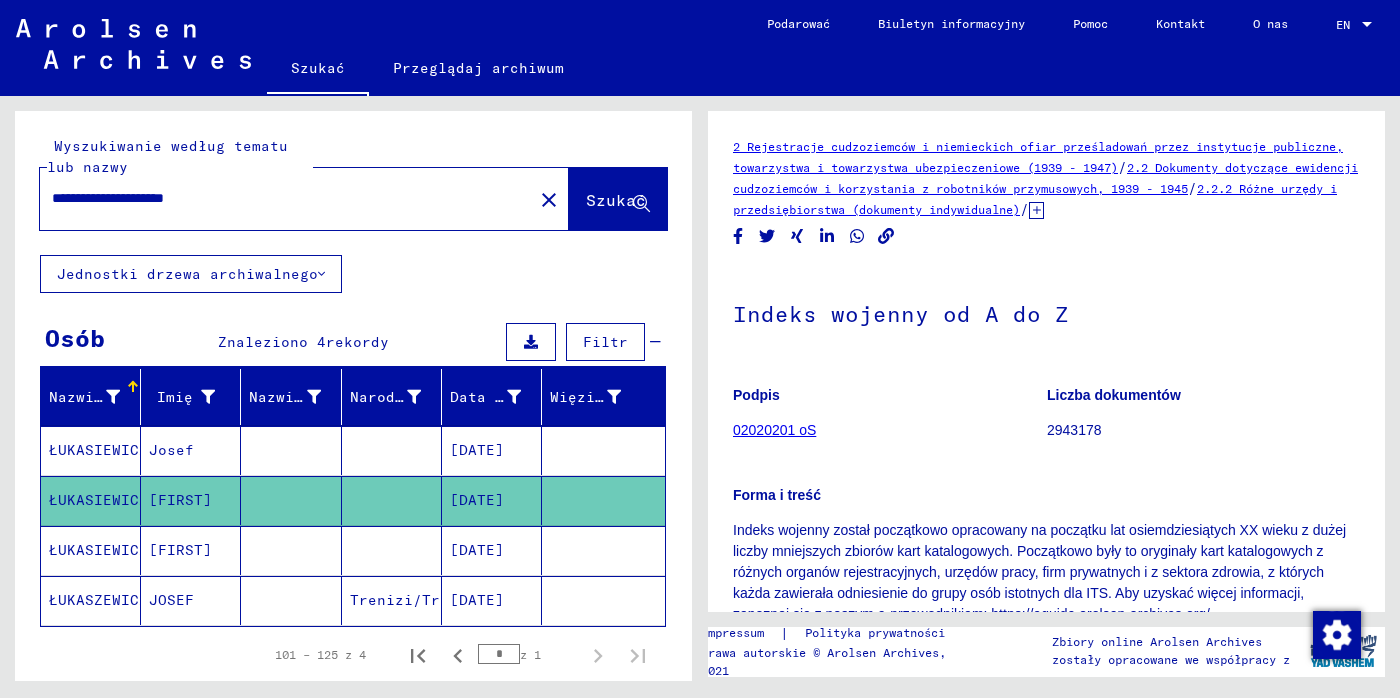 scroll, scrollTop: 0, scrollLeft: 0, axis: both 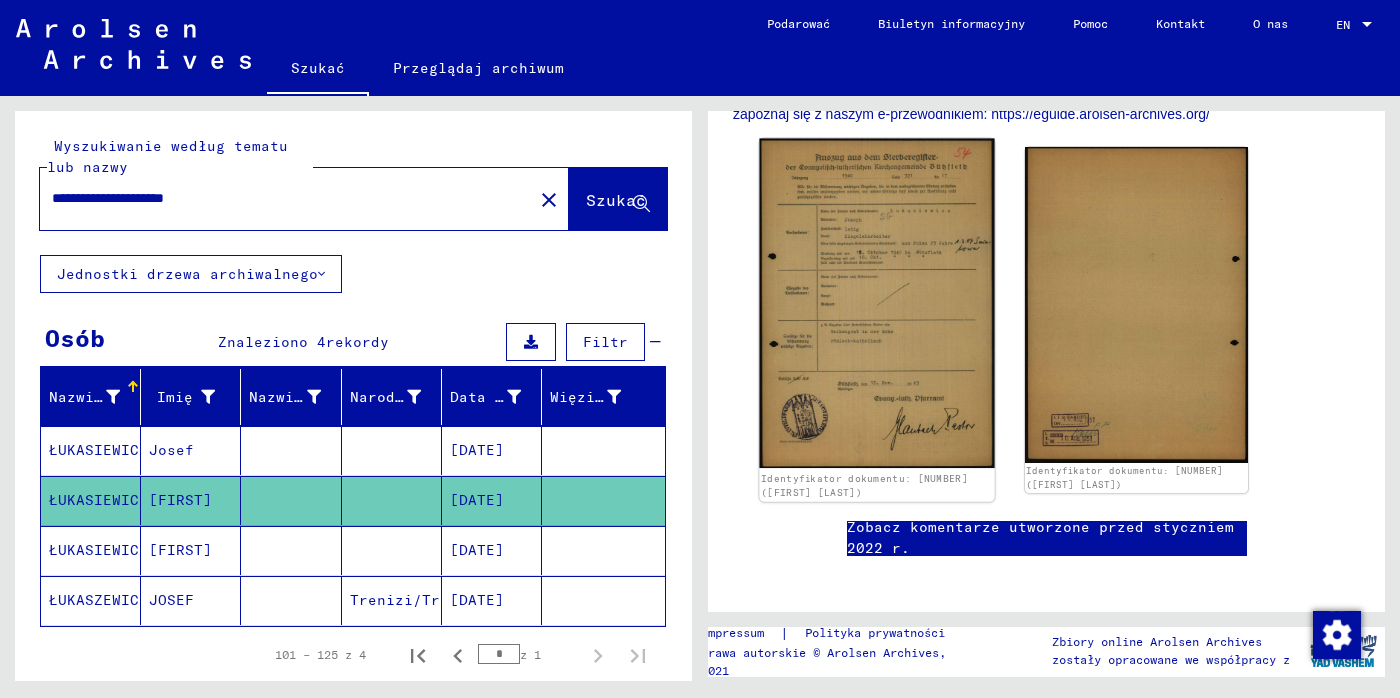 click 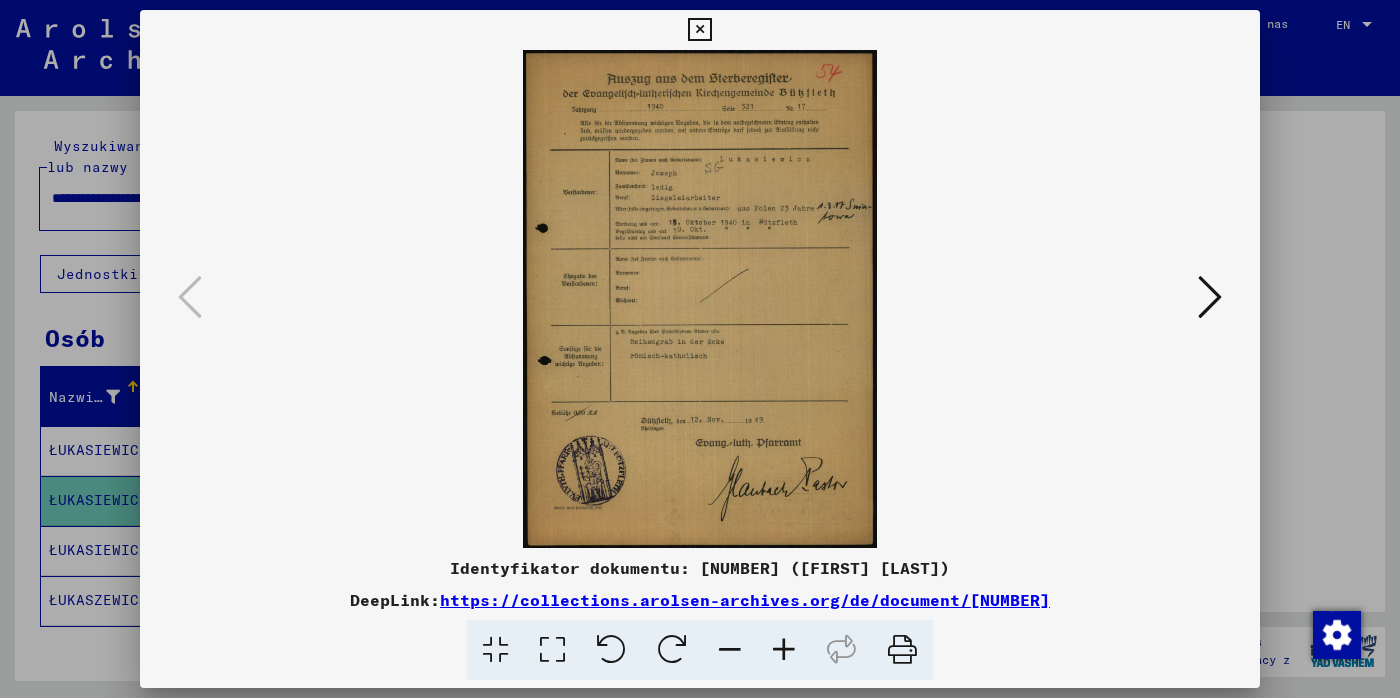 click at bounding box center (784, 650) 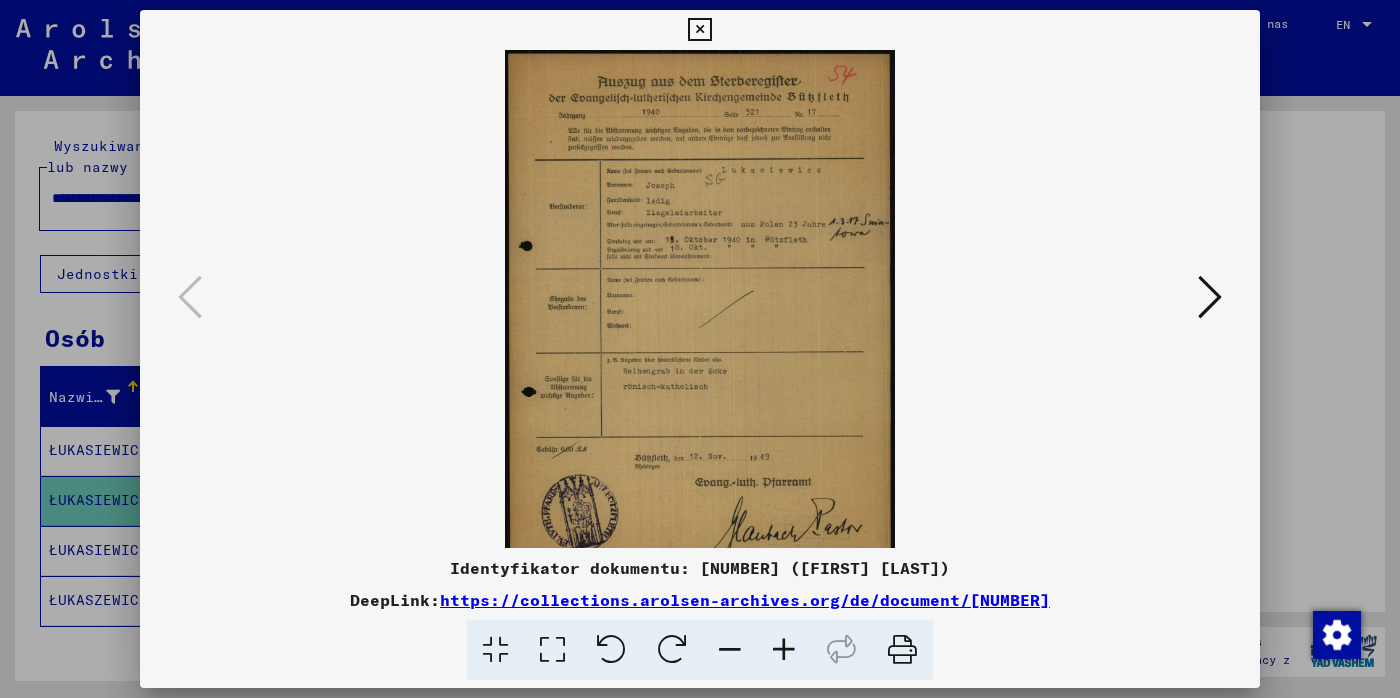 click at bounding box center (784, 650) 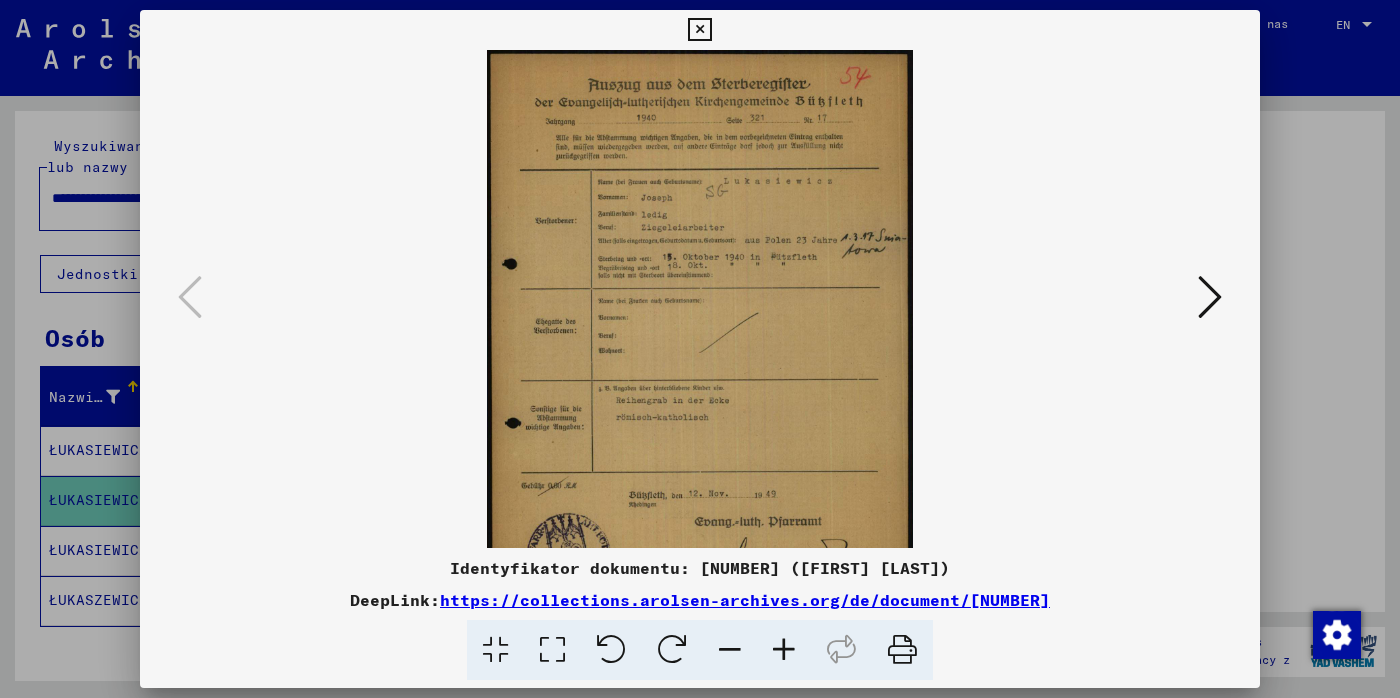 click at bounding box center (784, 650) 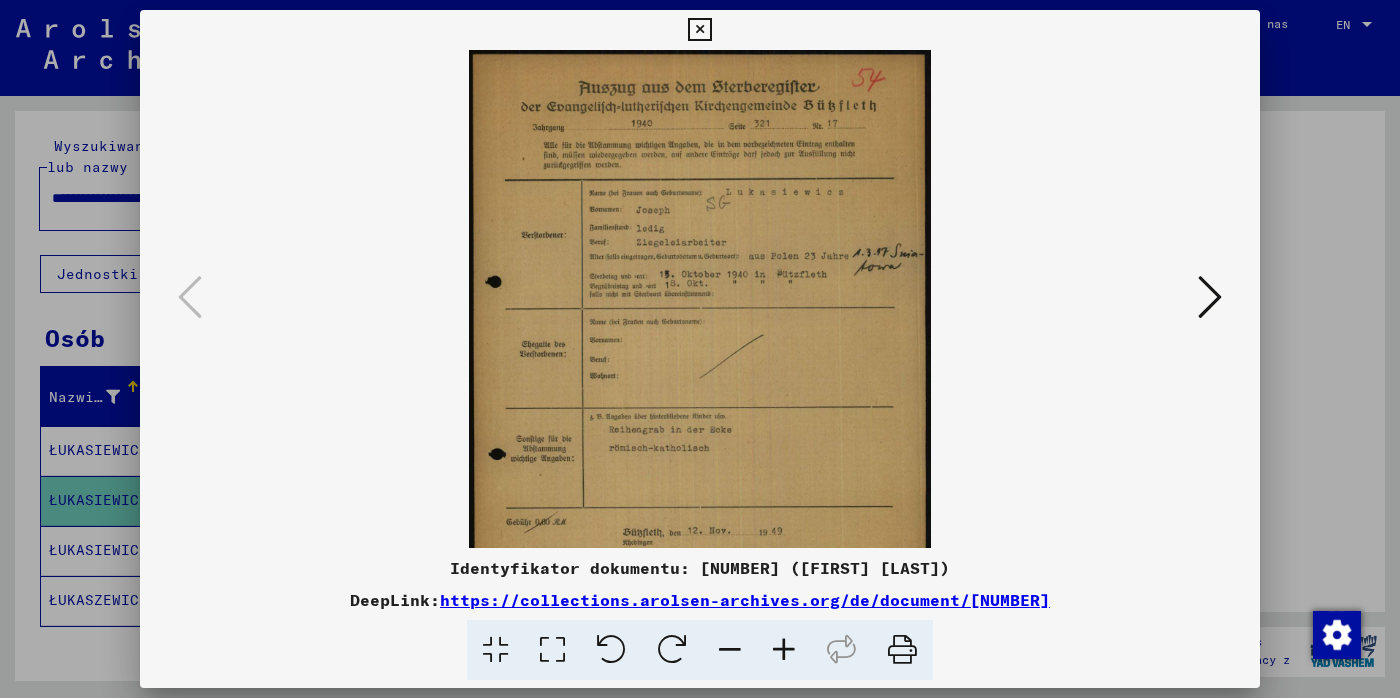 click at bounding box center (784, 650) 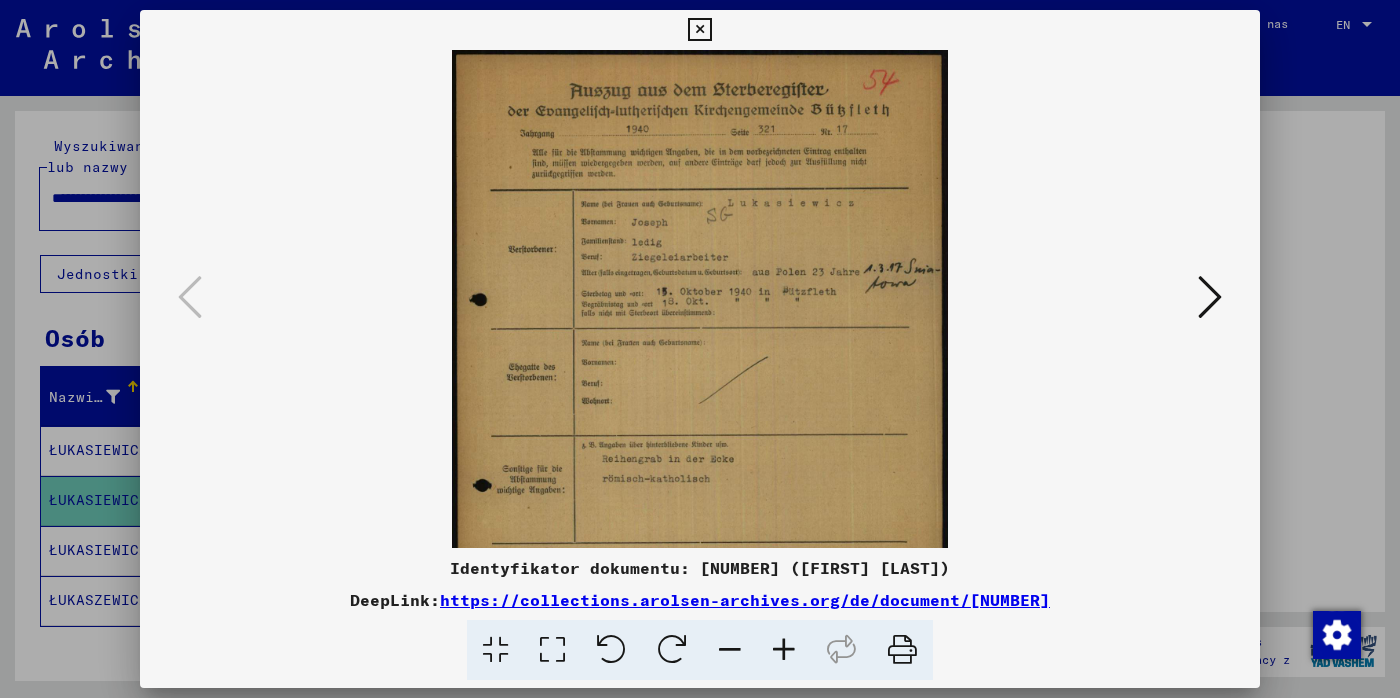 click at bounding box center (784, 650) 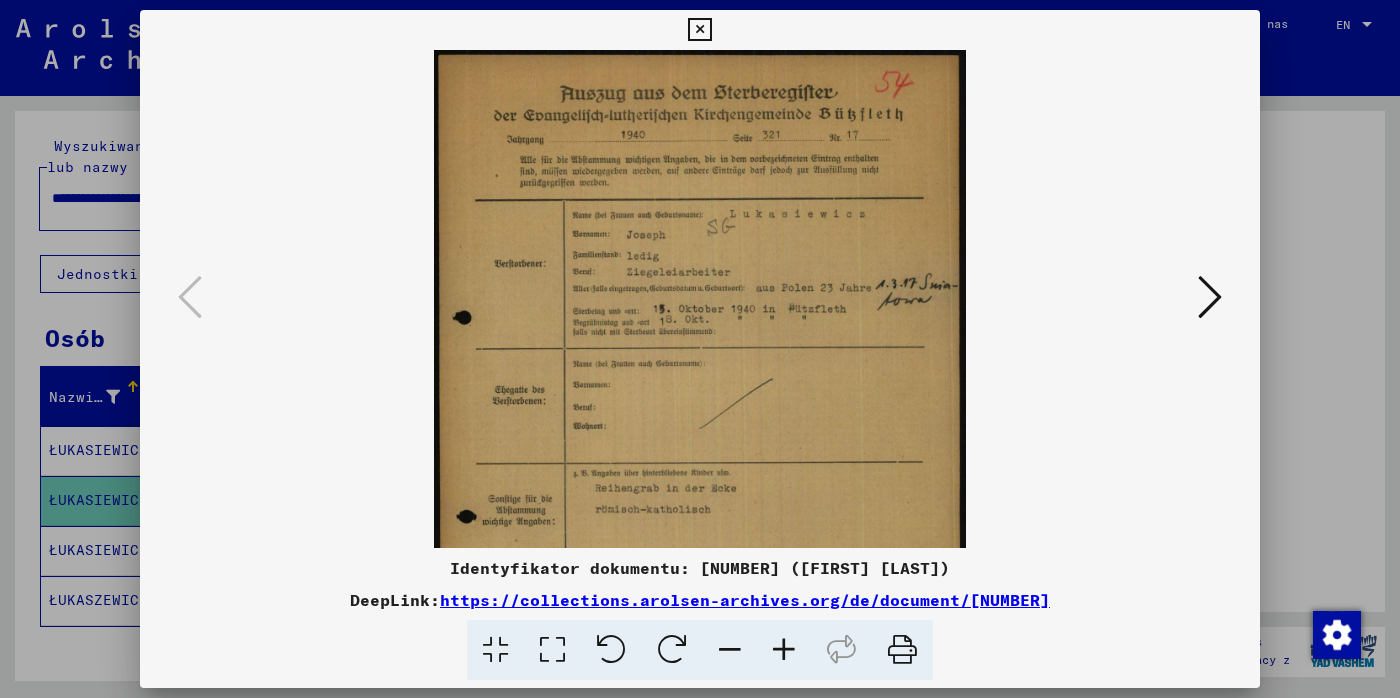 click at bounding box center [699, 30] 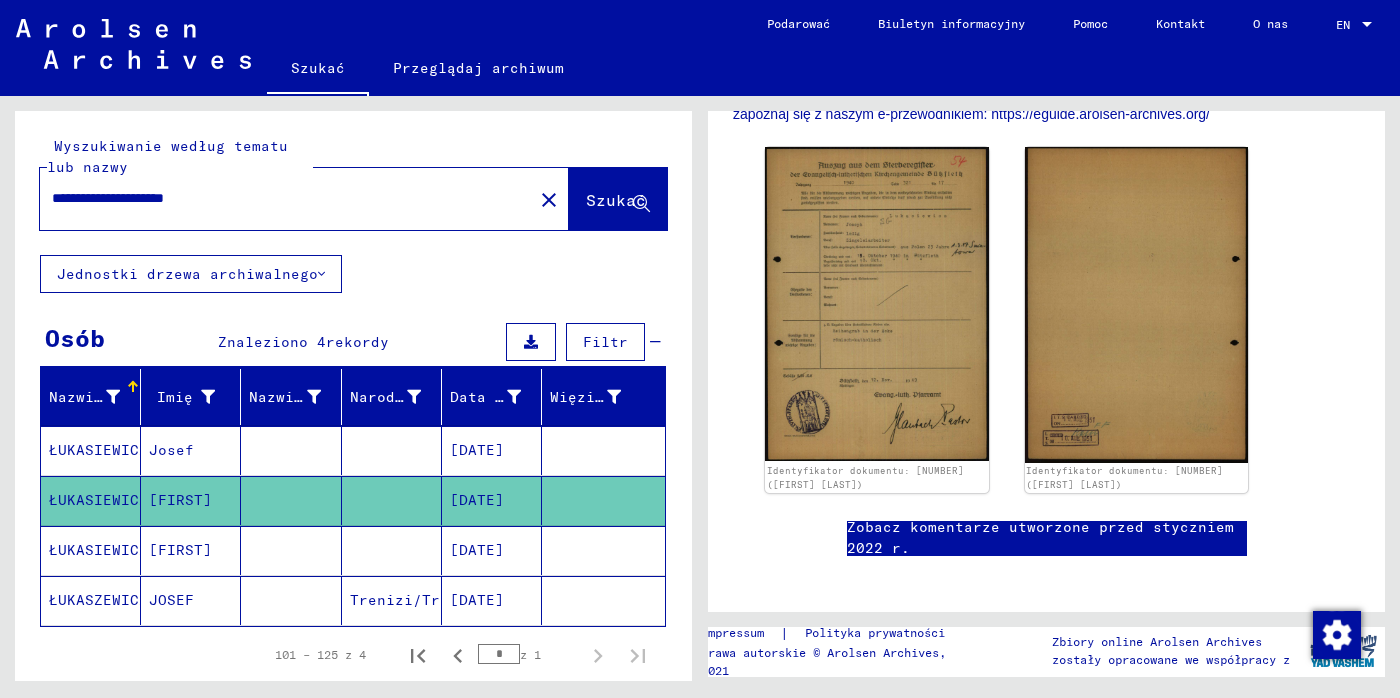 click on "[DATE]" at bounding box center [492, 600] 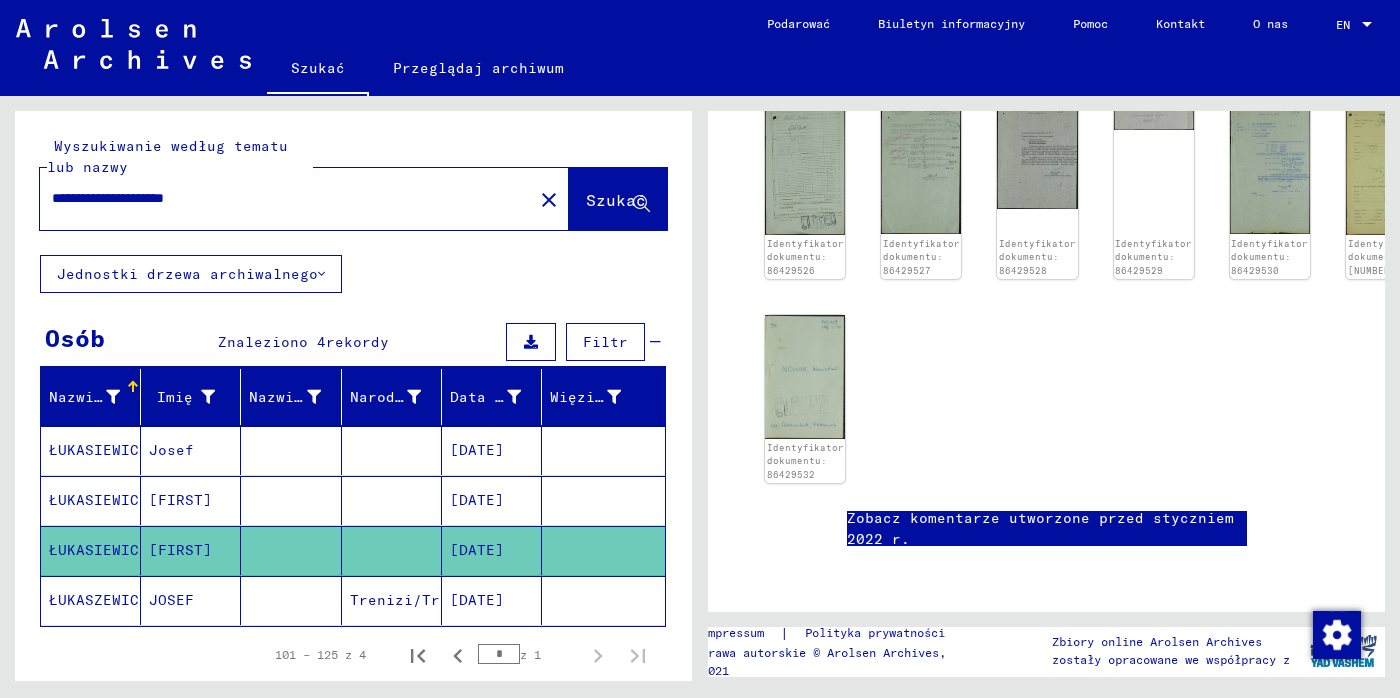 scroll, scrollTop: 0, scrollLeft: 0, axis: both 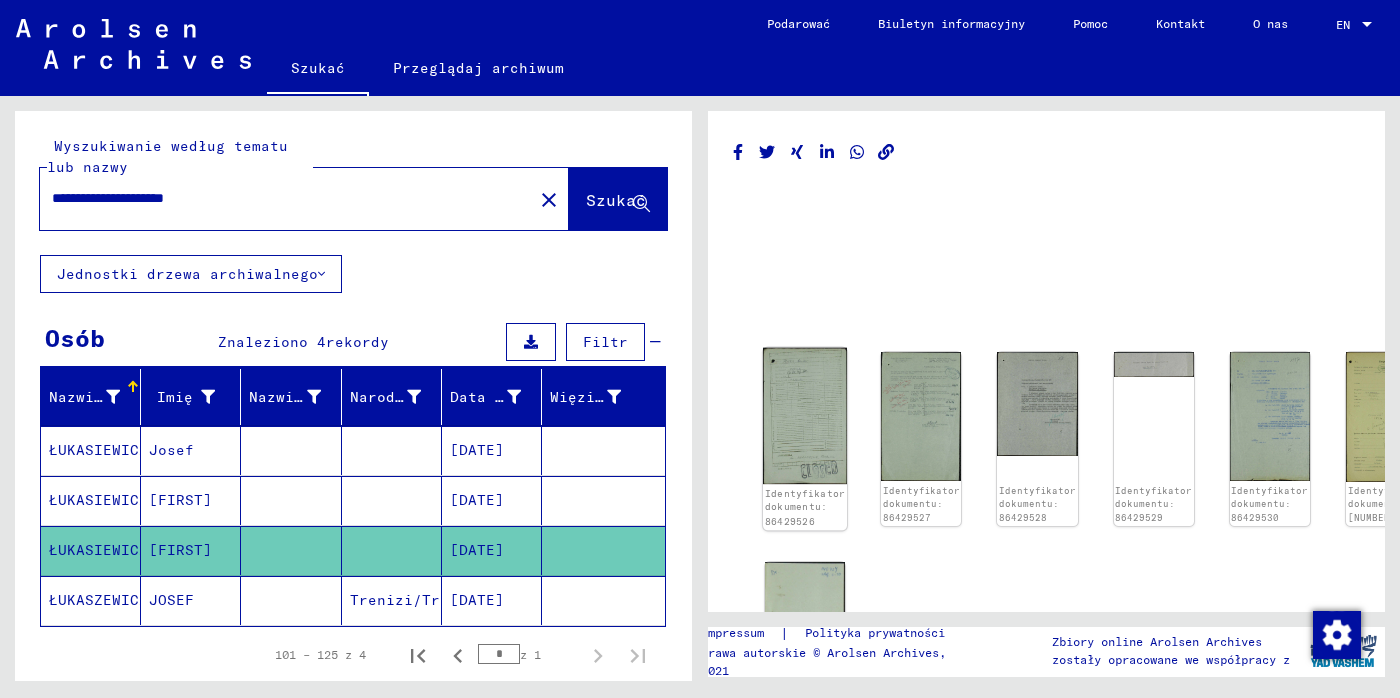 click 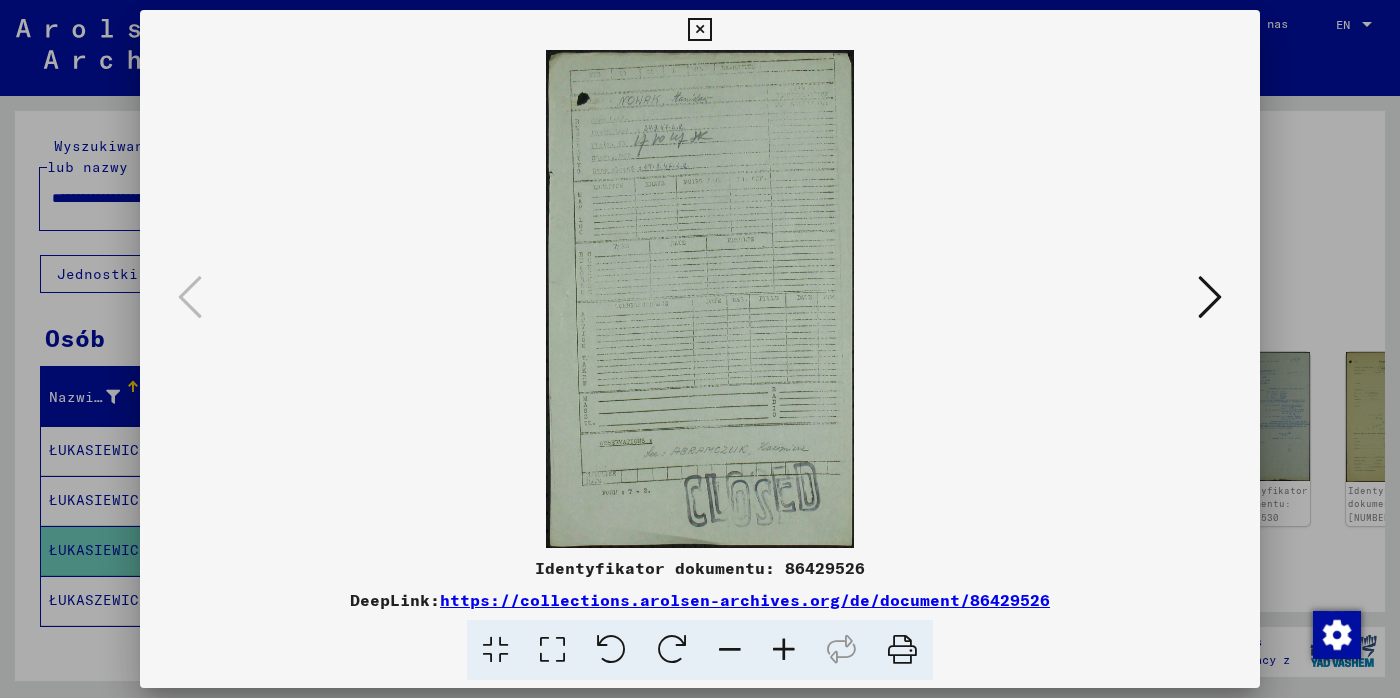 click at bounding box center [784, 650] 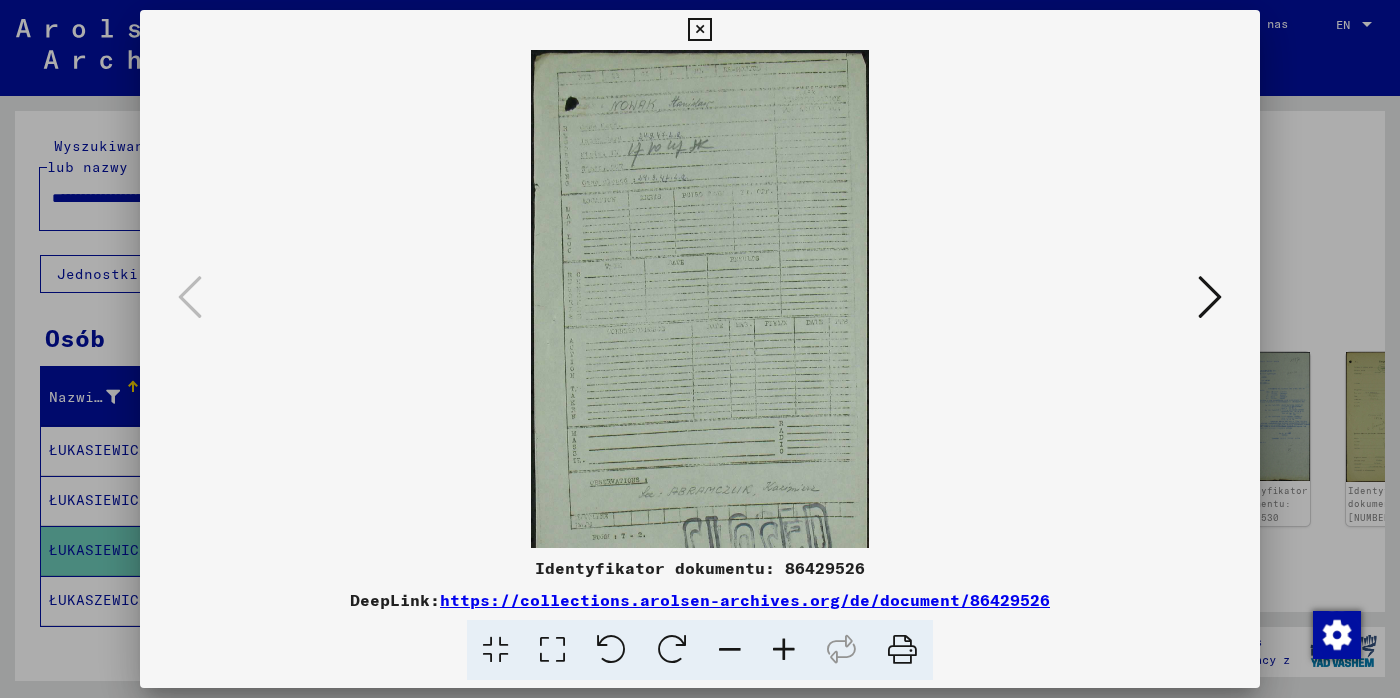 click at bounding box center [784, 650] 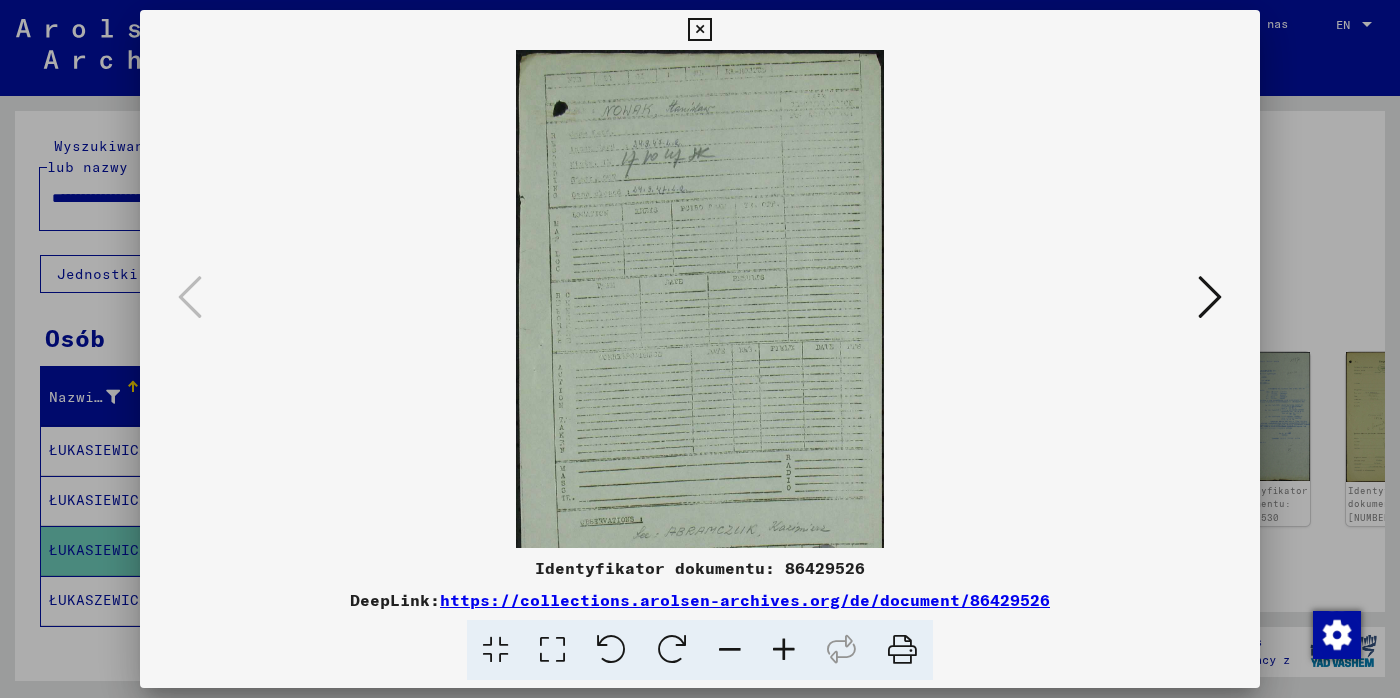 click at bounding box center (784, 650) 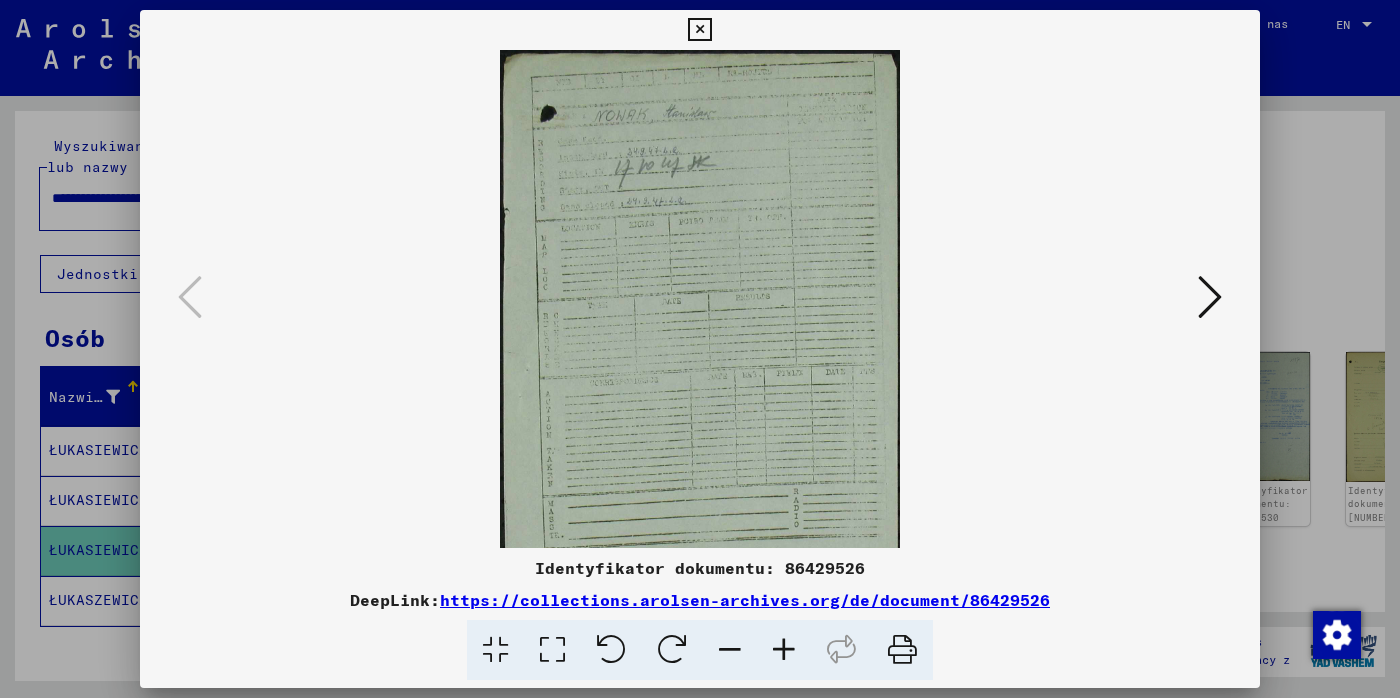 click at bounding box center [784, 650] 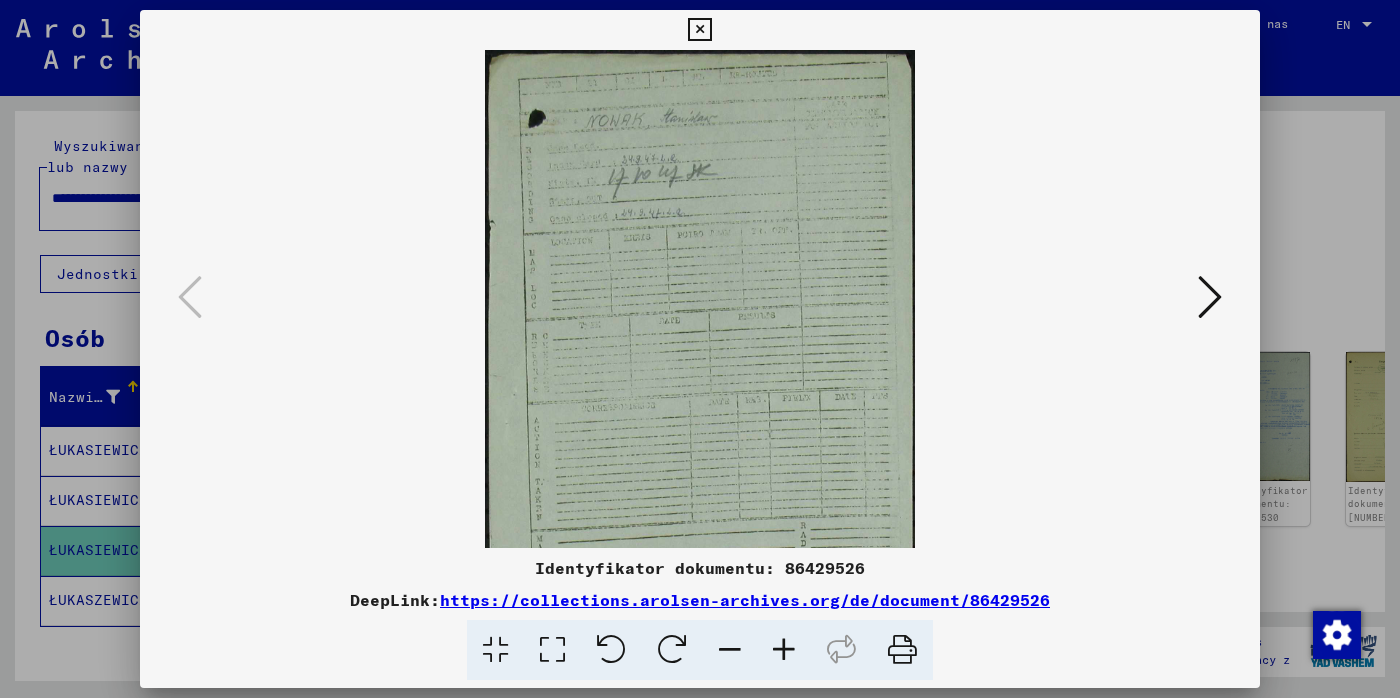 click at bounding box center (784, 650) 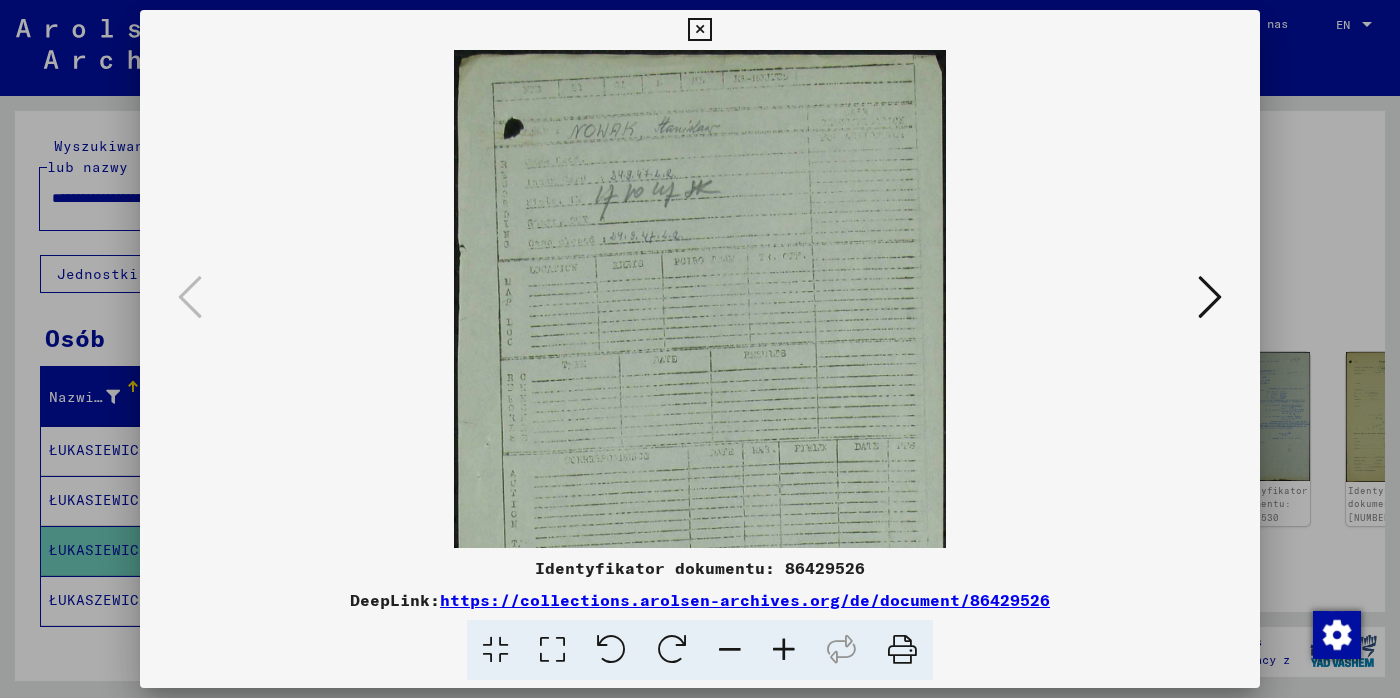 click at bounding box center (1210, 297) 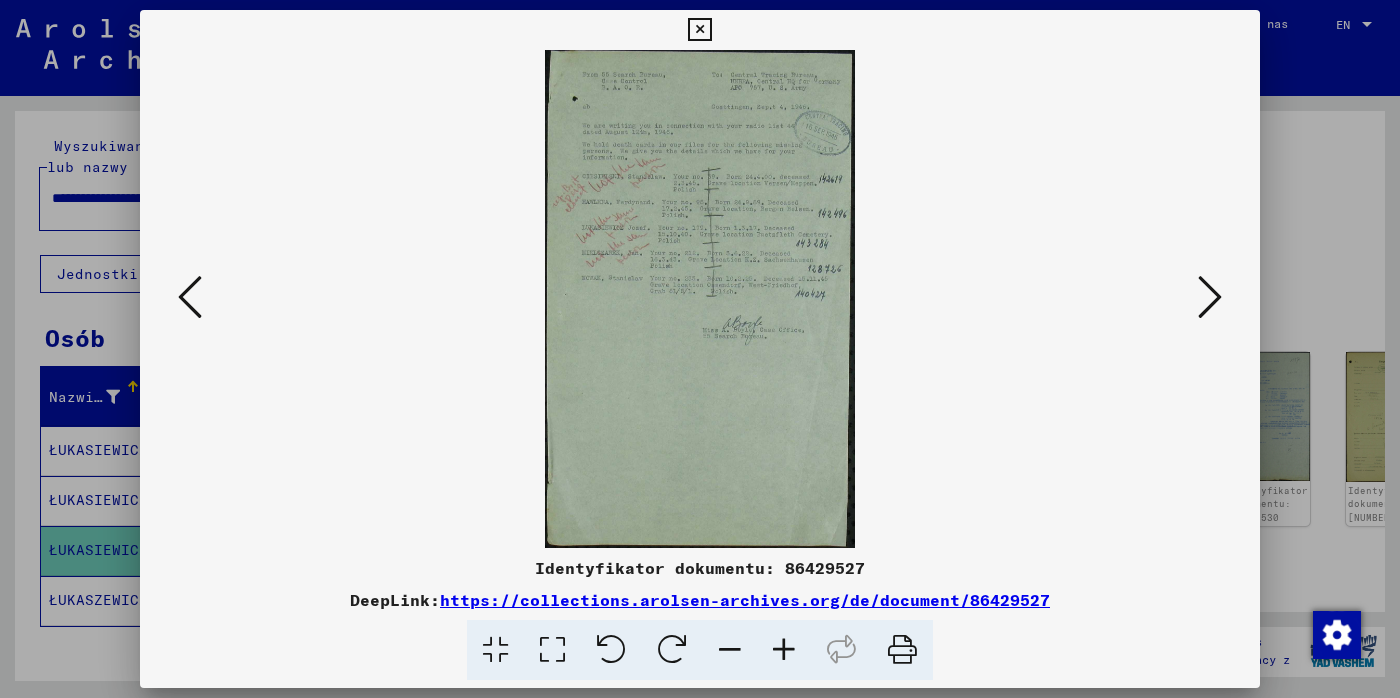 click at bounding box center [784, 650] 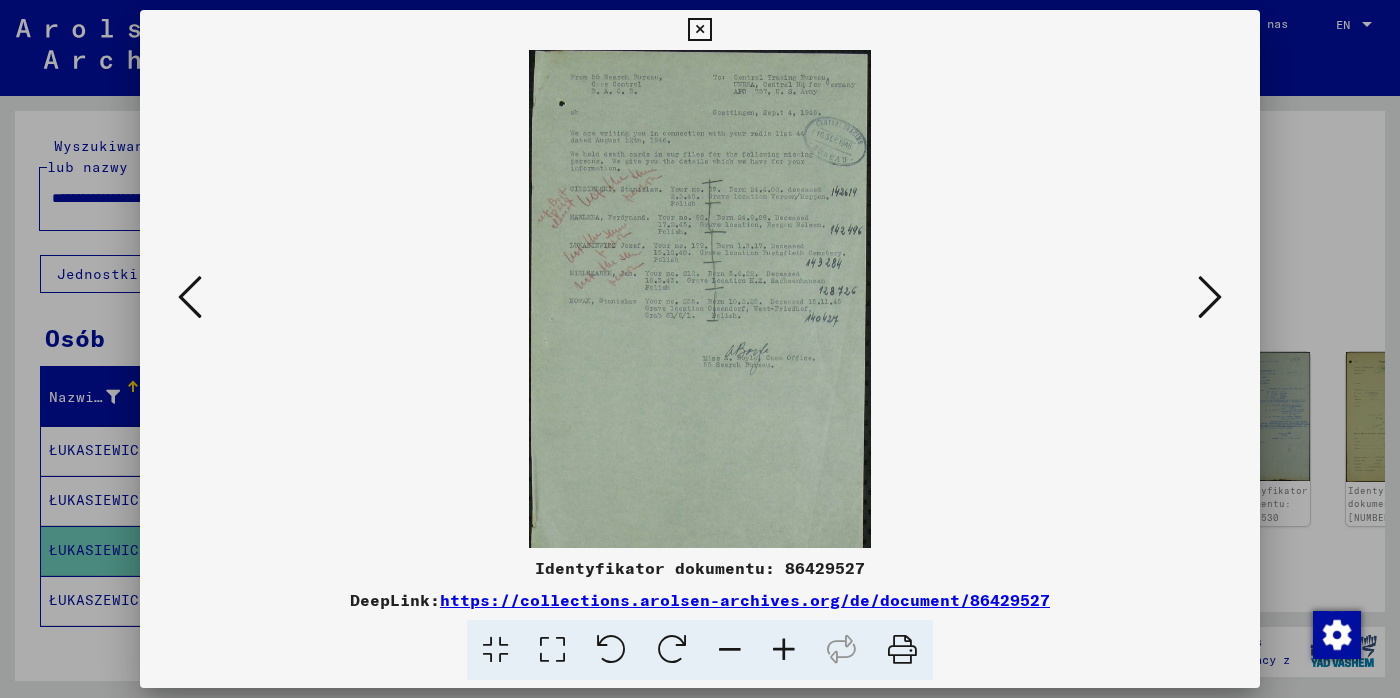 click at bounding box center [784, 650] 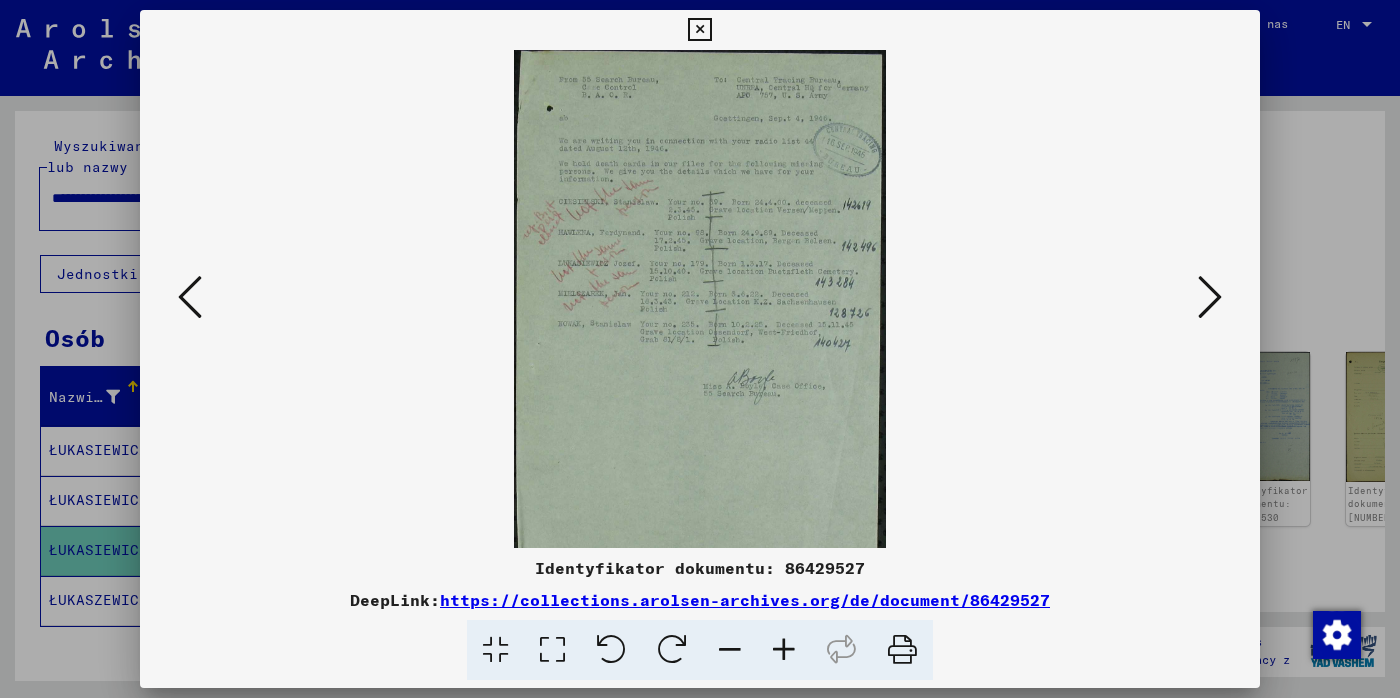click at bounding box center (784, 650) 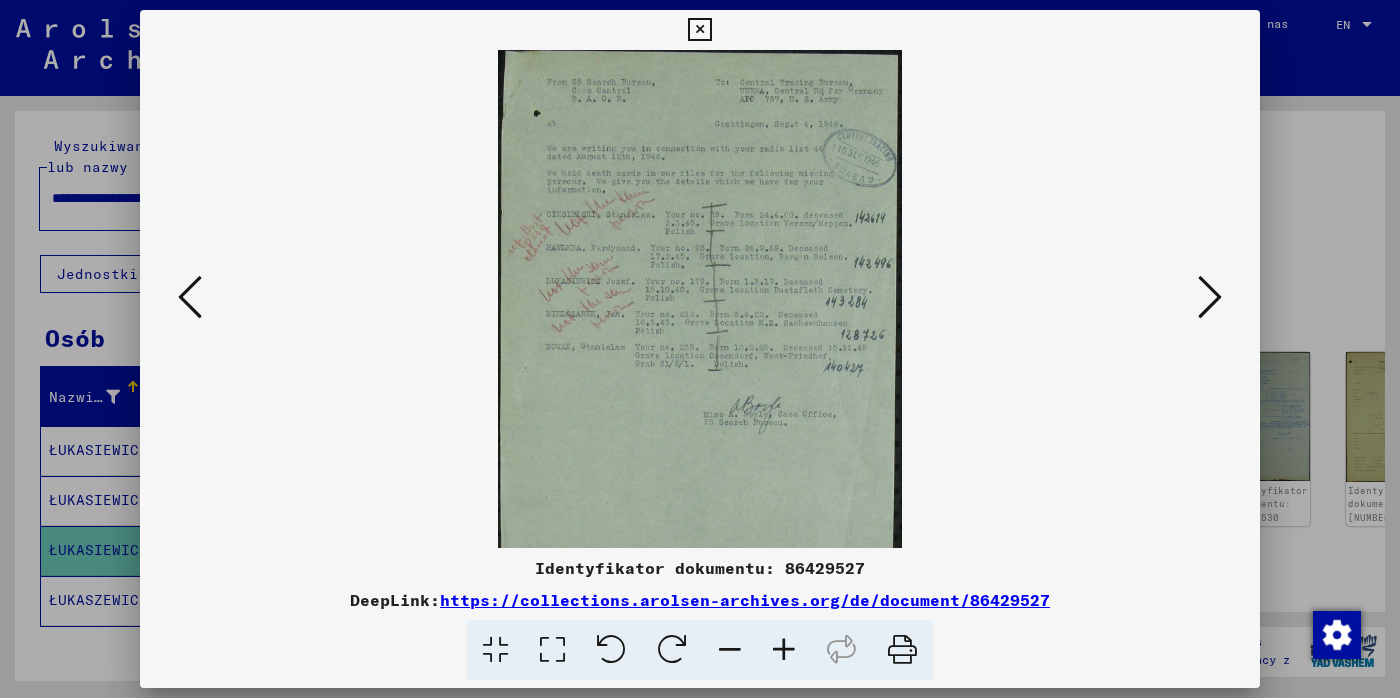 click at bounding box center (784, 650) 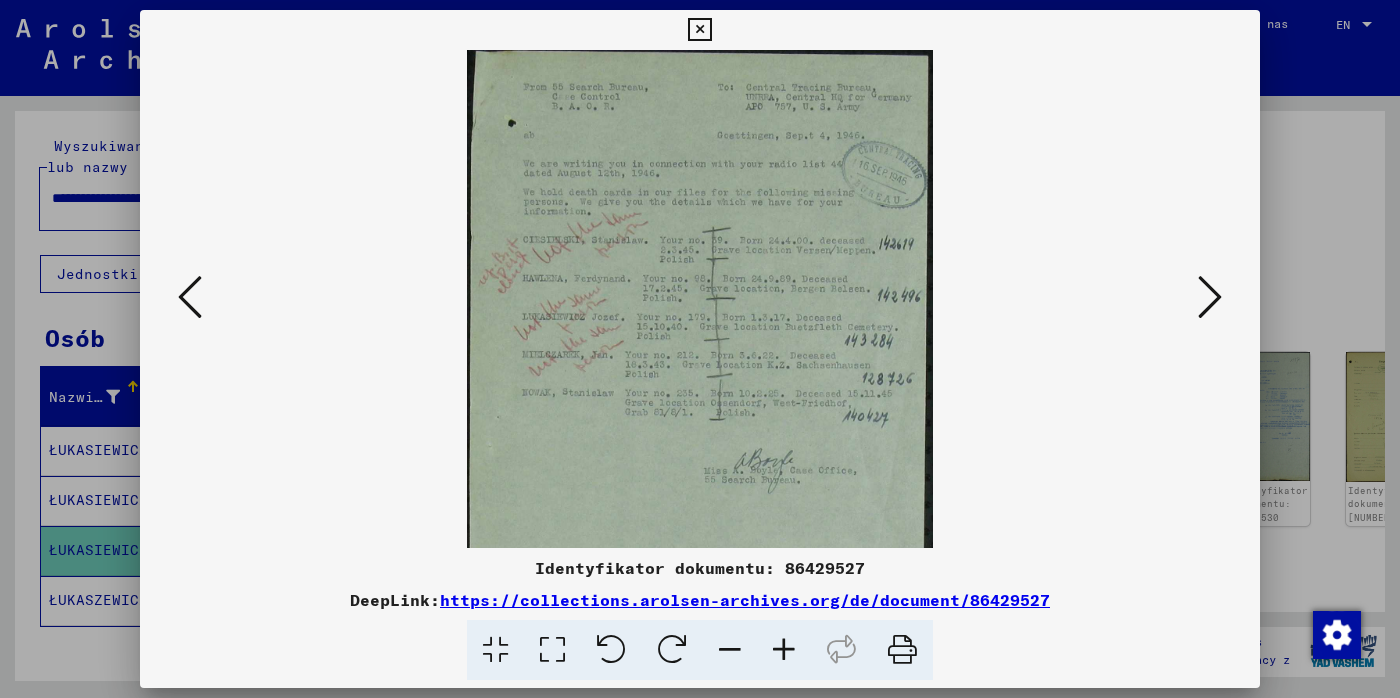 click at bounding box center (784, 650) 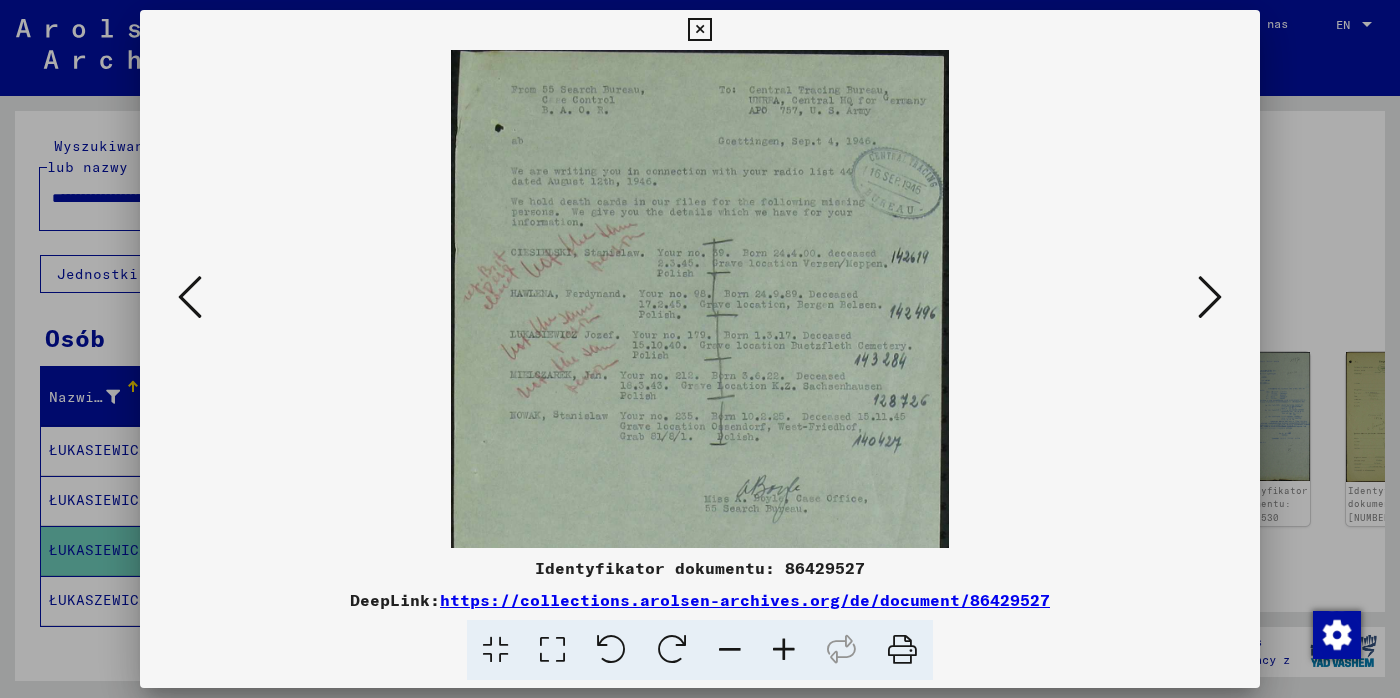 click at bounding box center [784, 650] 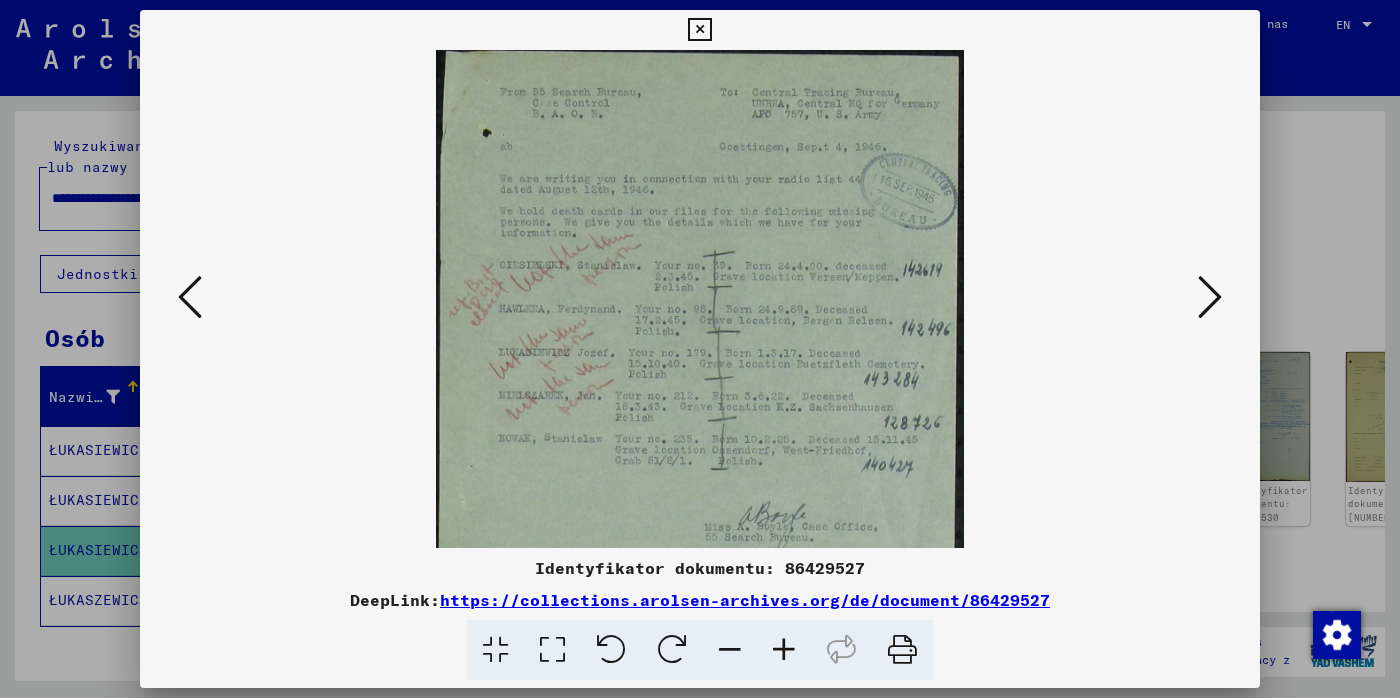 click at bounding box center (784, 650) 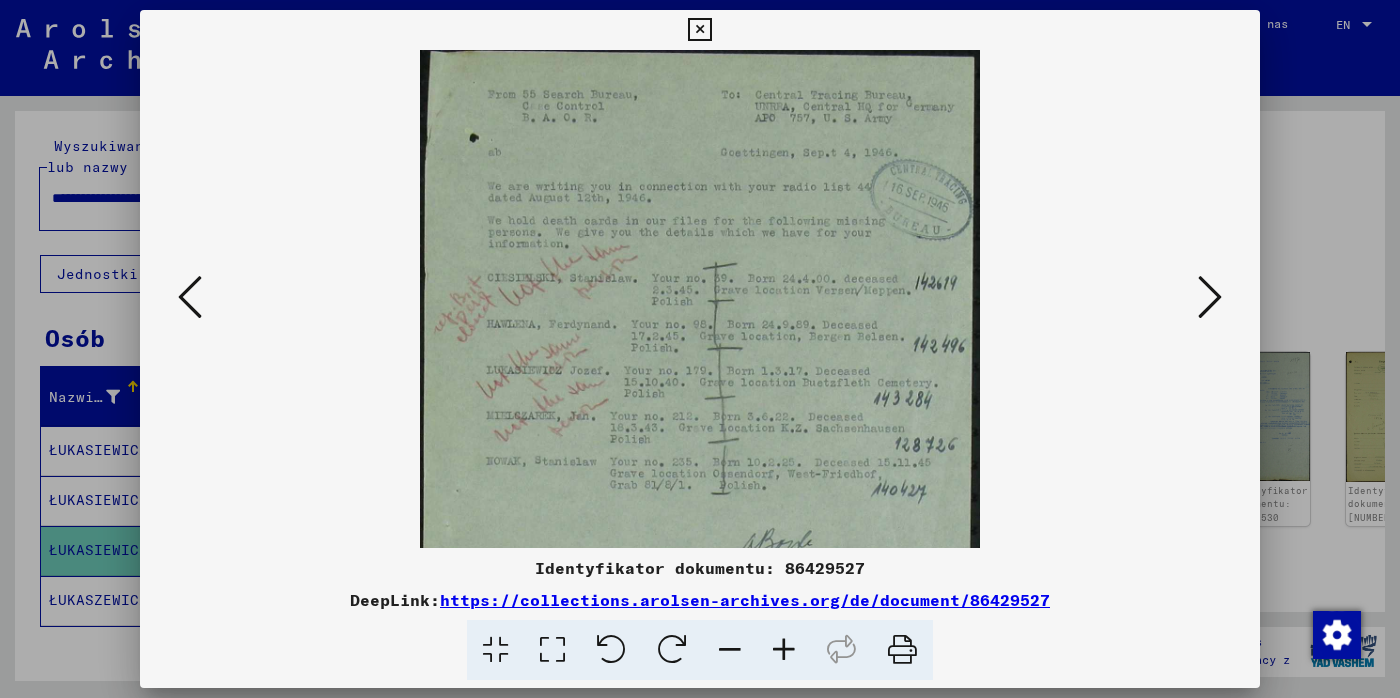 click at bounding box center [784, 650] 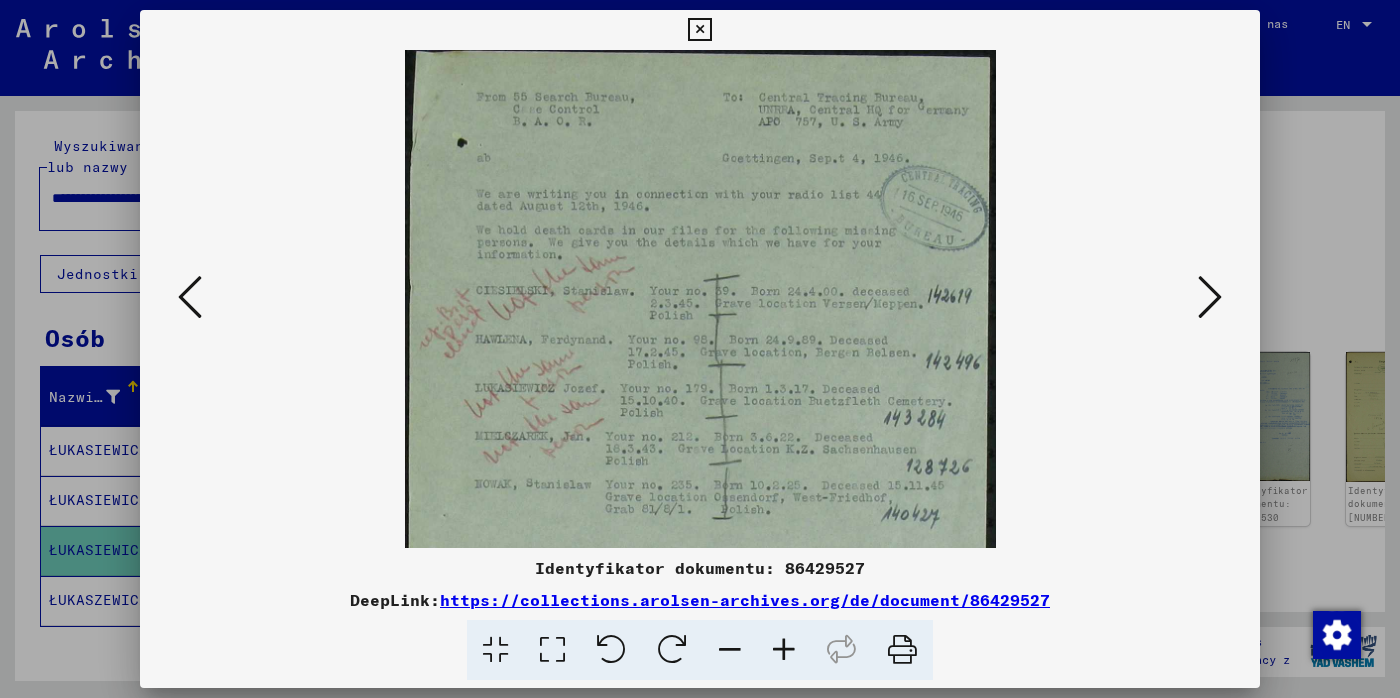 click at bounding box center (699, 30) 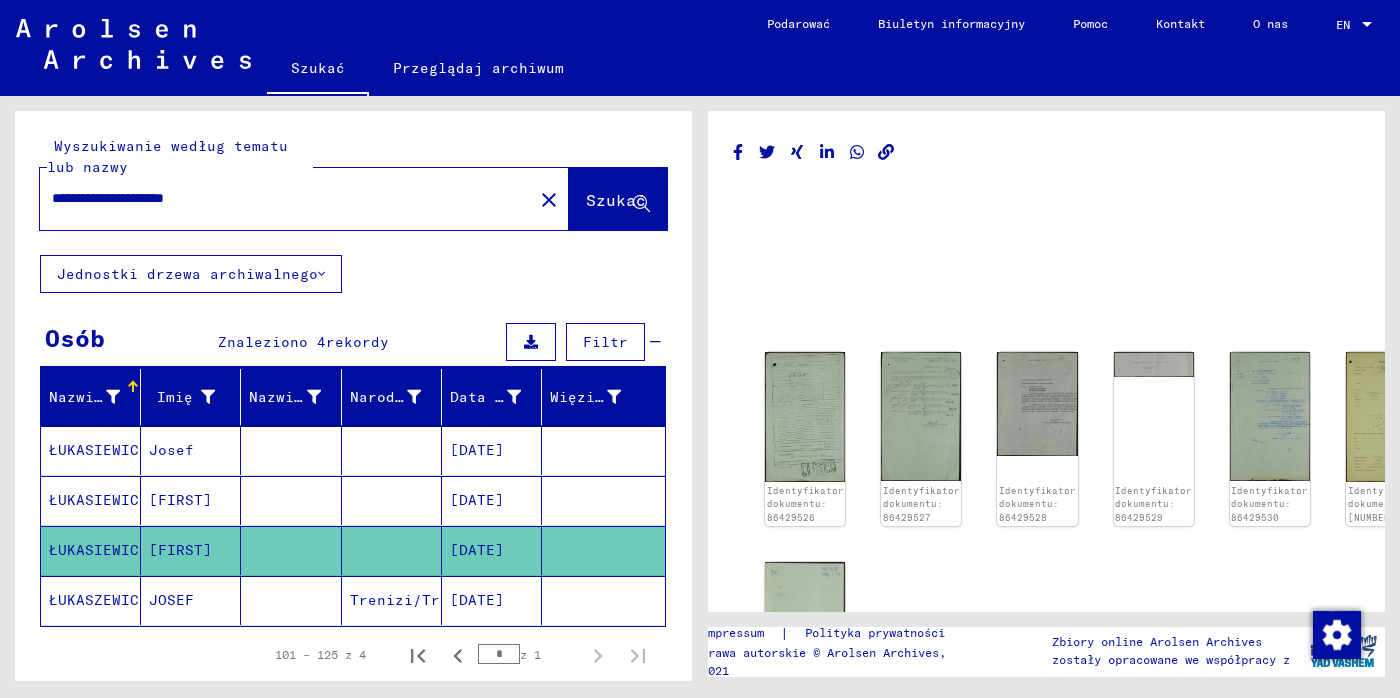 click on "**********" at bounding box center (286, 198) 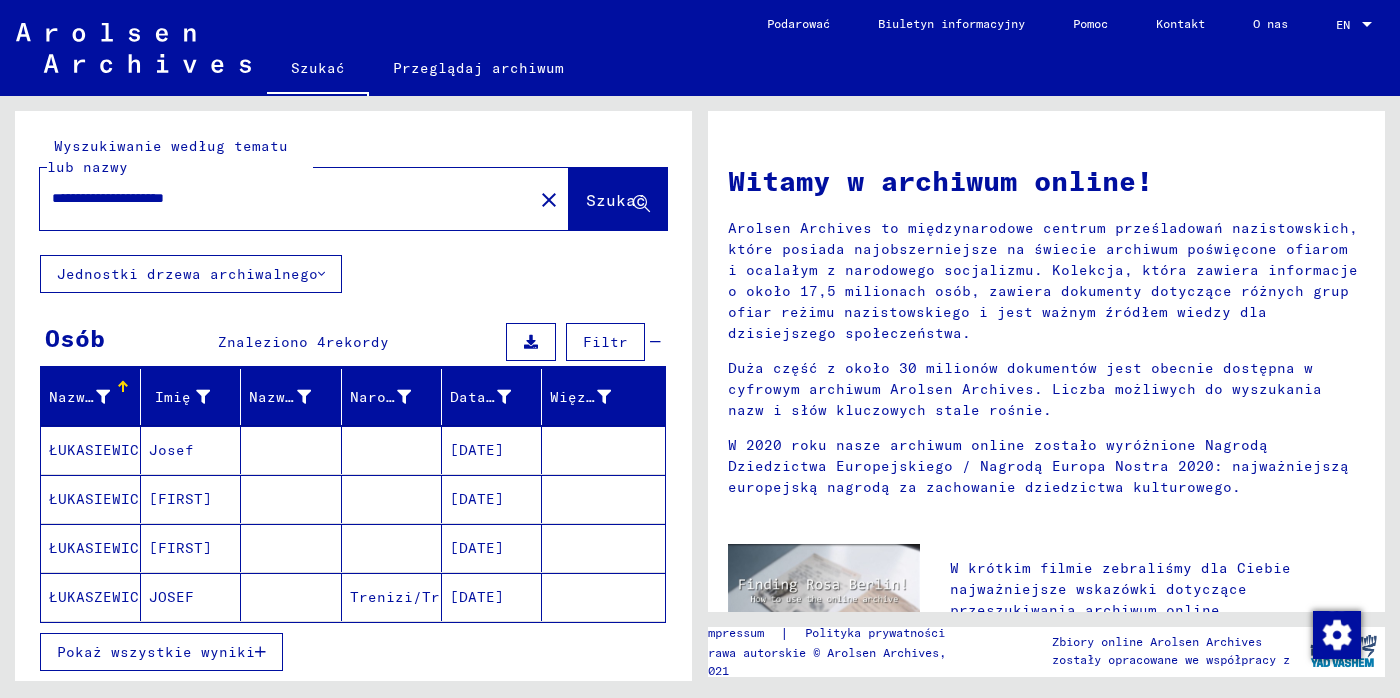 drag, startPoint x: 86, startPoint y: 585, endPoint x: 156, endPoint y: 581, distance: 70.11419 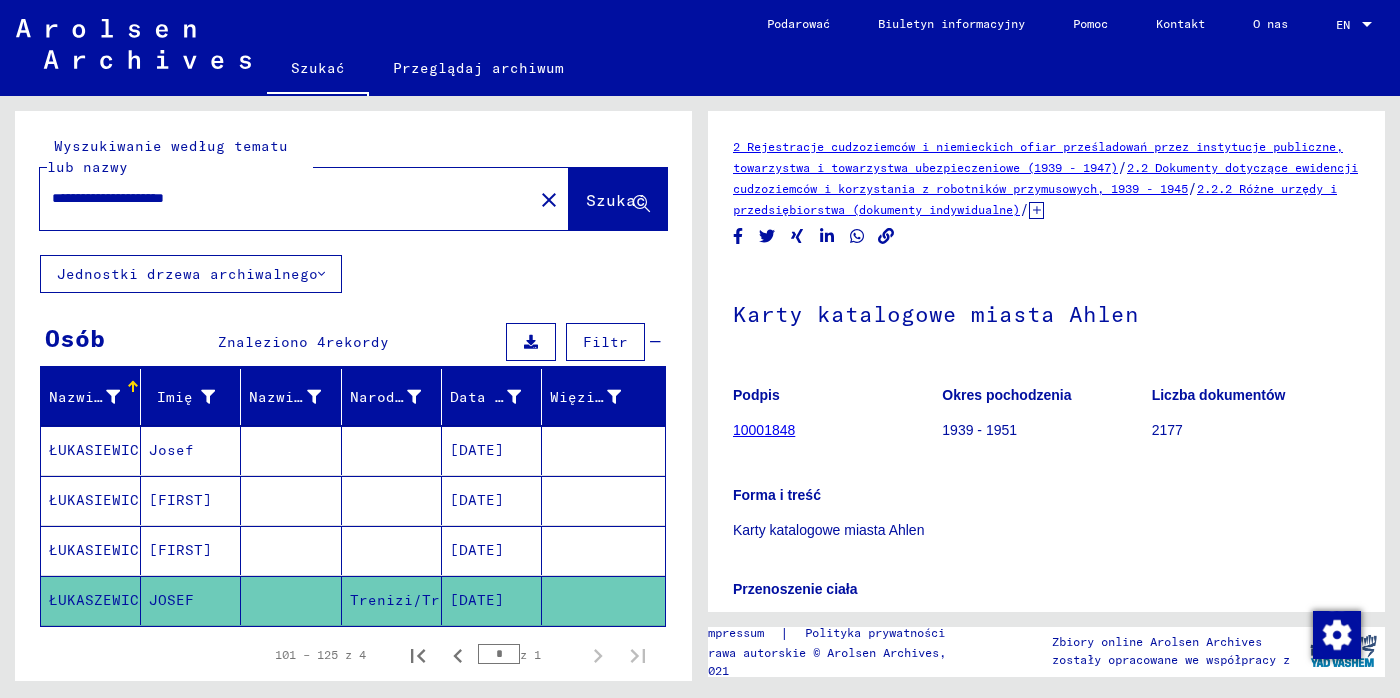 scroll, scrollTop: 0, scrollLeft: 0, axis: both 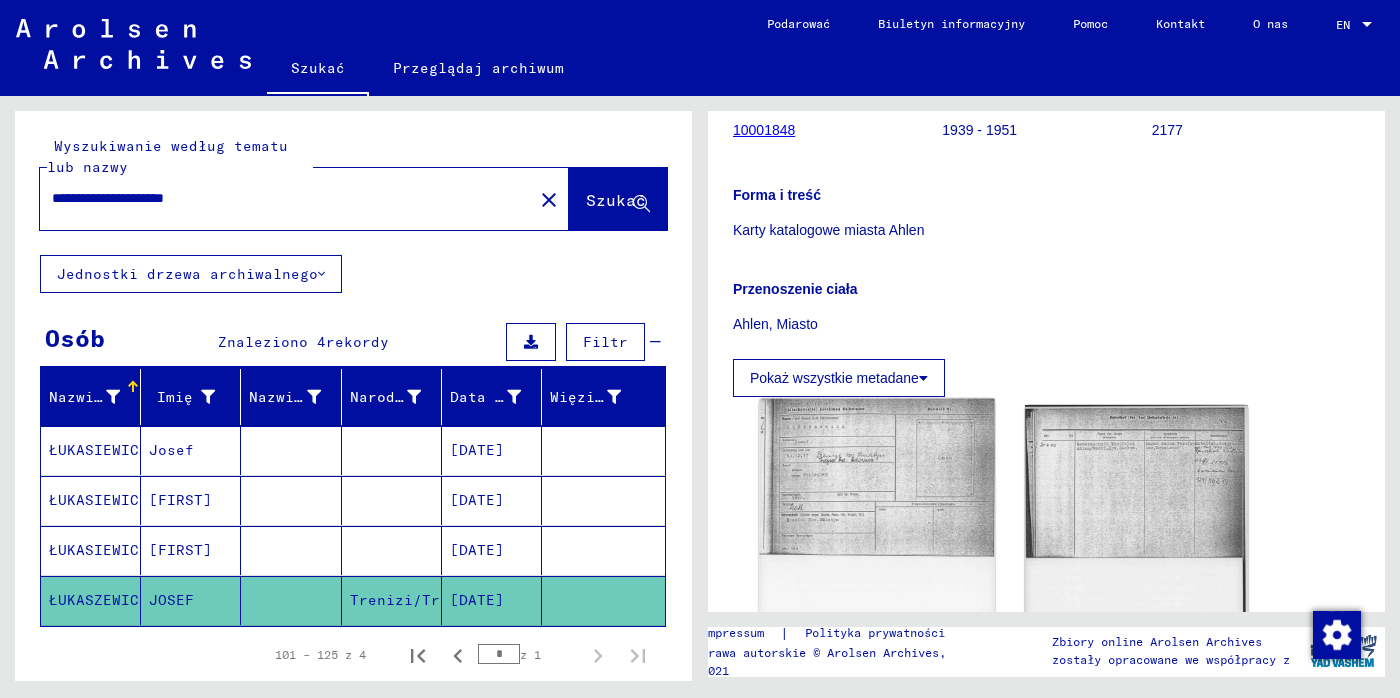click 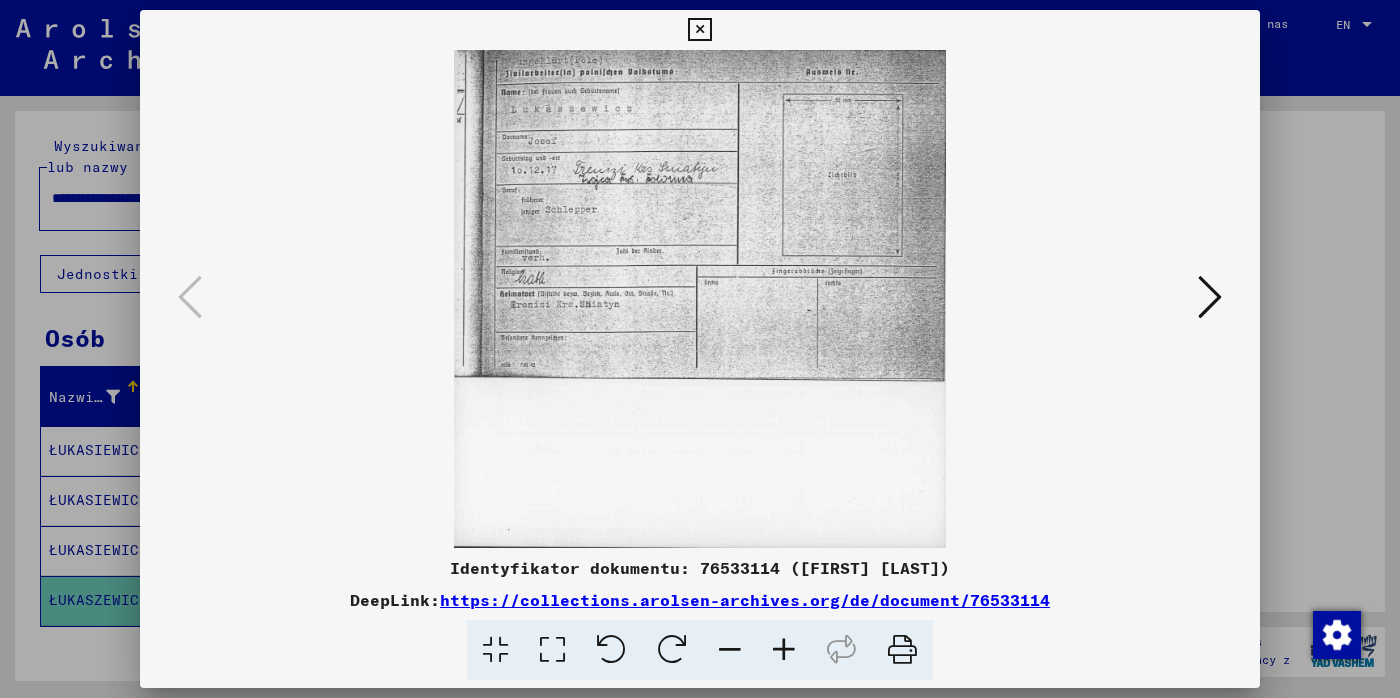 click at bounding box center [1210, 297] 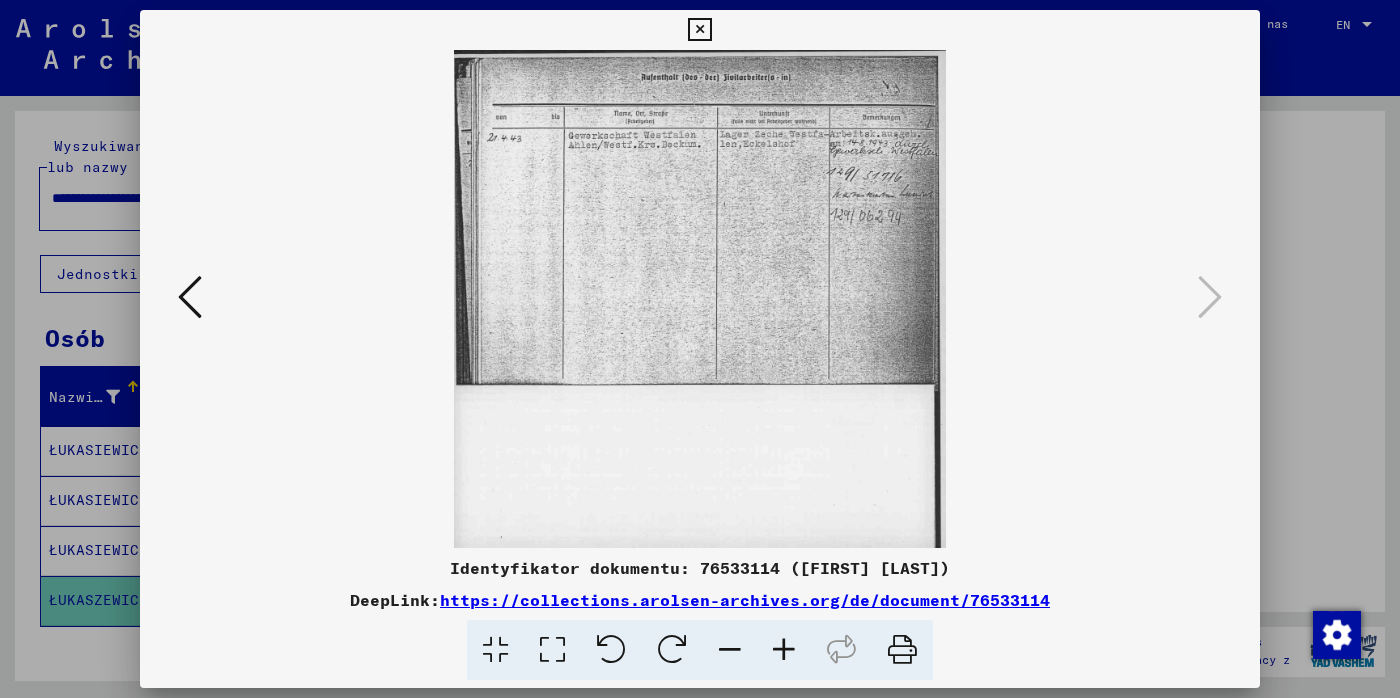 drag, startPoint x: 184, startPoint y: 299, endPoint x: 200, endPoint y: 286, distance: 20.615528 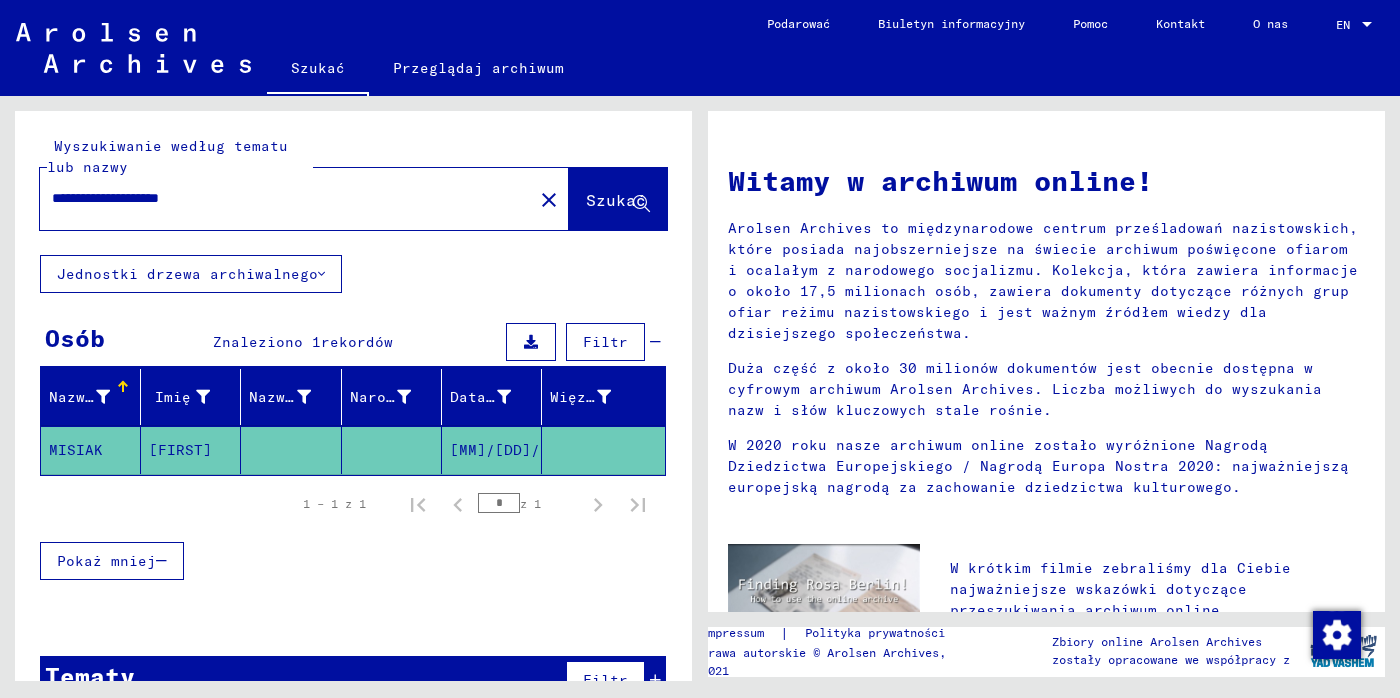 scroll, scrollTop: 0, scrollLeft: 0, axis: both 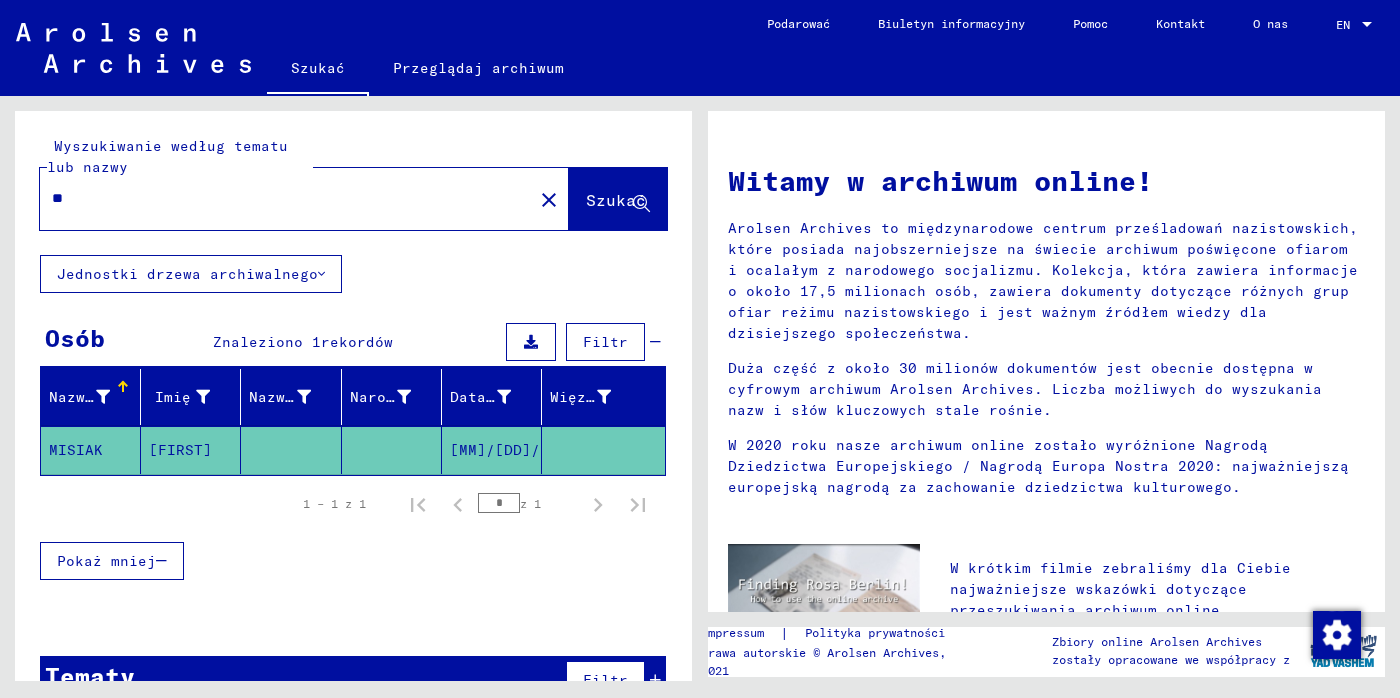 type on "*" 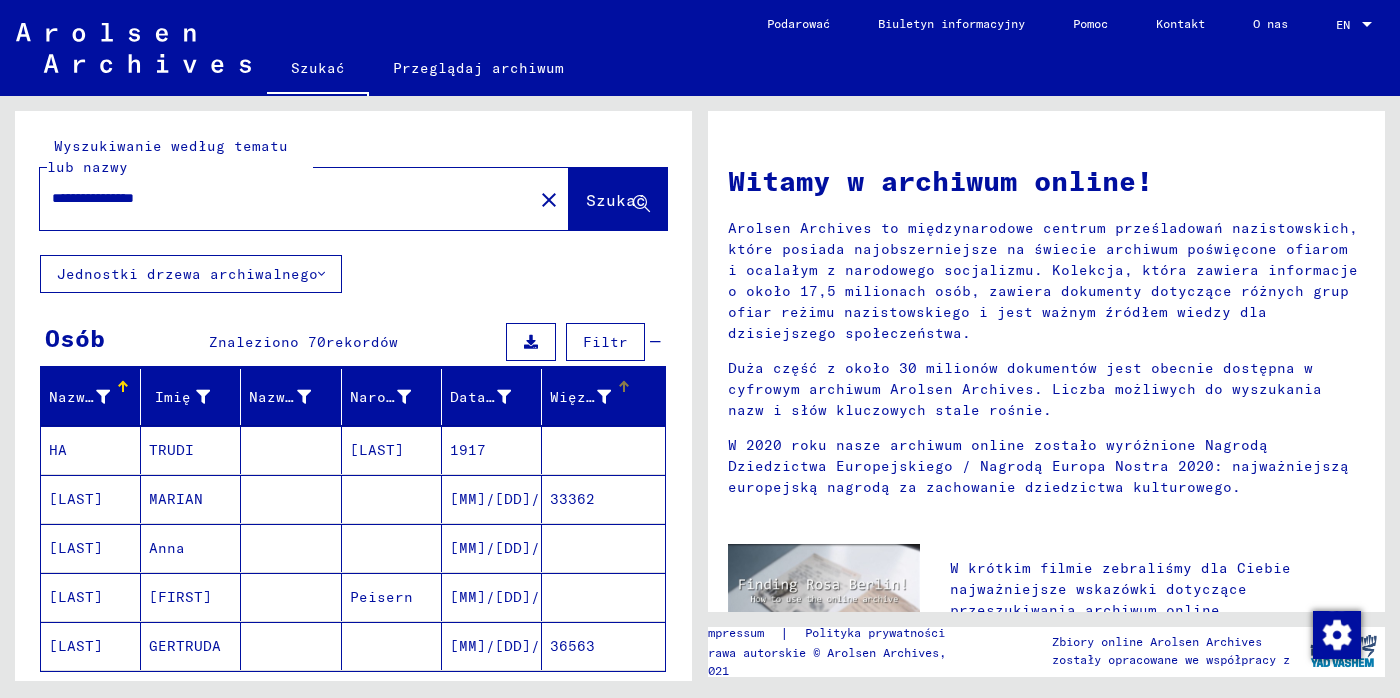scroll, scrollTop: 300, scrollLeft: 0, axis: vertical 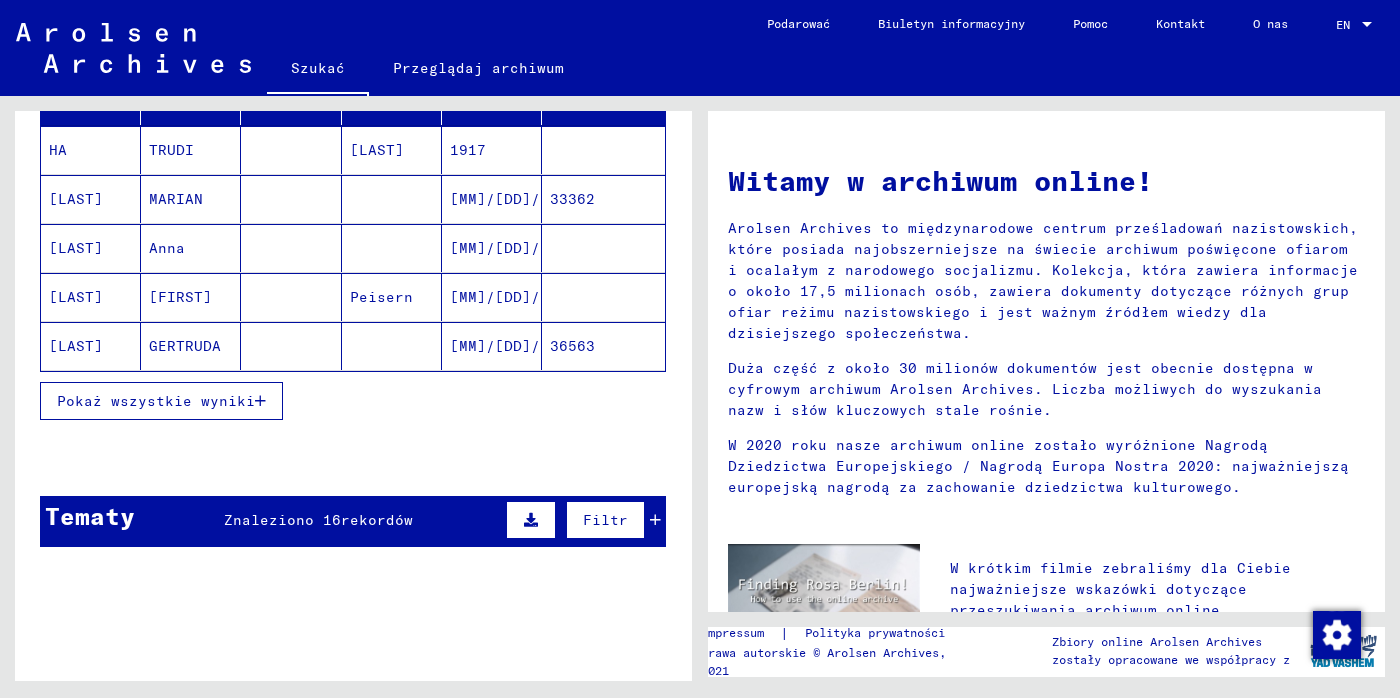 click on "Pokaż wszystkie wyniki" at bounding box center [156, 401] 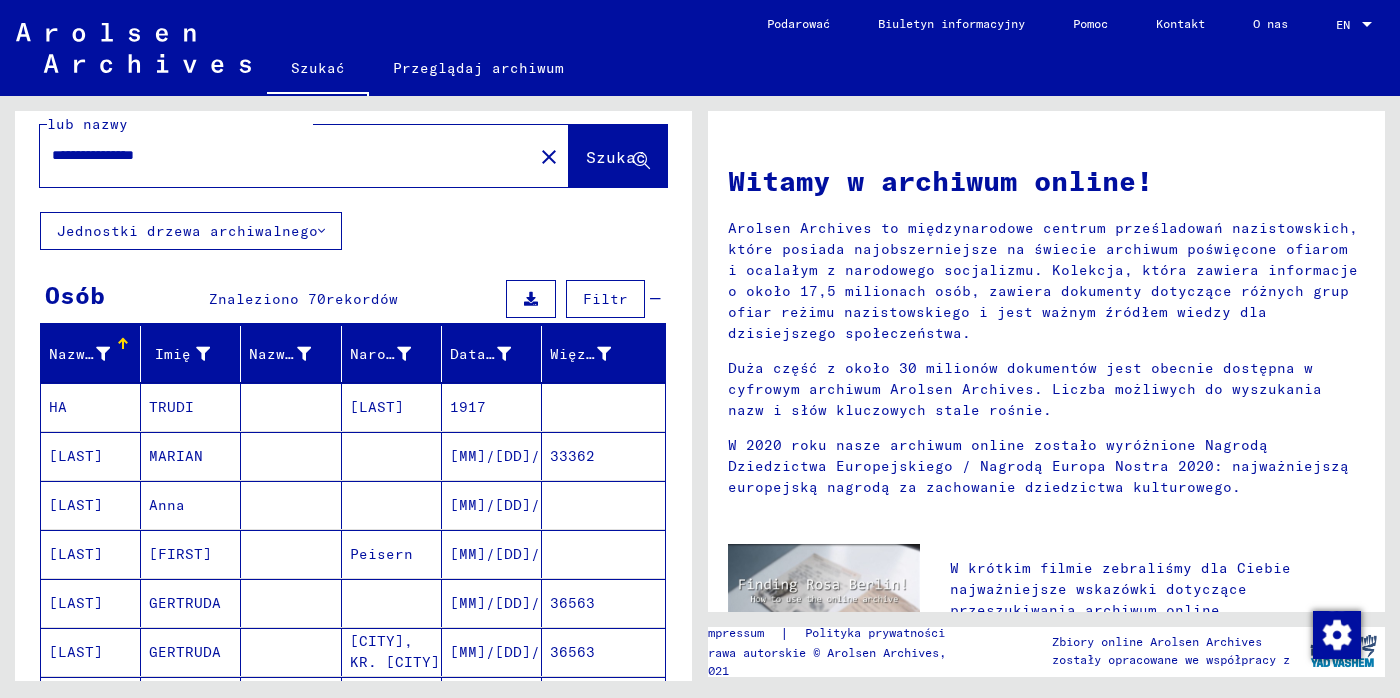 scroll, scrollTop: 0, scrollLeft: 0, axis: both 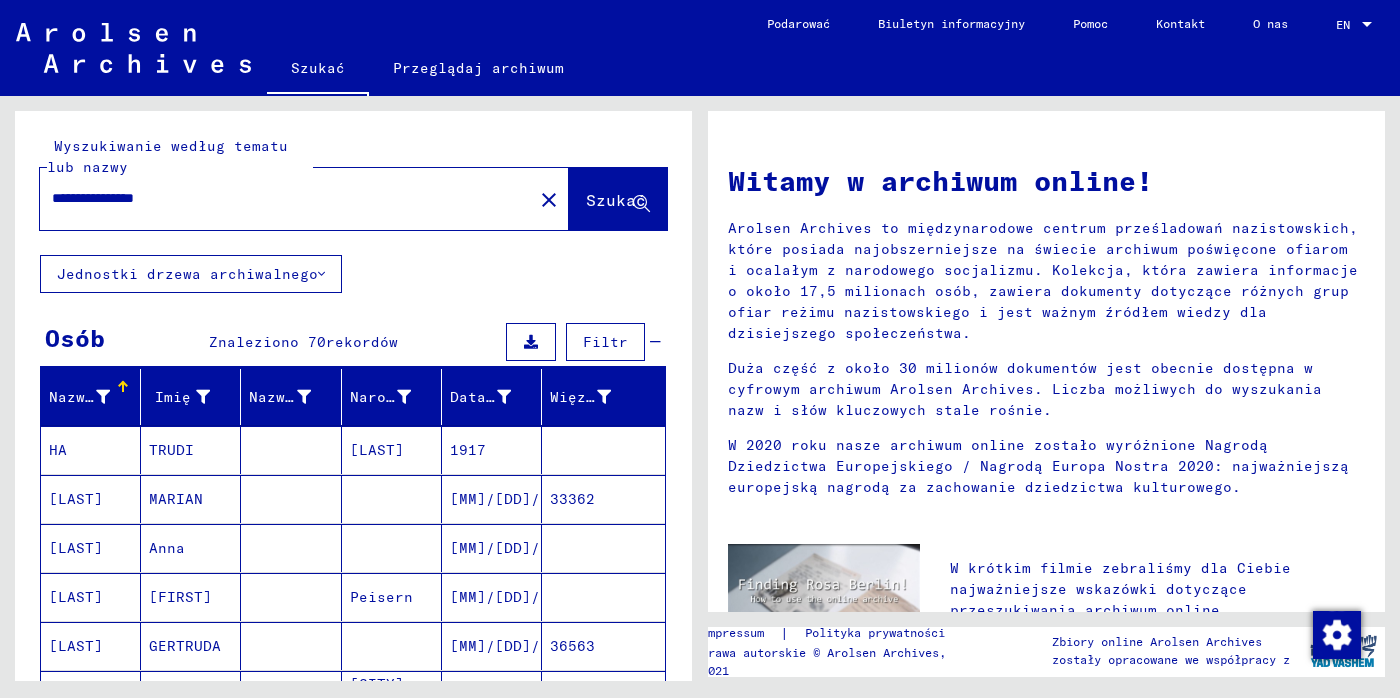 click on "**********" at bounding box center (280, 198) 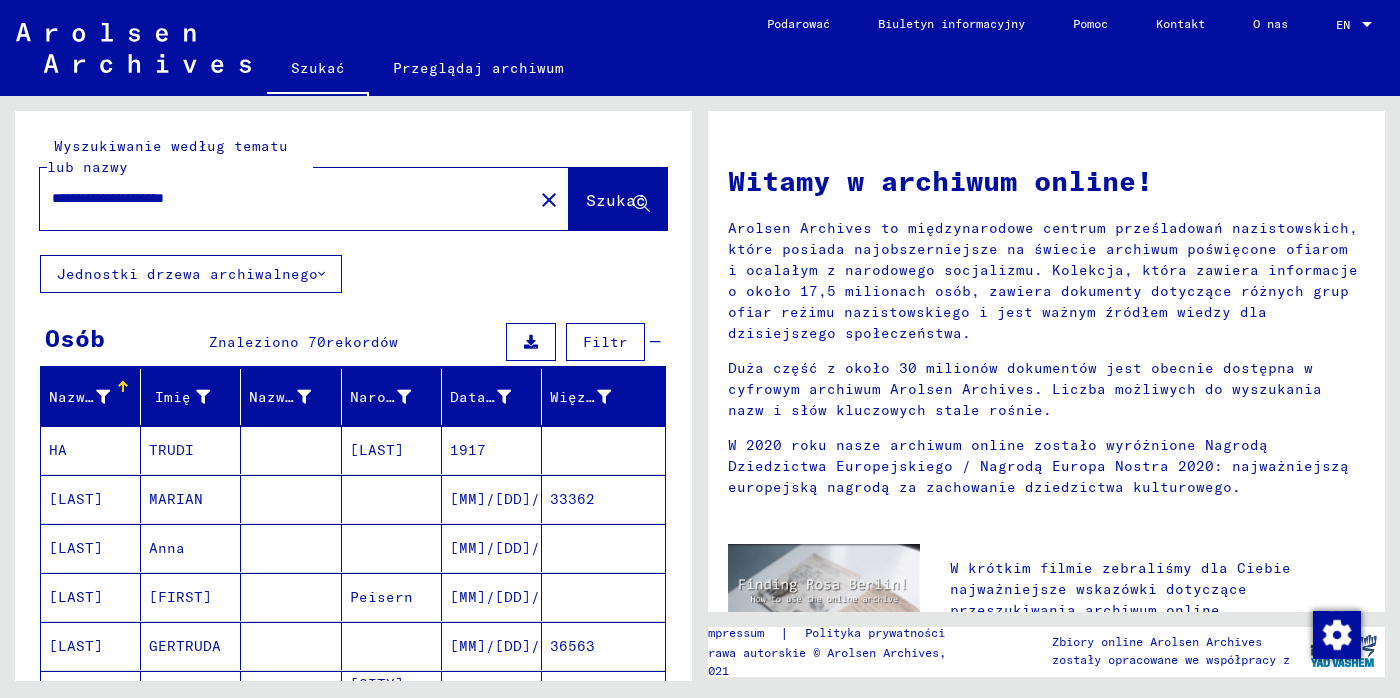 type on "**********" 